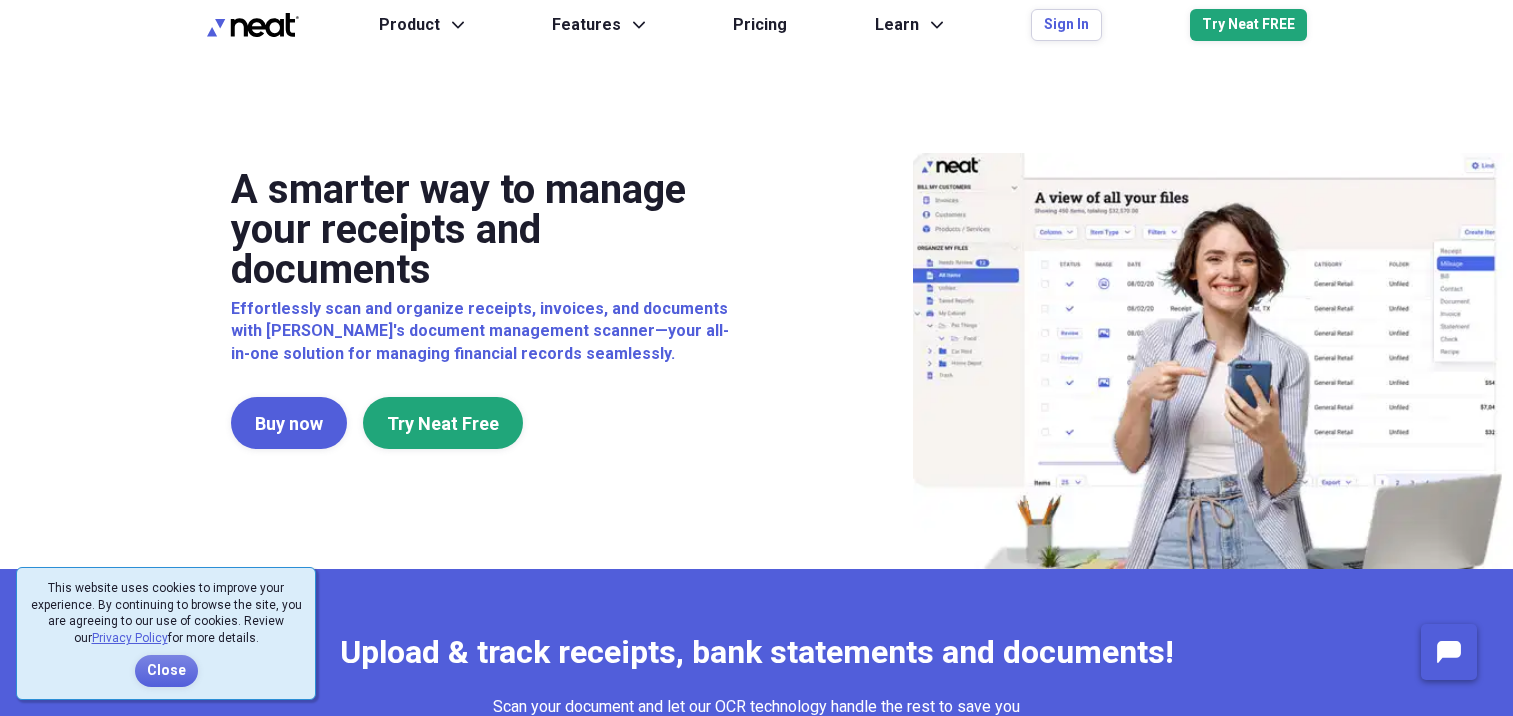 scroll, scrollTop: 0, scrollLeft: 0, axis: both 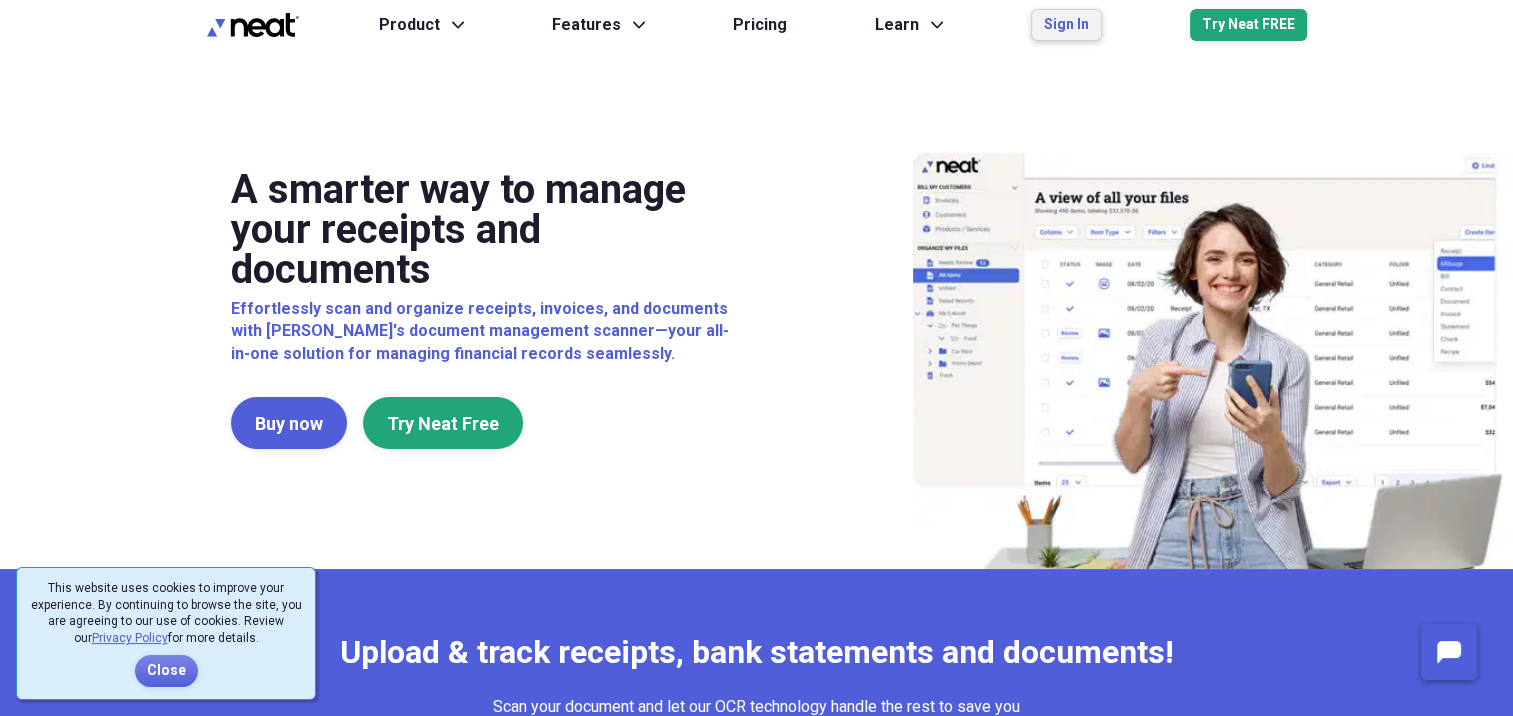 click on "Sign In" at bounding box center [1066, 25] 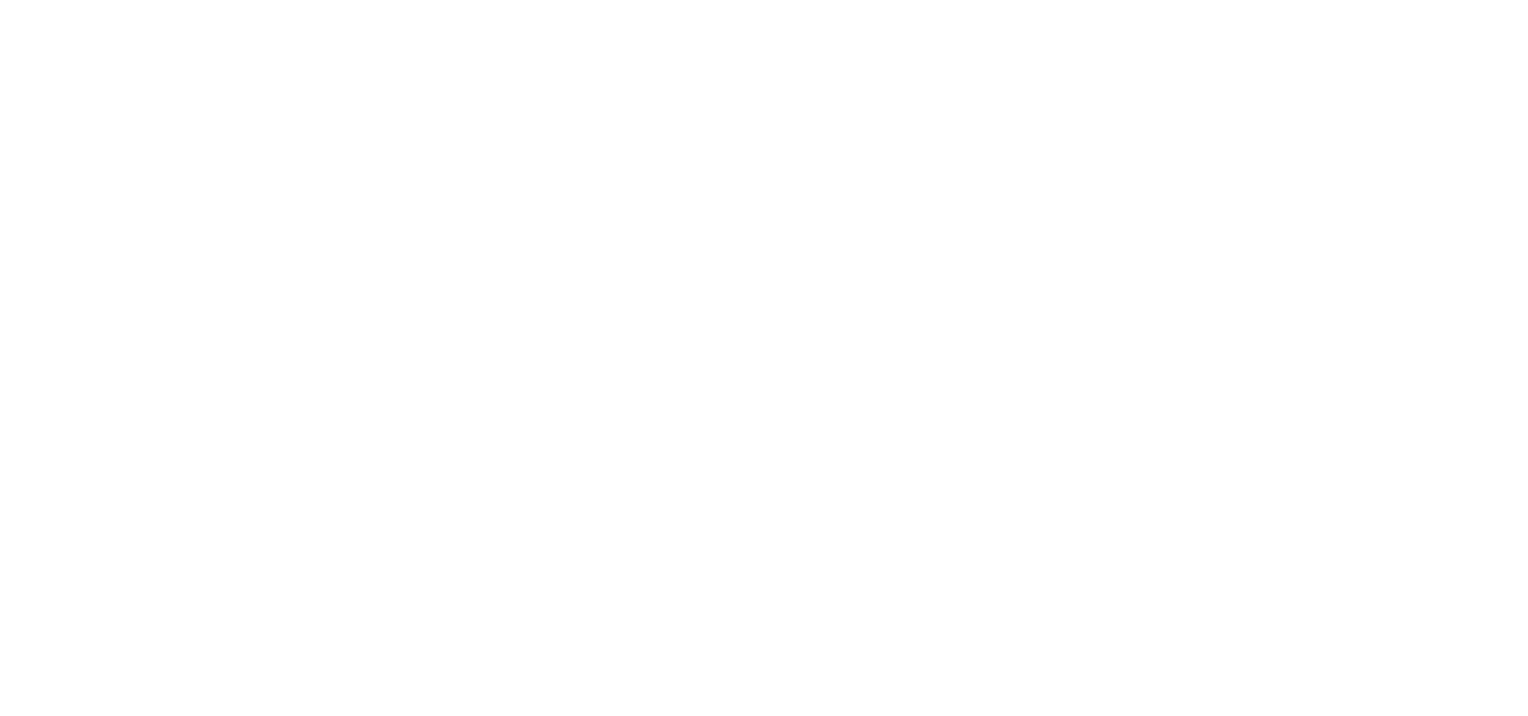 scroll, scrollTop: 0, scrollLeft: 0, axis: both 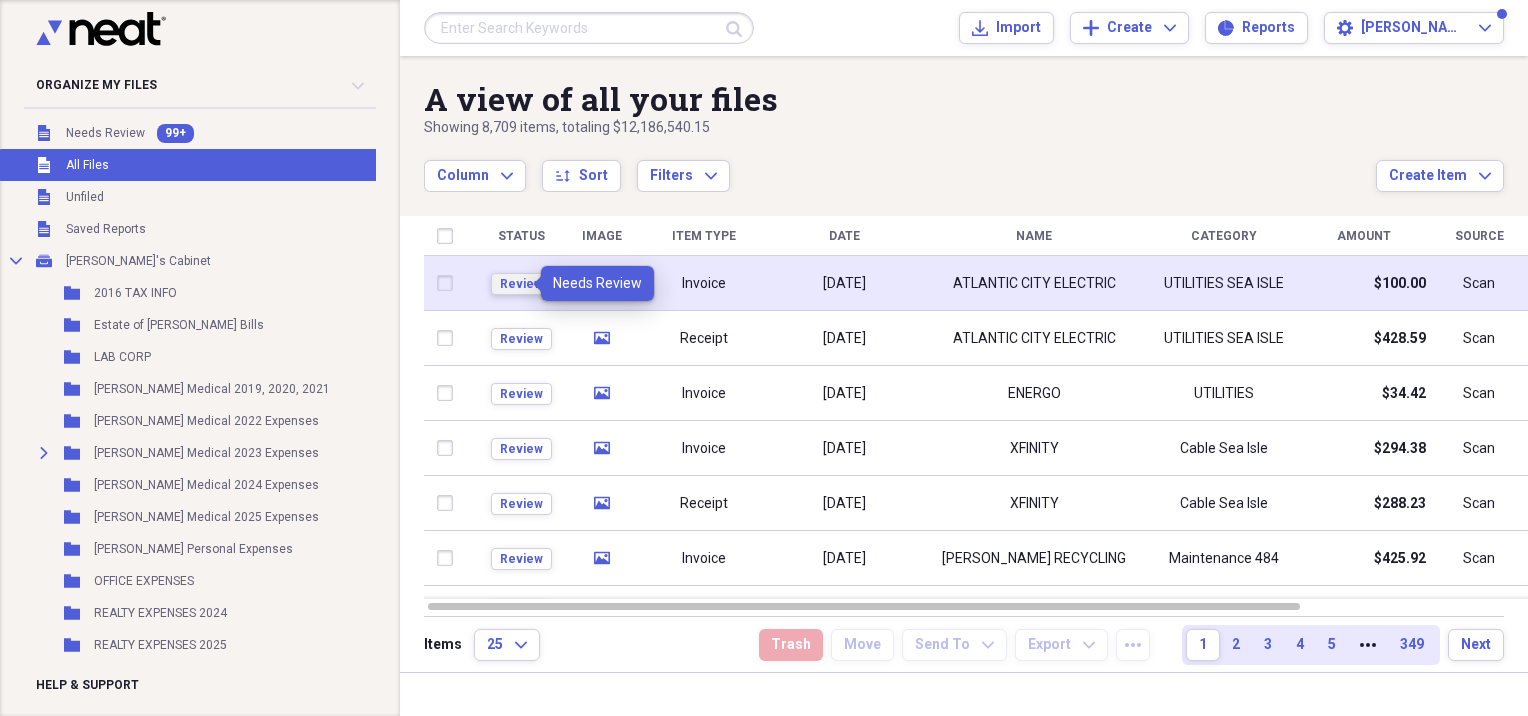 click on "Review" at bounding box center [521, 284] 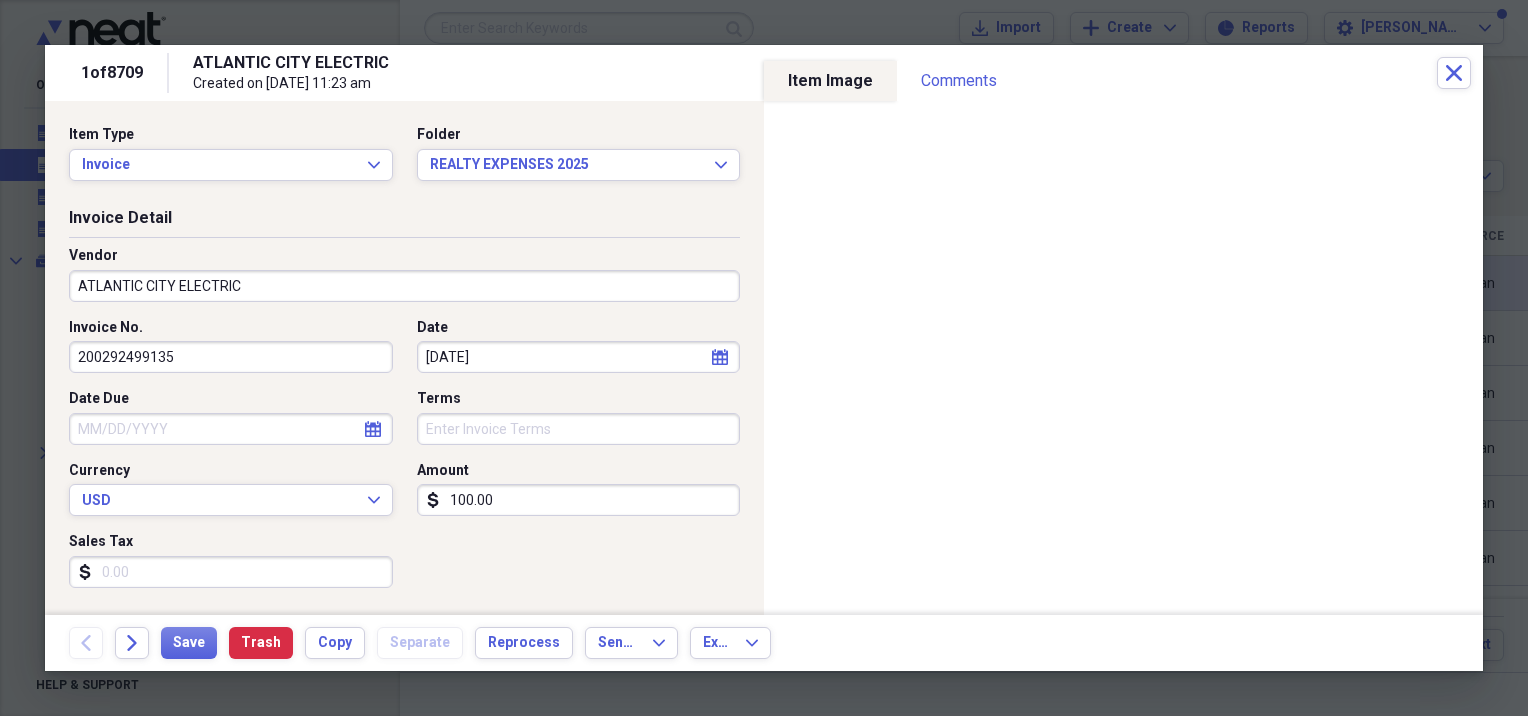 scroll, scrollTop: 333, scrollLeft: 0, axis: vertical 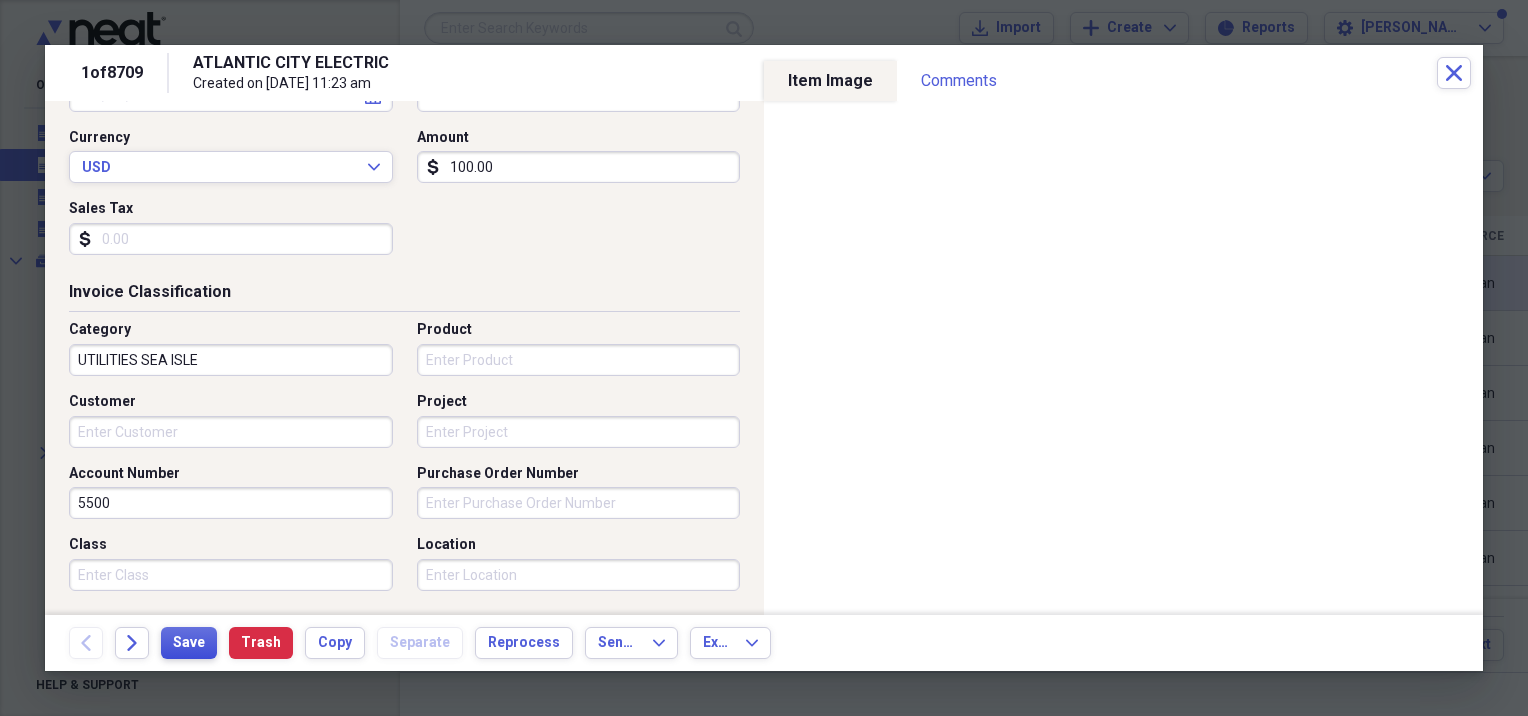 click on "Save" at bounding box center [189, 643] 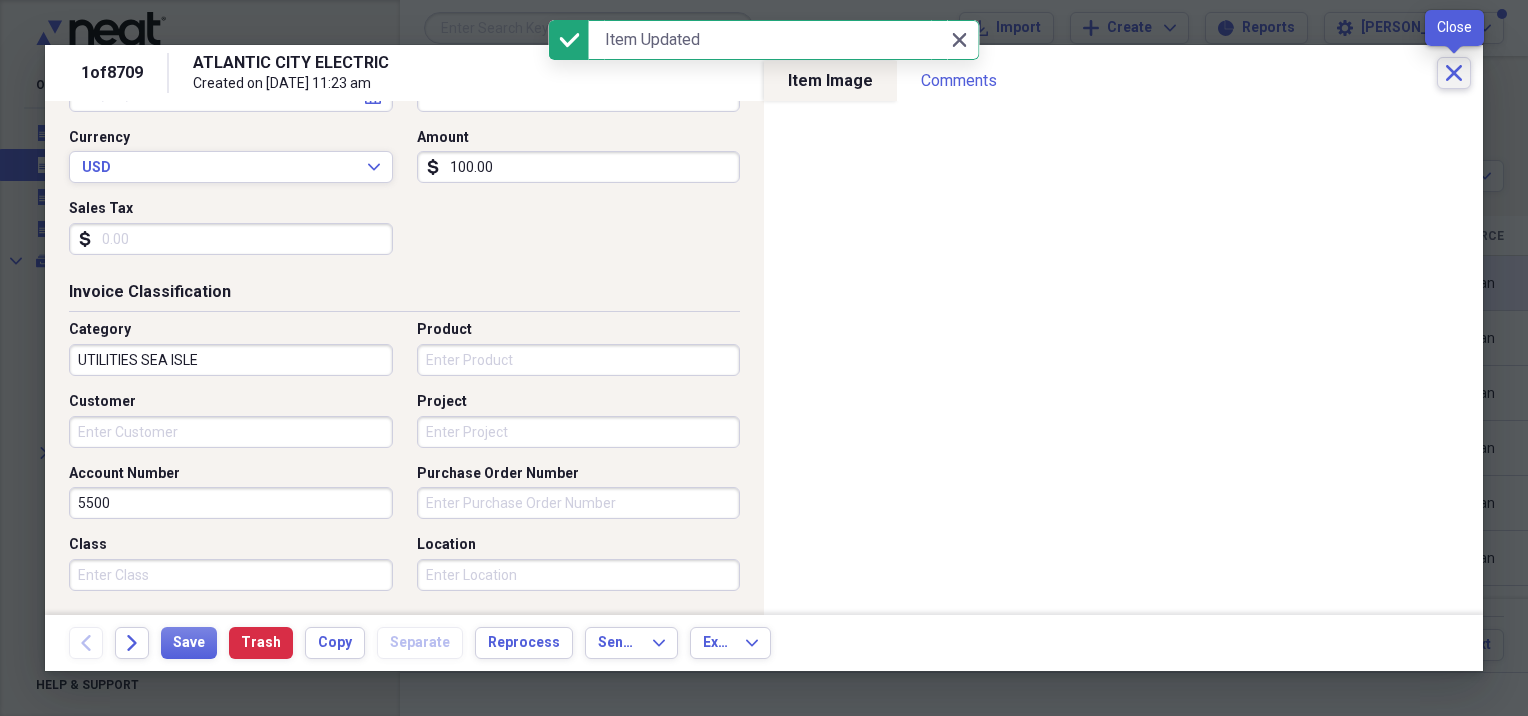 click on "Close" 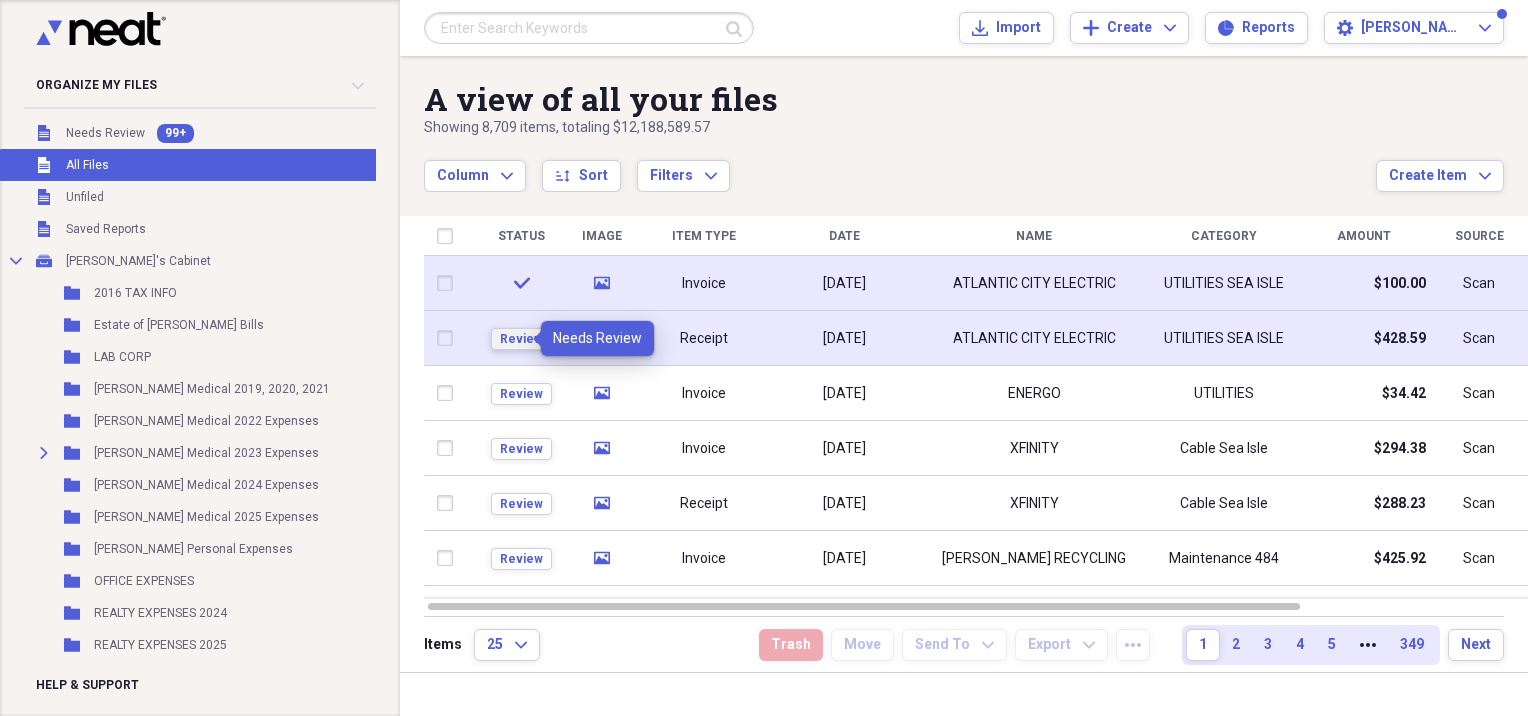 click on "Review" at bounding box center (521, 339) 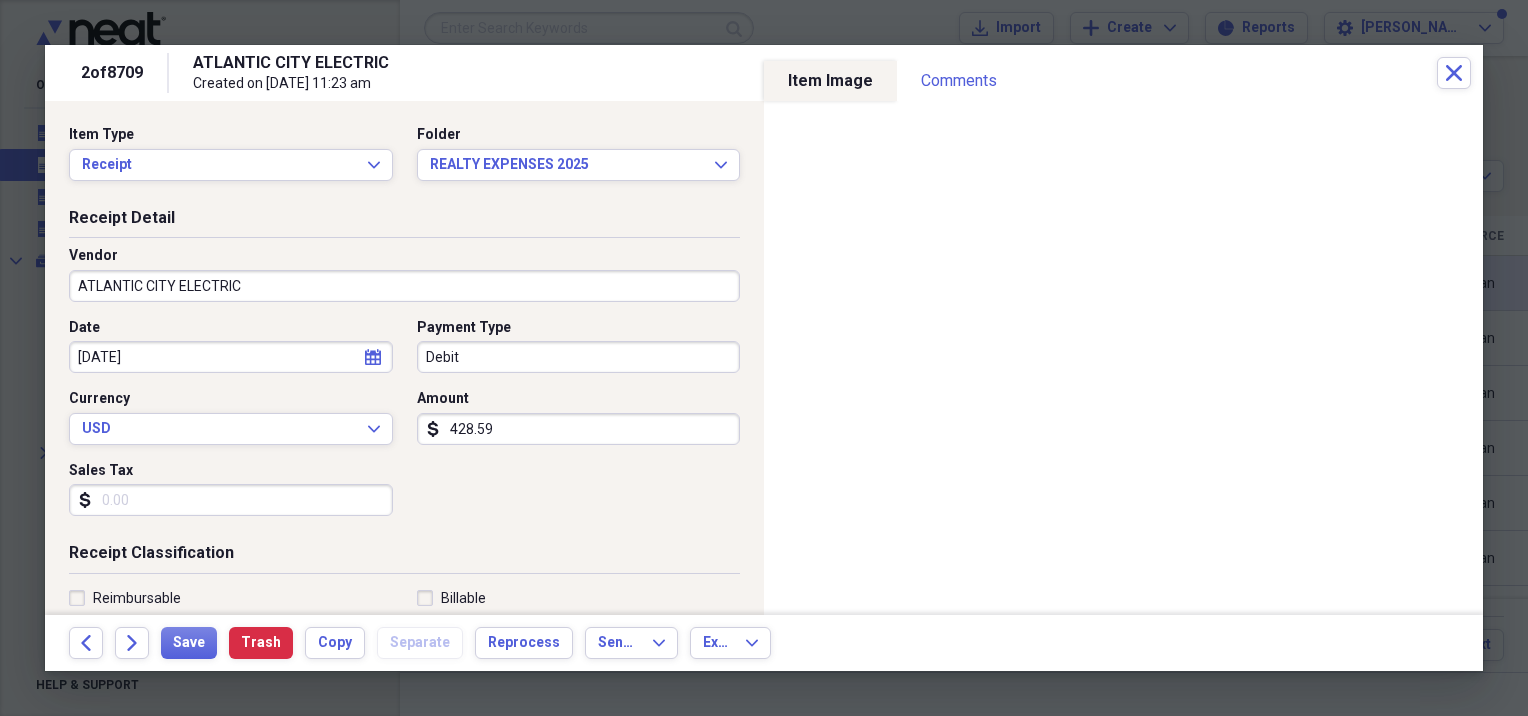 click on "428.59" at bounding box center [579, 429] 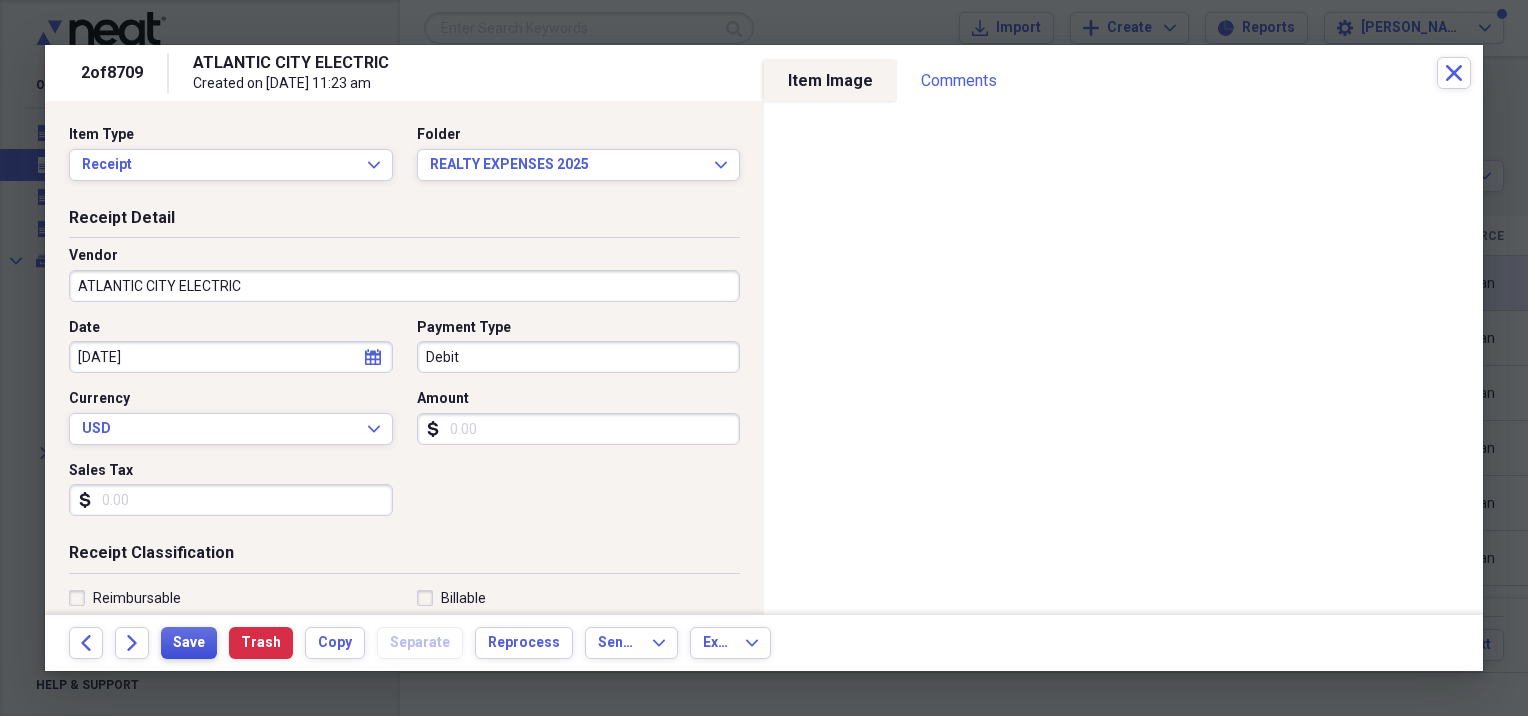 type 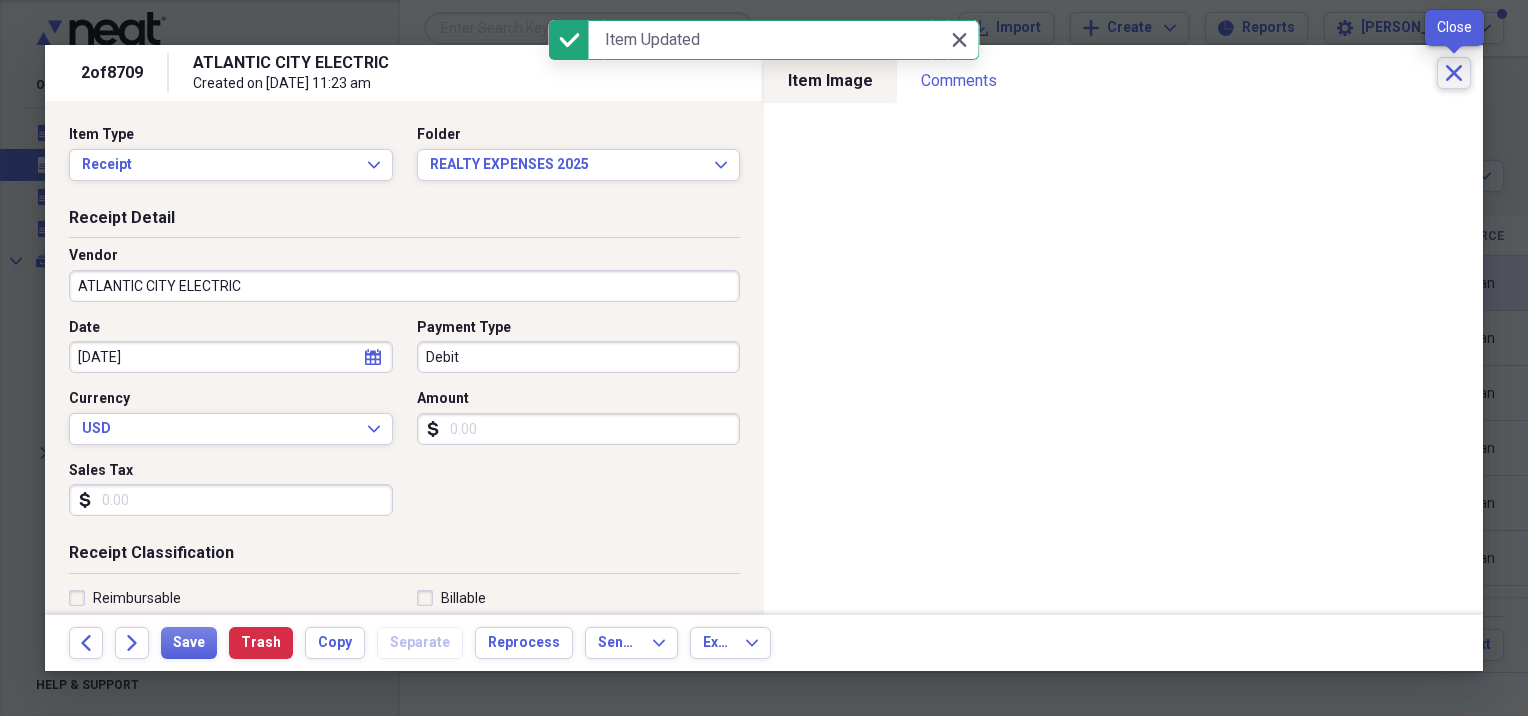 click on "Close" 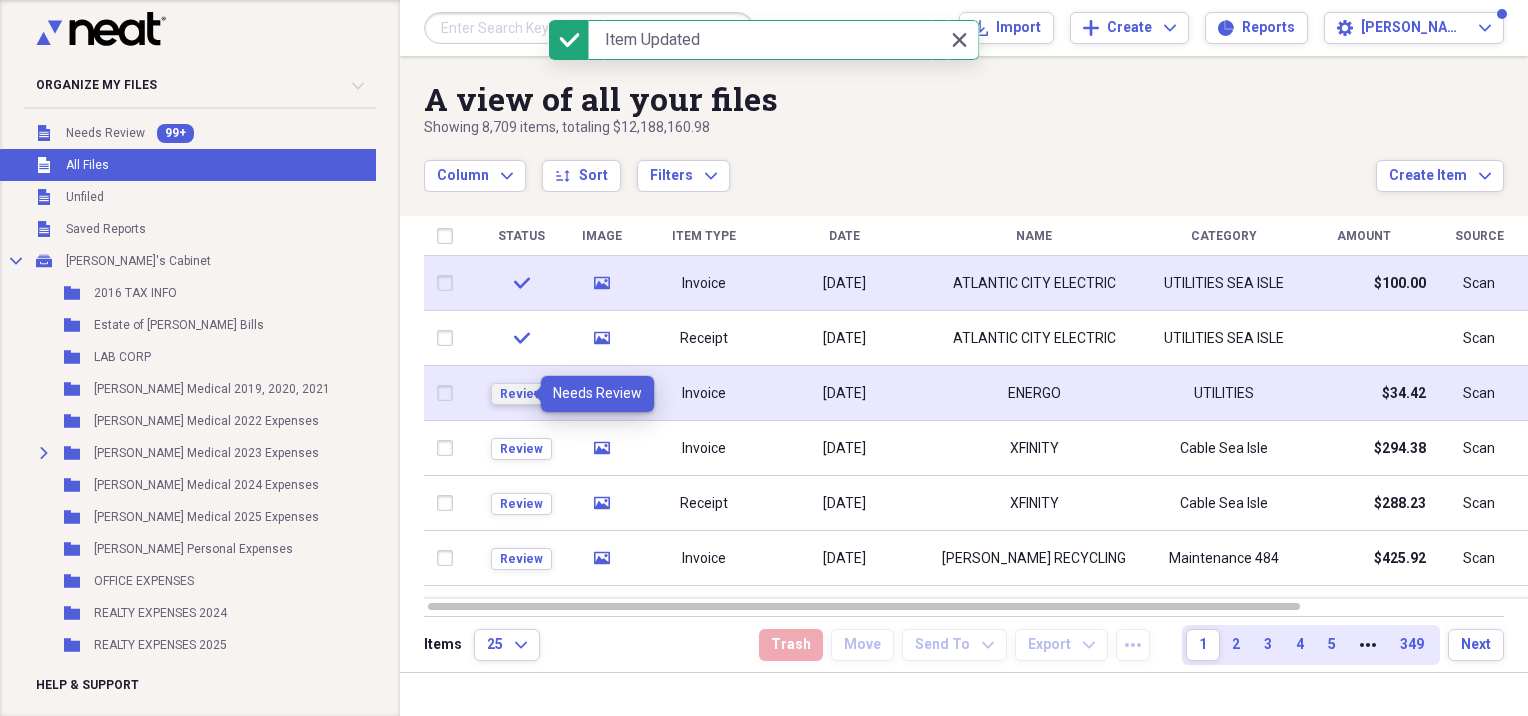 click on "Review" at bounding box center [521, 394] 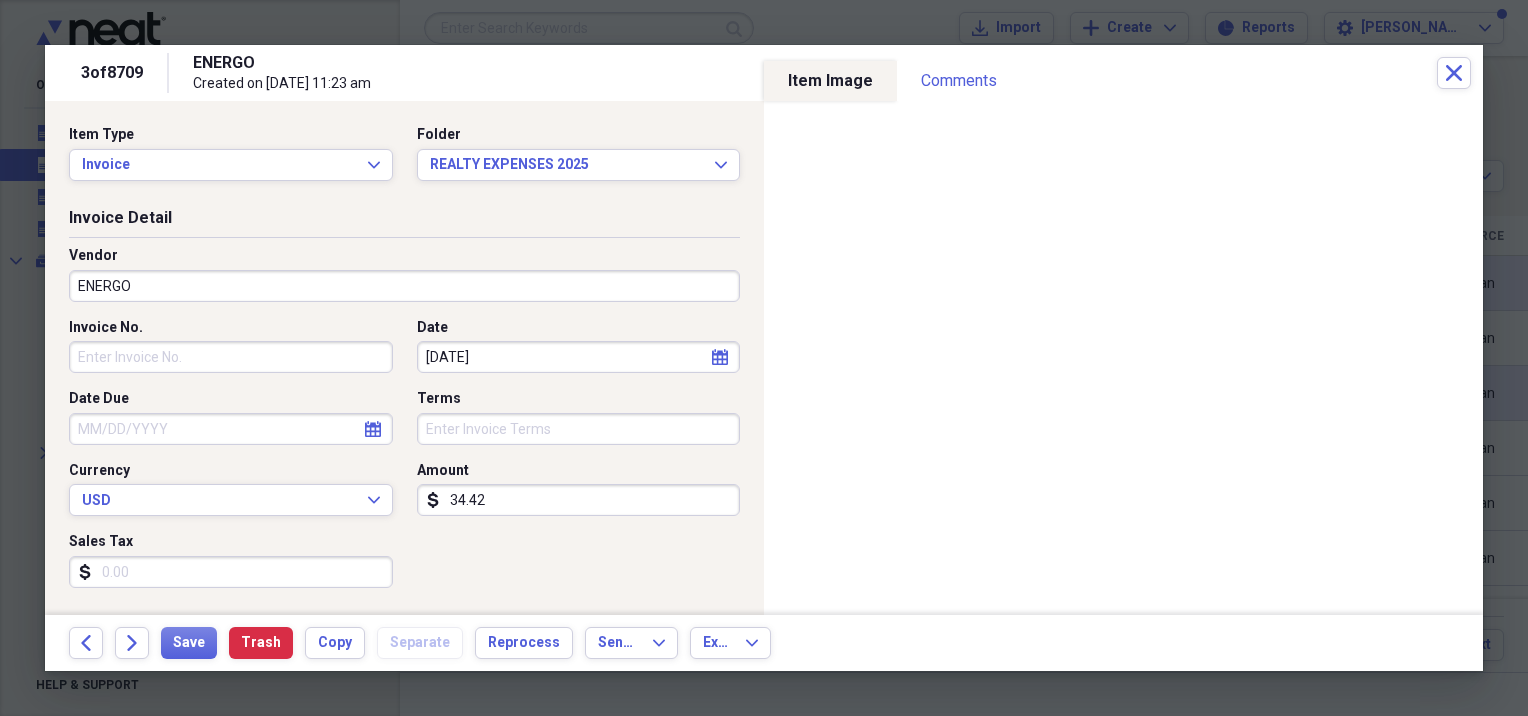 click on "ENERGO" at bounding box center [404, 286] 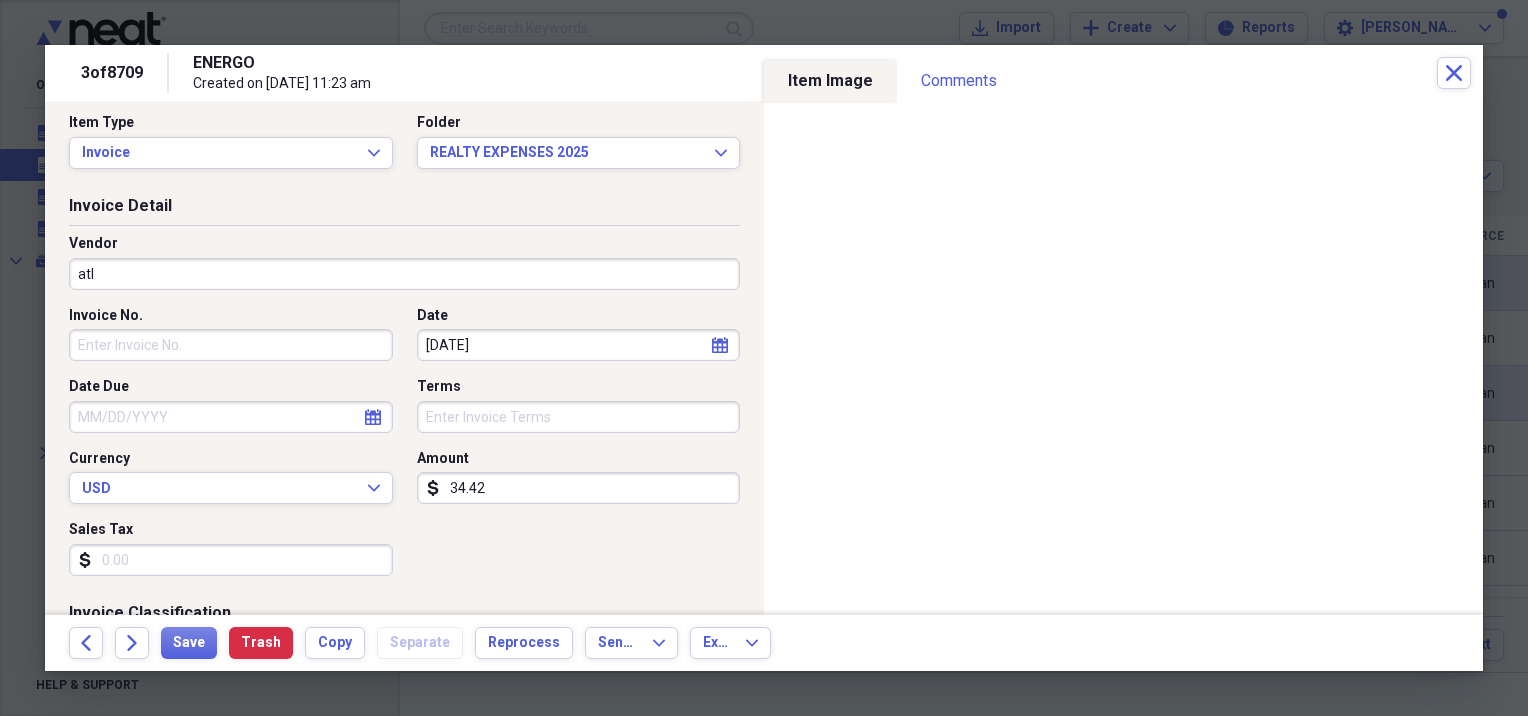 scroll, scrollTop: 0, scrollLeft: 0, axis: both 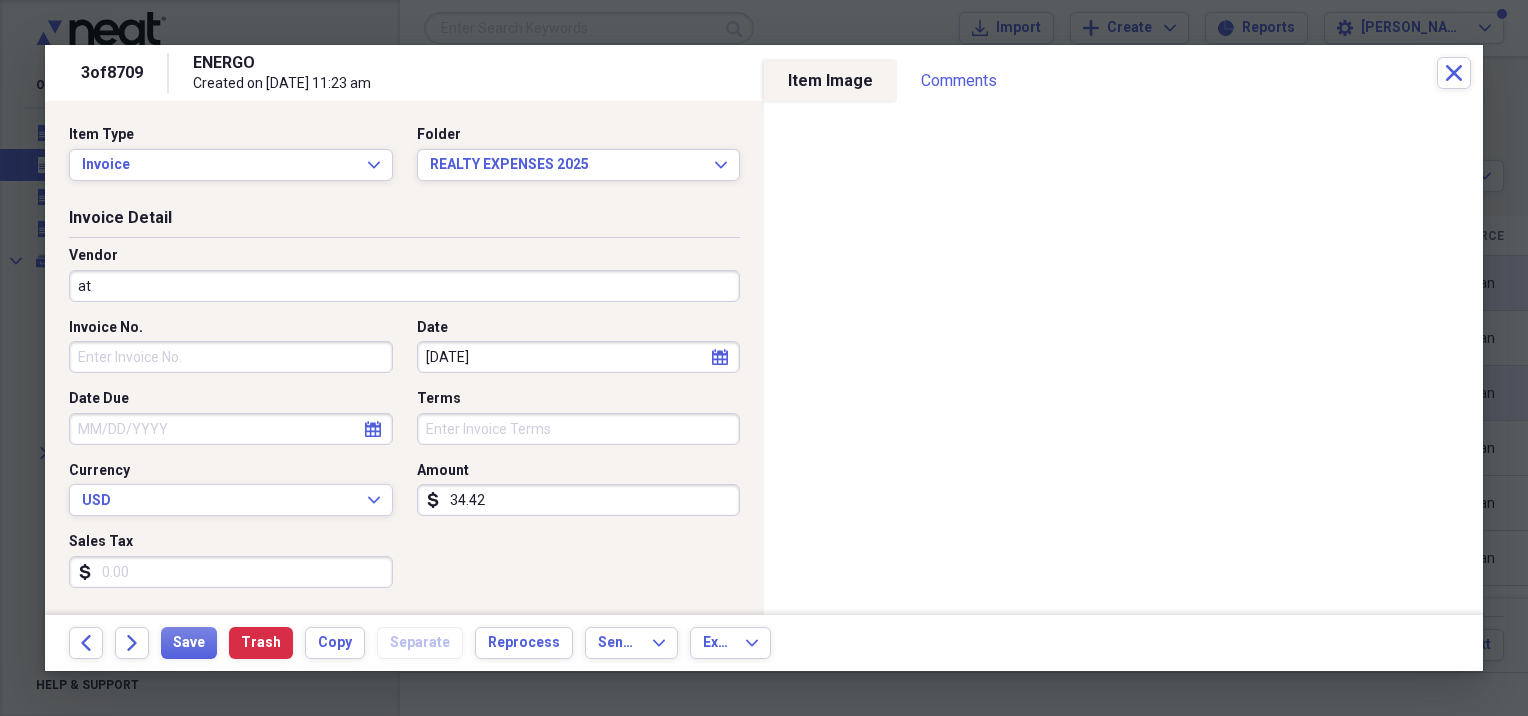 type on "a" 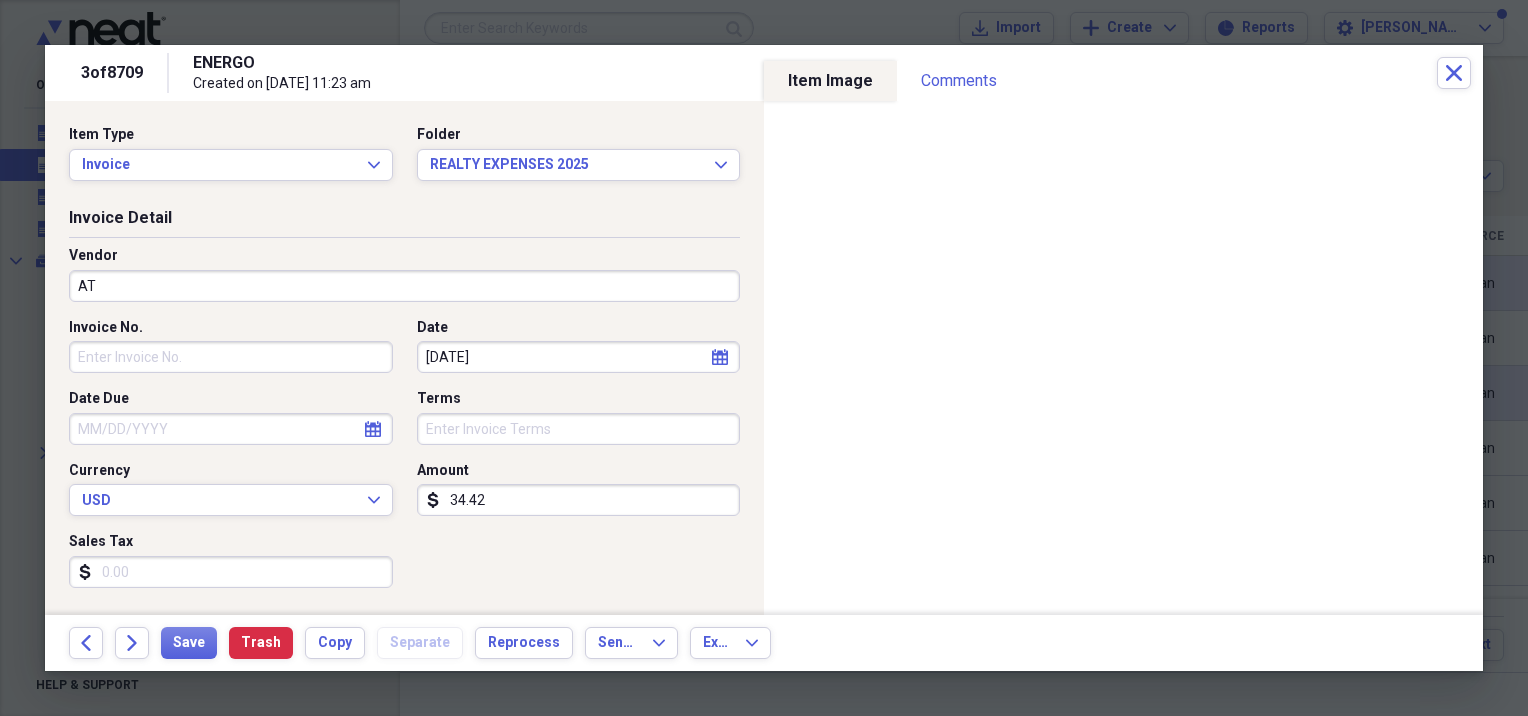 type on "A" 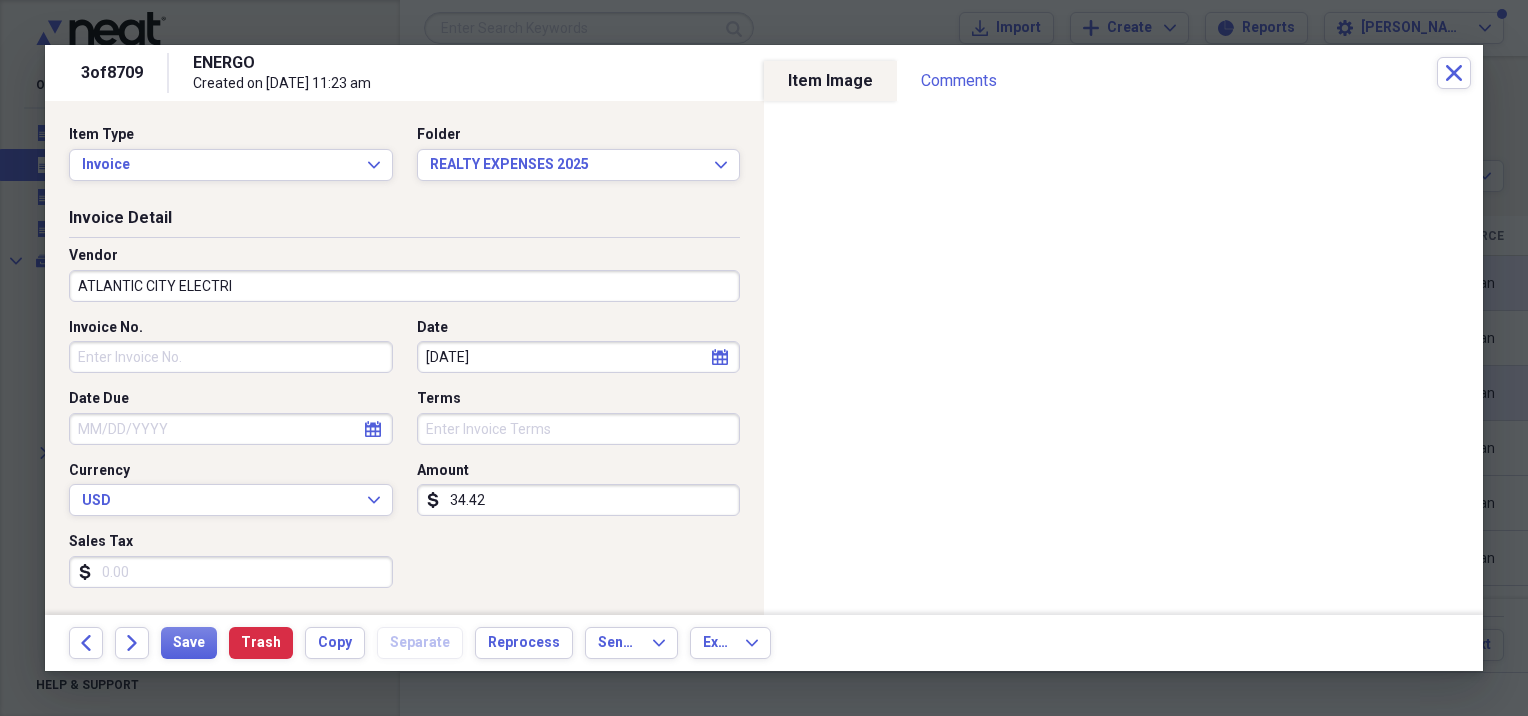 type on "ATLANTIC CITY ELECTRIC" 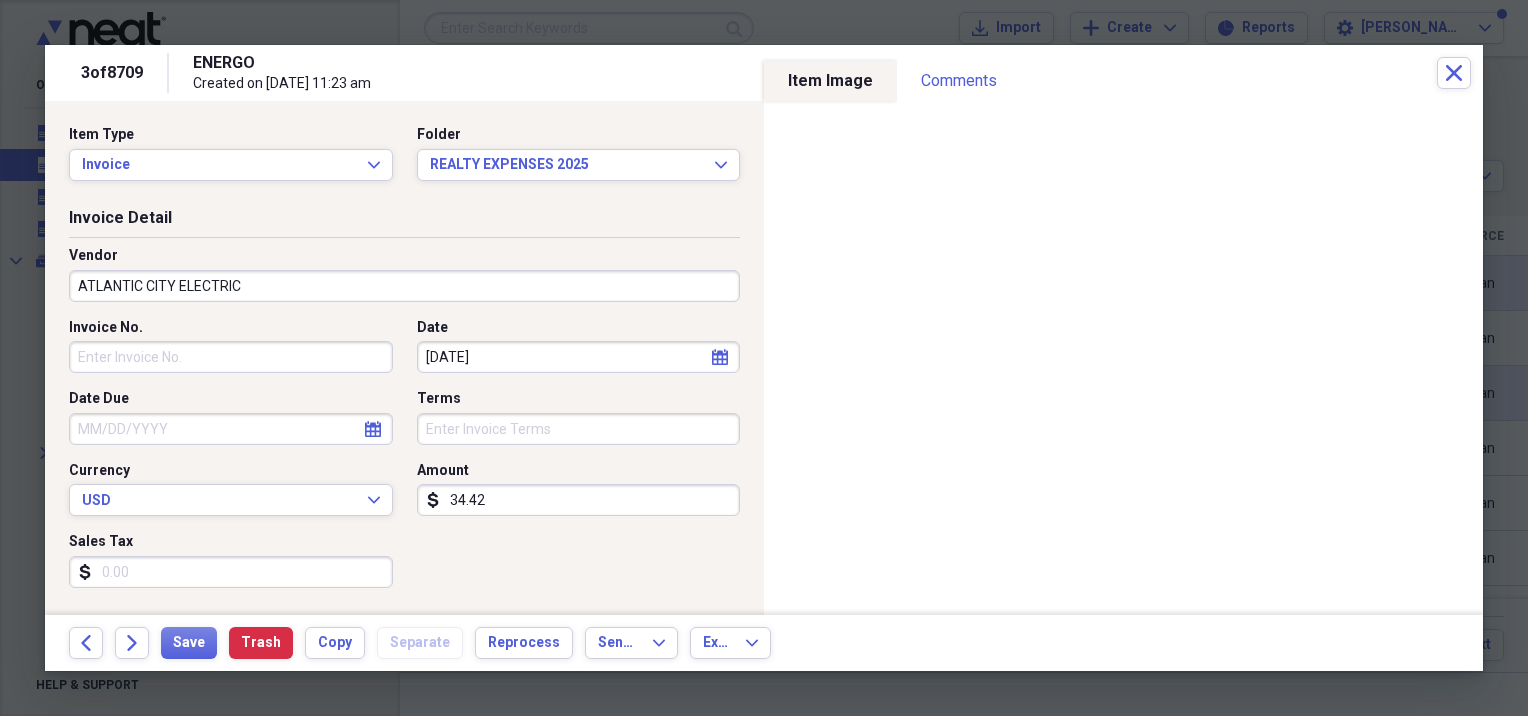 type on "UTILITIES SEA ISLE" 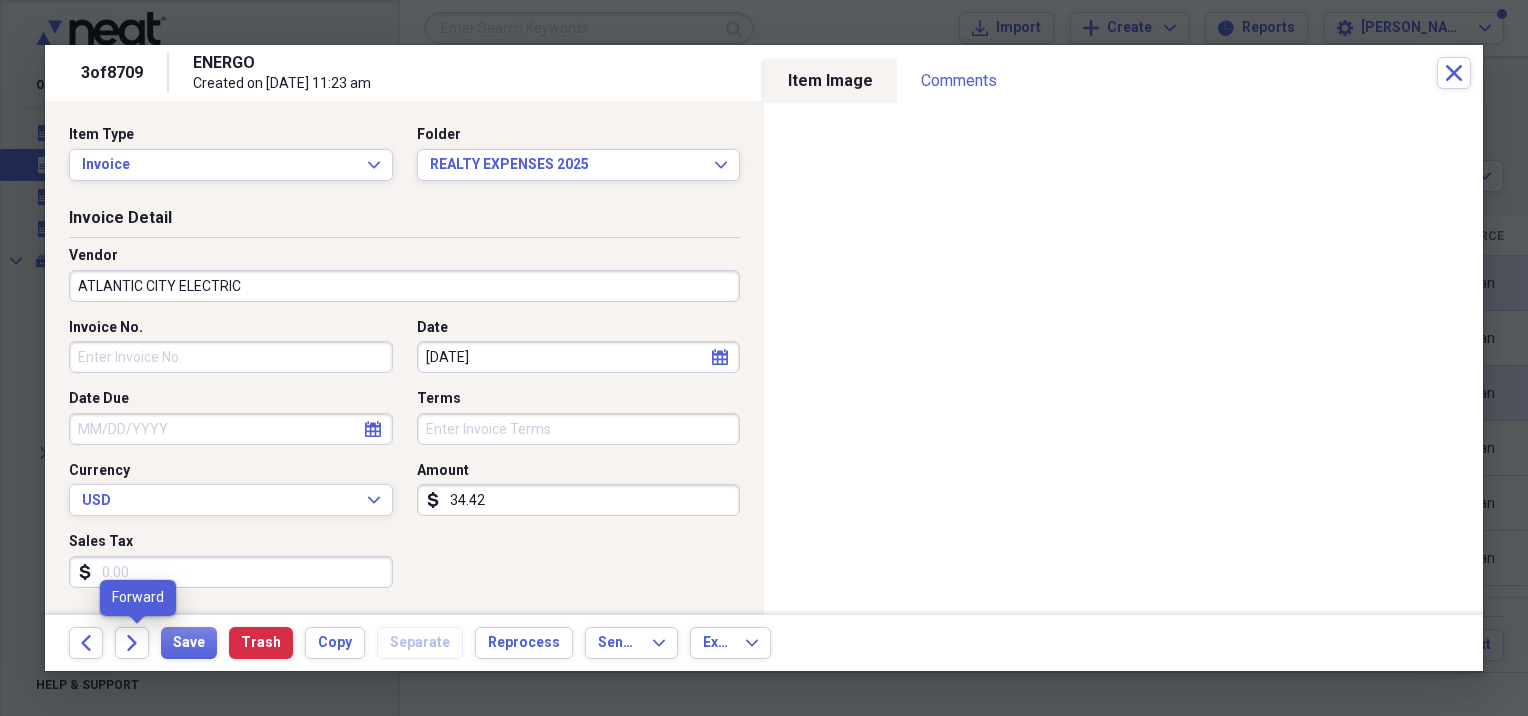 type on "ATLANTIC CITY ELECTRIC" 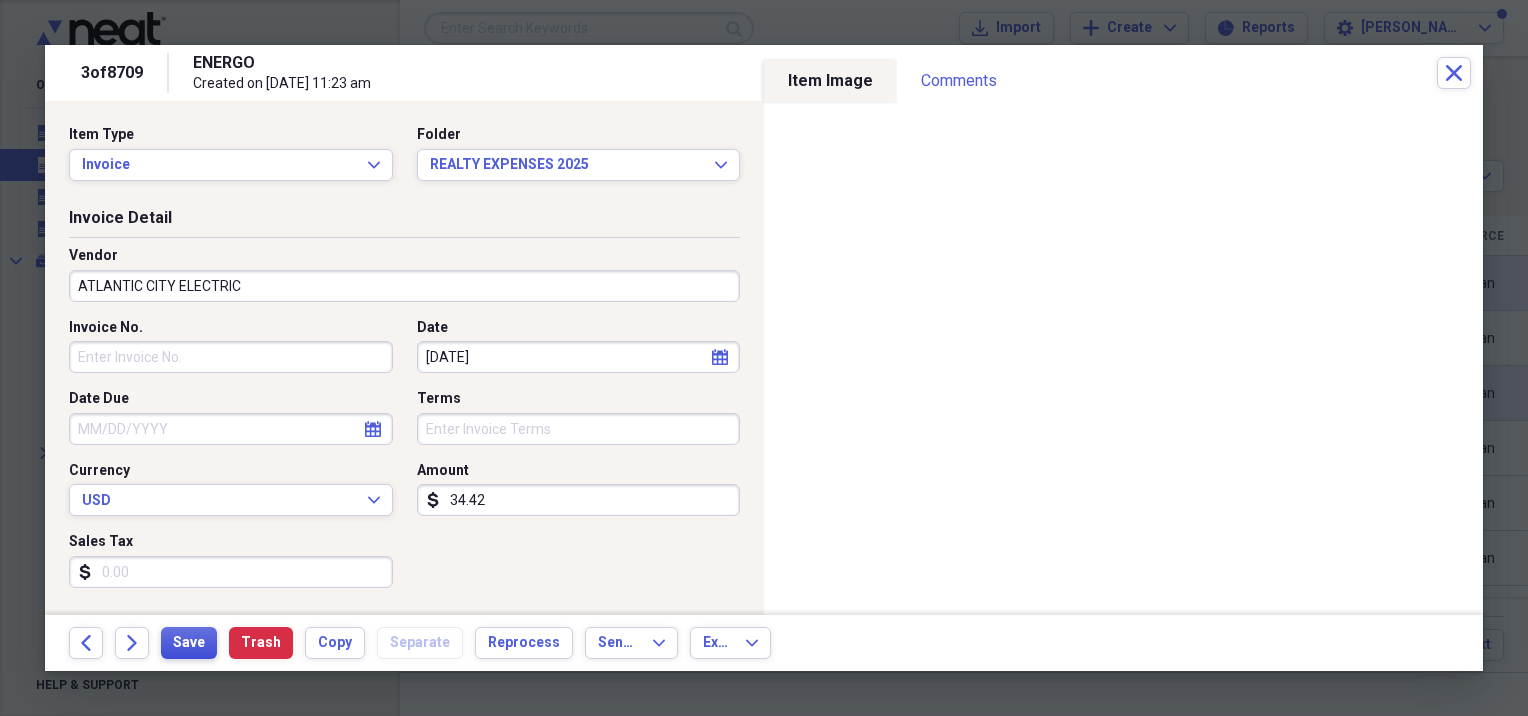 click on "Save" at bounding box center (189, 643) 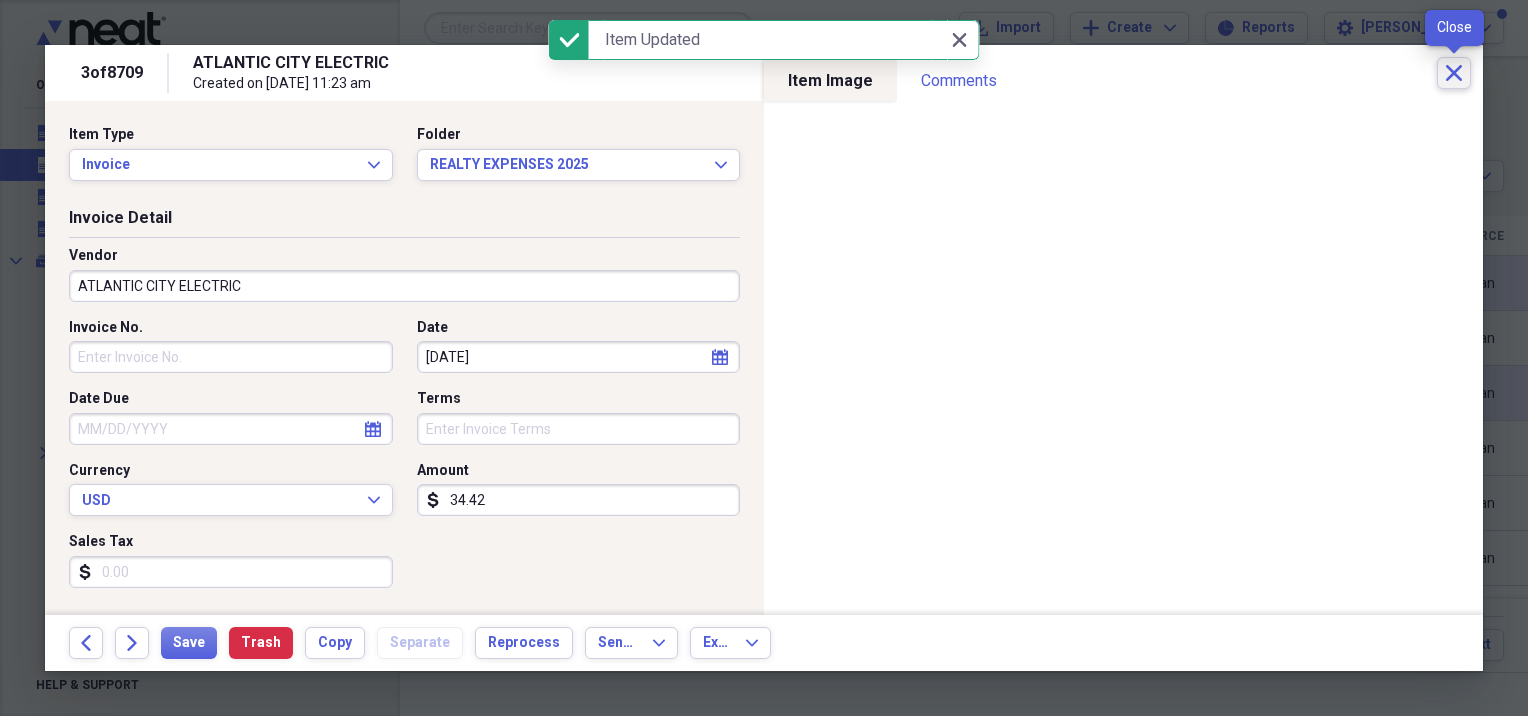 click on "Close" at bounding box center (1454, 73) 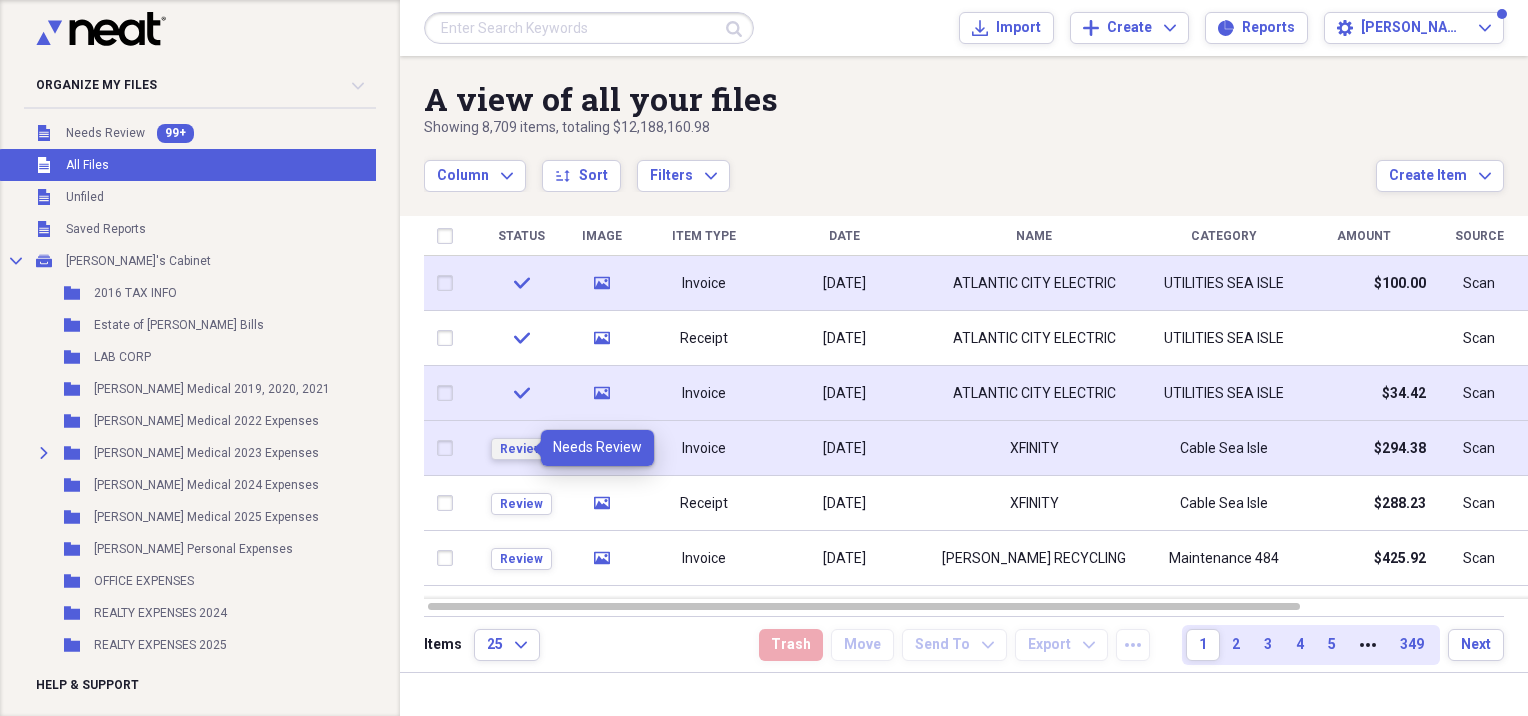 click on "Review" at bounding box center [521, 449] 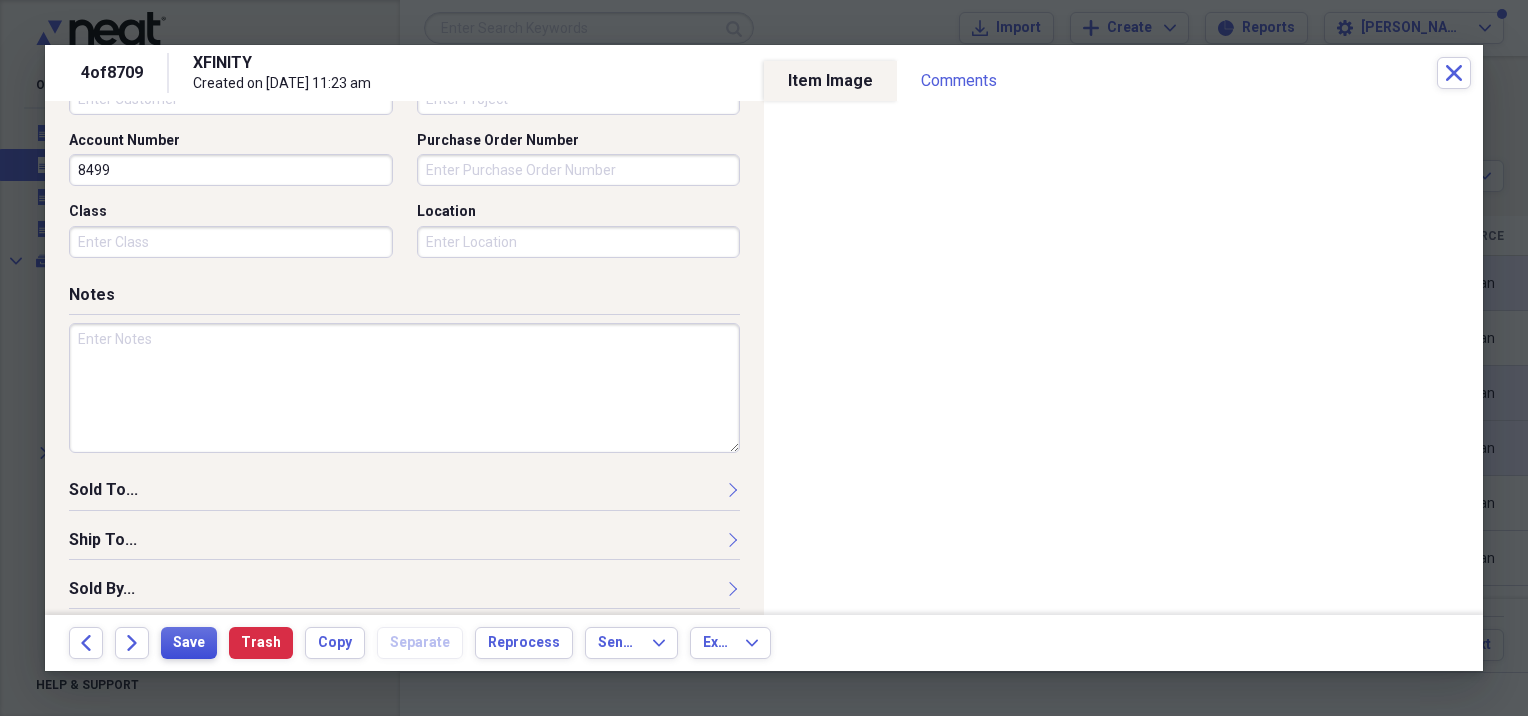 scroll, scrollTop: 676, scrollLeft: 0, axis: vertical 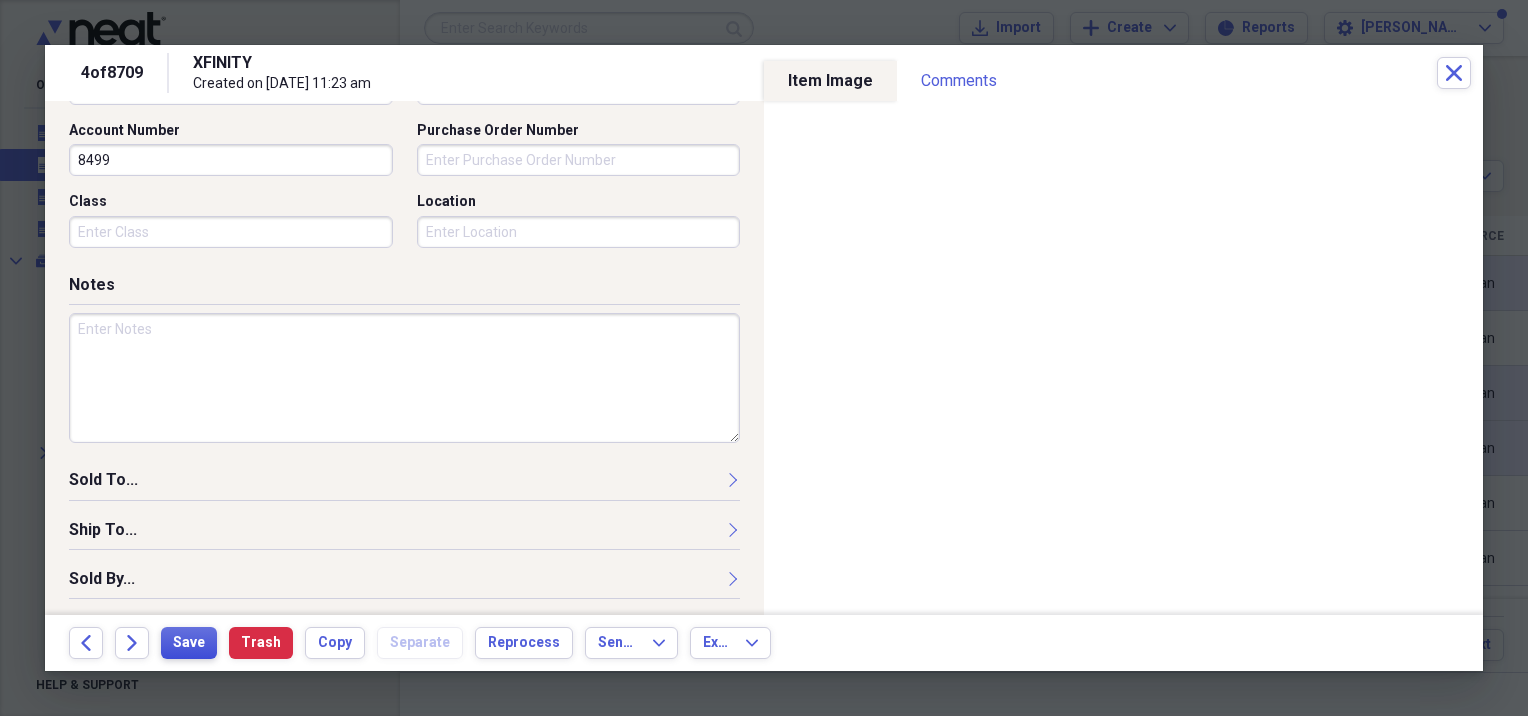 click on "Save" at bounding box center [189, 643] 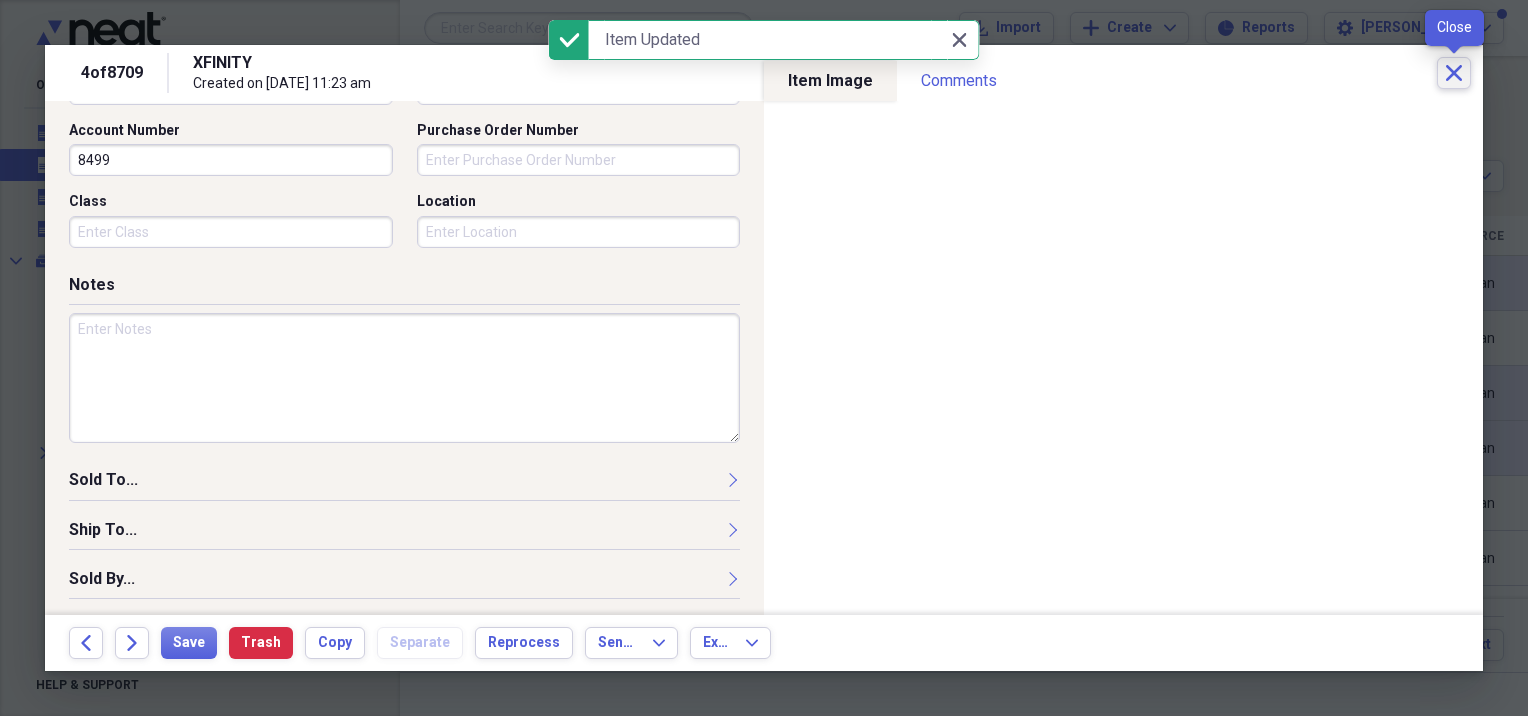 click on "Close" 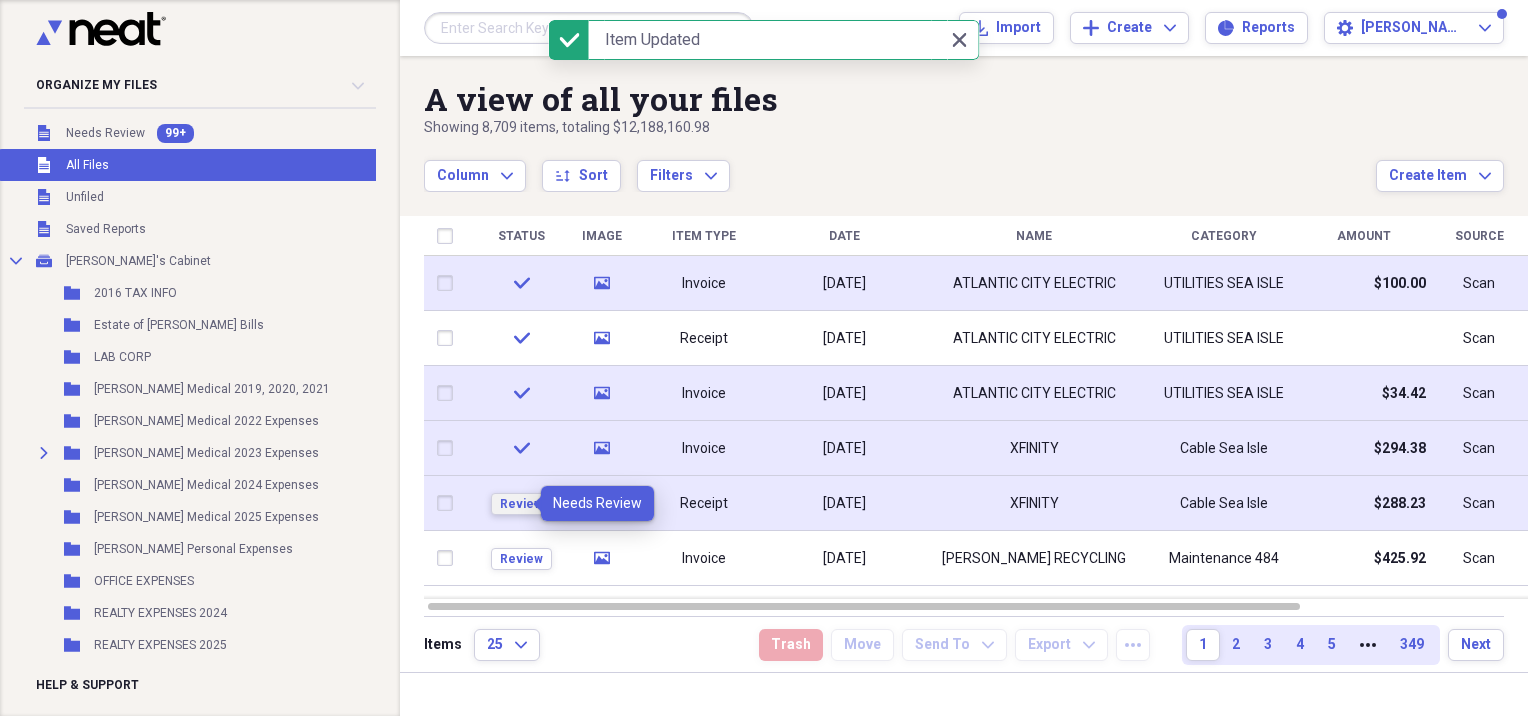 click on "Review" at bounding box center [521, 504] 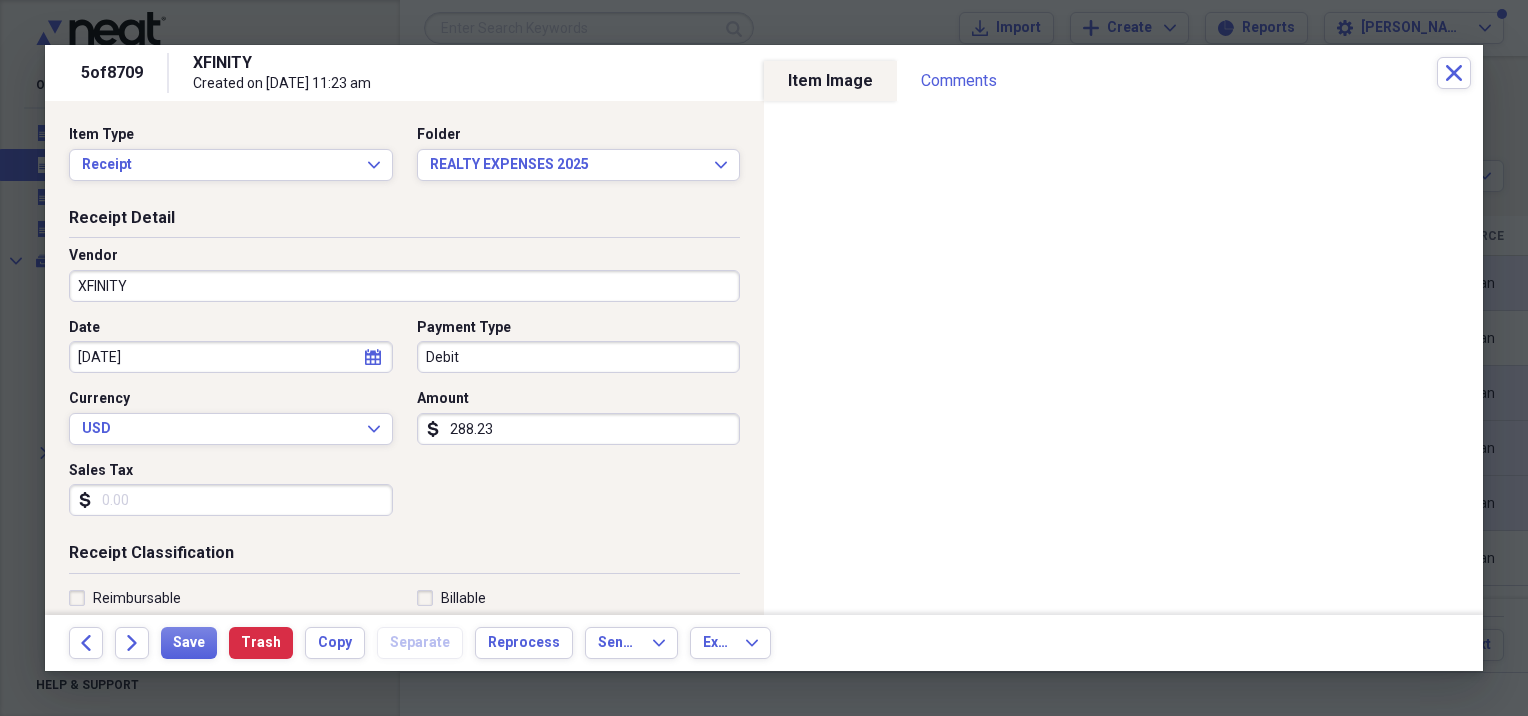 scroll, scrollTop: 333, scrollLeft: 0, axis: vertical 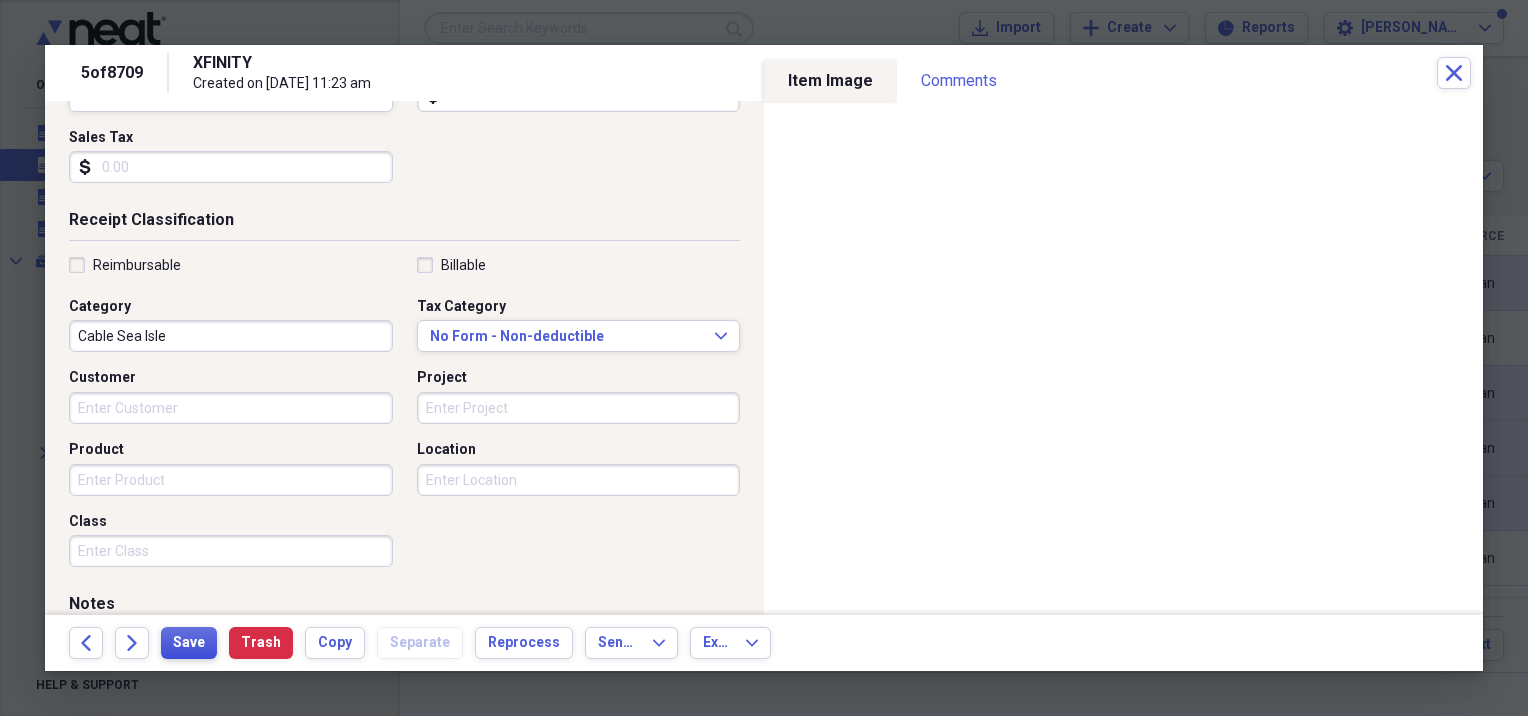 click on "Save" at bounding box center [189, 643] 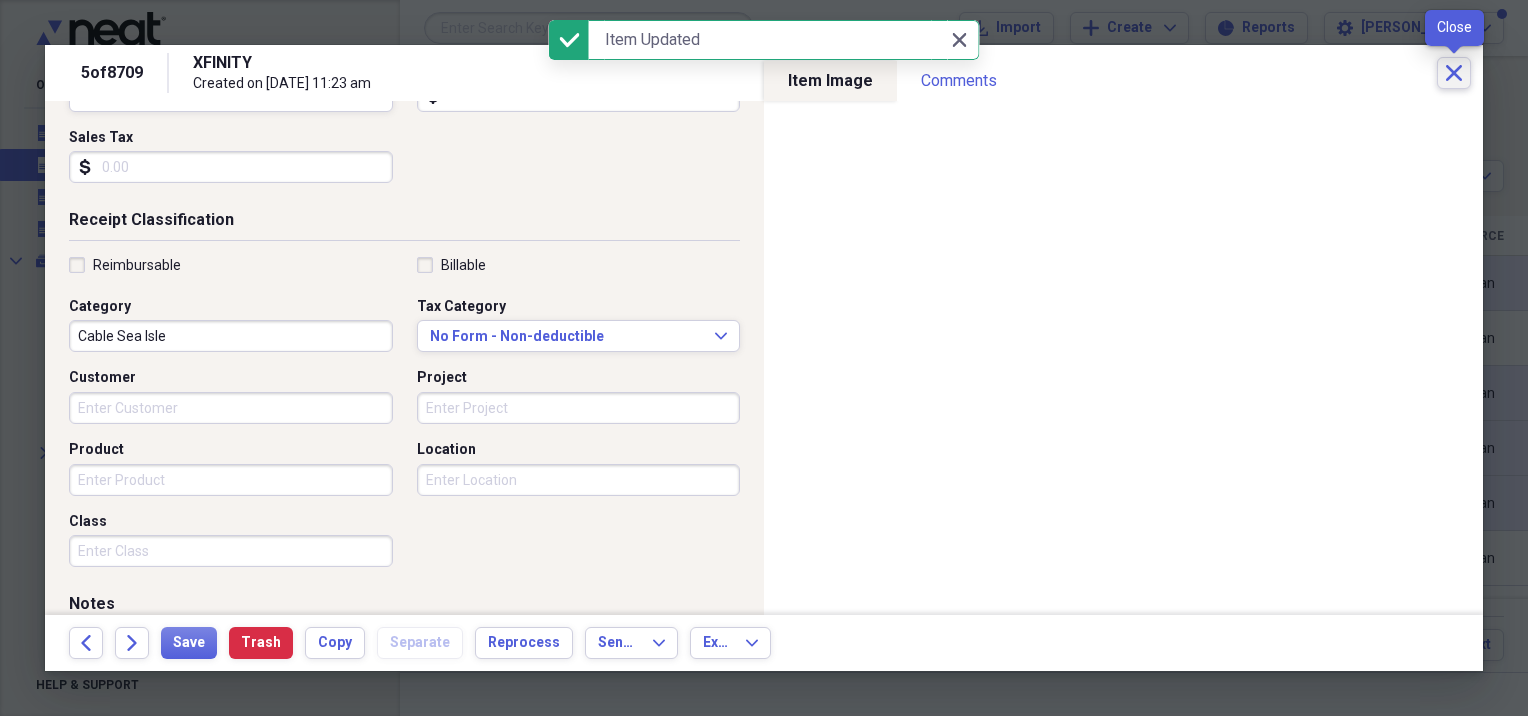 click on "Close" 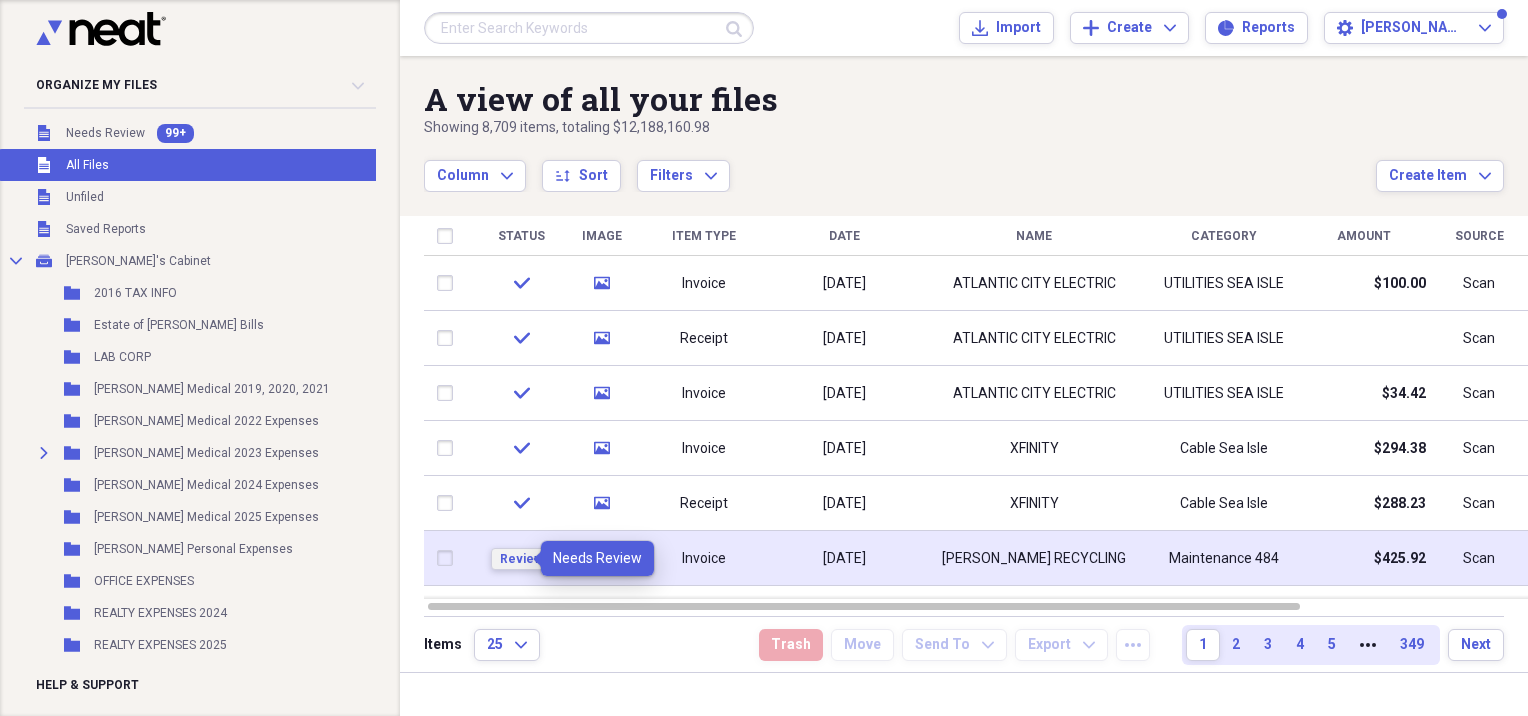 click on "Review" at bounding box center [521, 559] 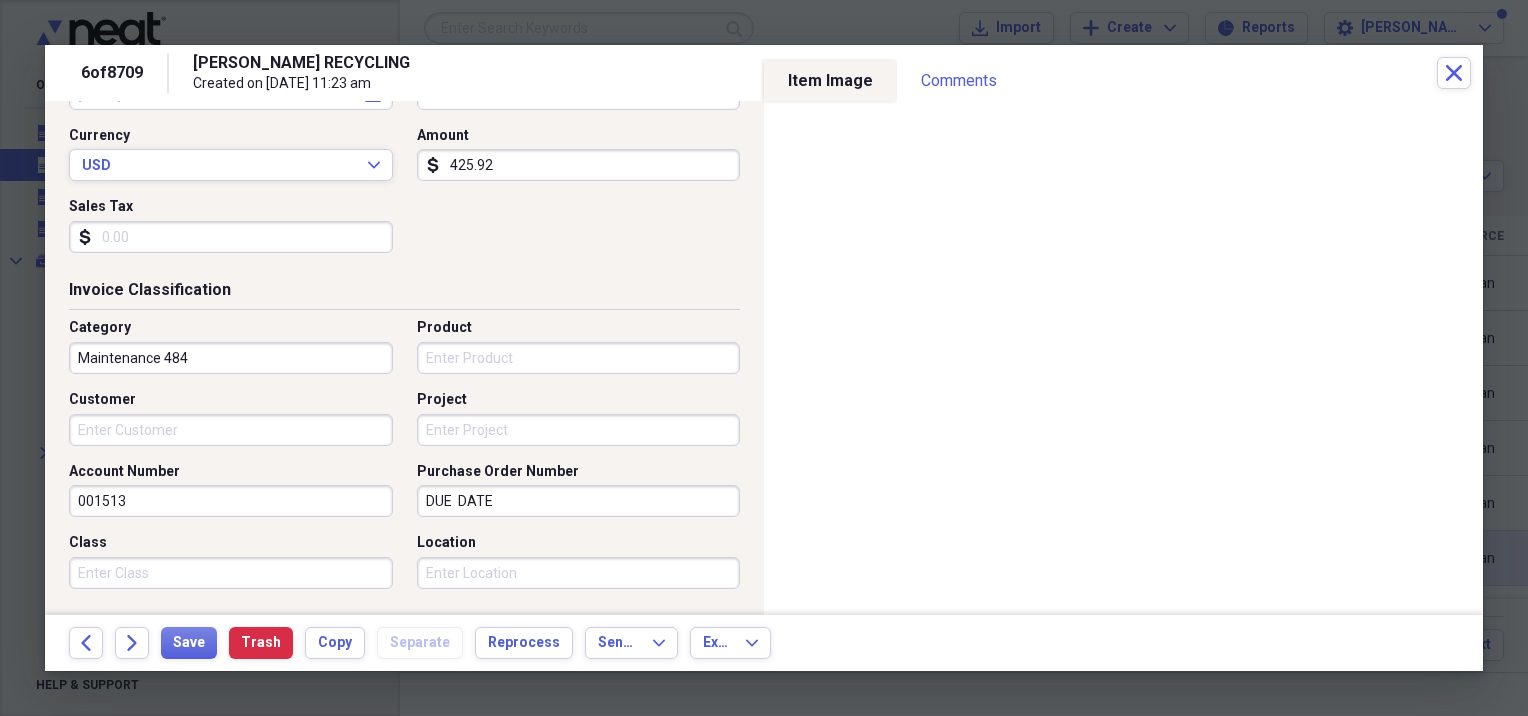 scroll, scrollTop: 333, scrollLeft: 0, axis: vertical 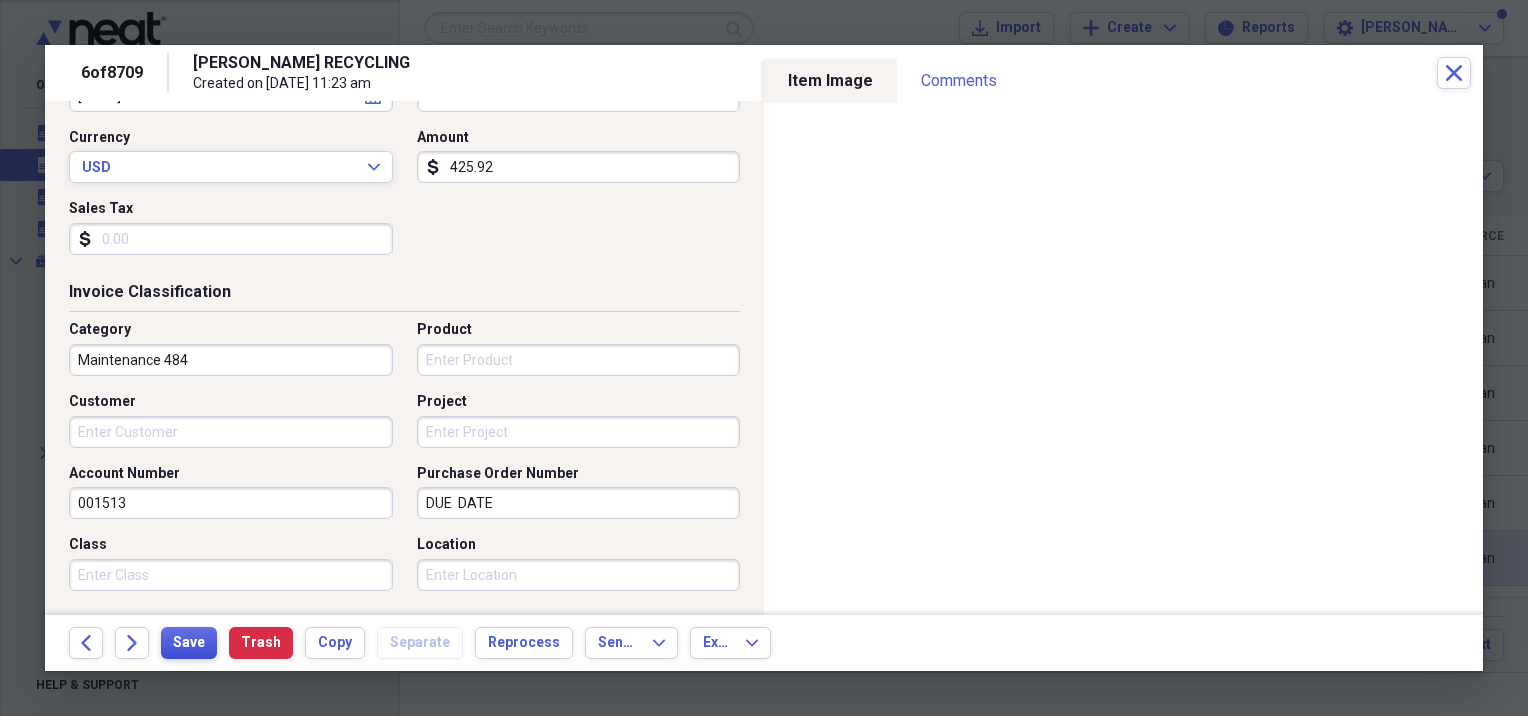 click on "Save" at bounding box center (189, 643) 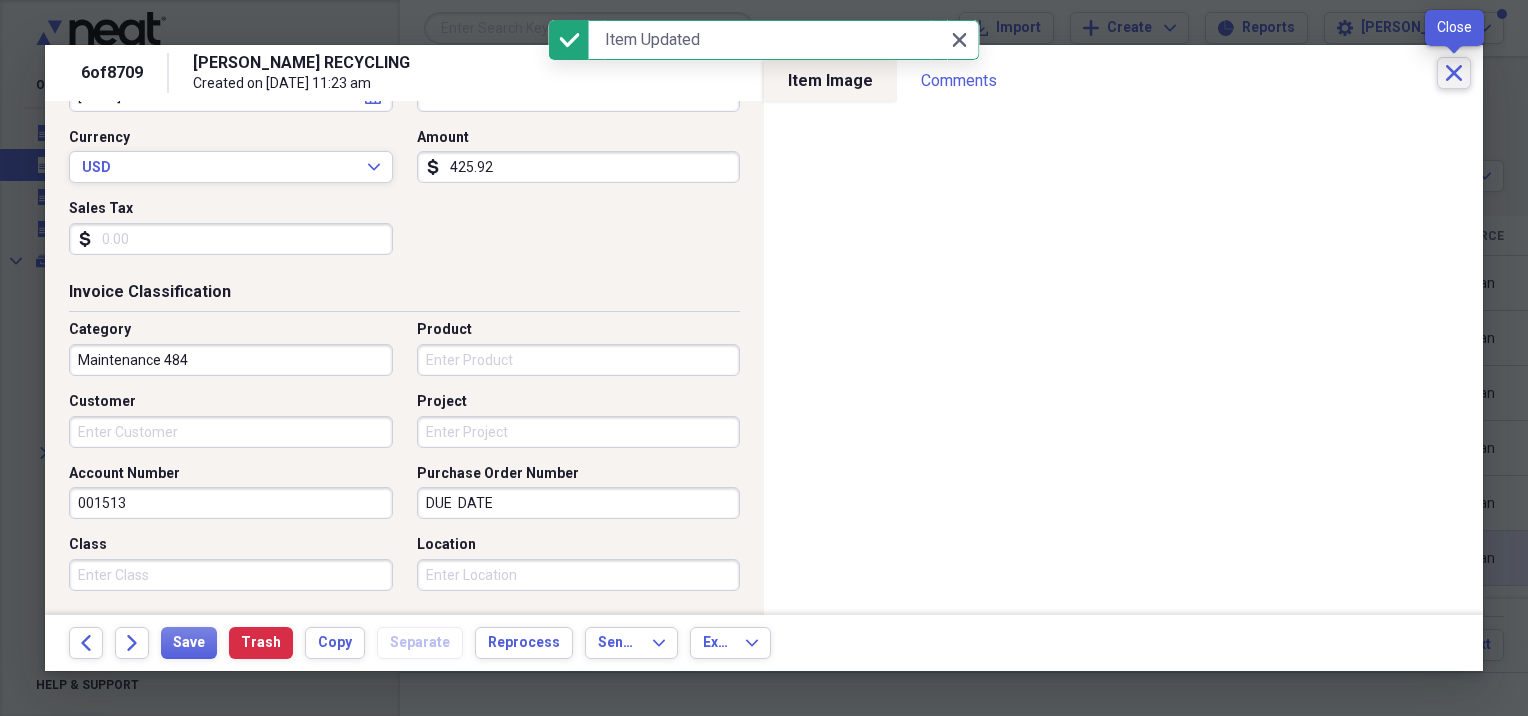 click on "Close" at bounding box center [1454, 73] 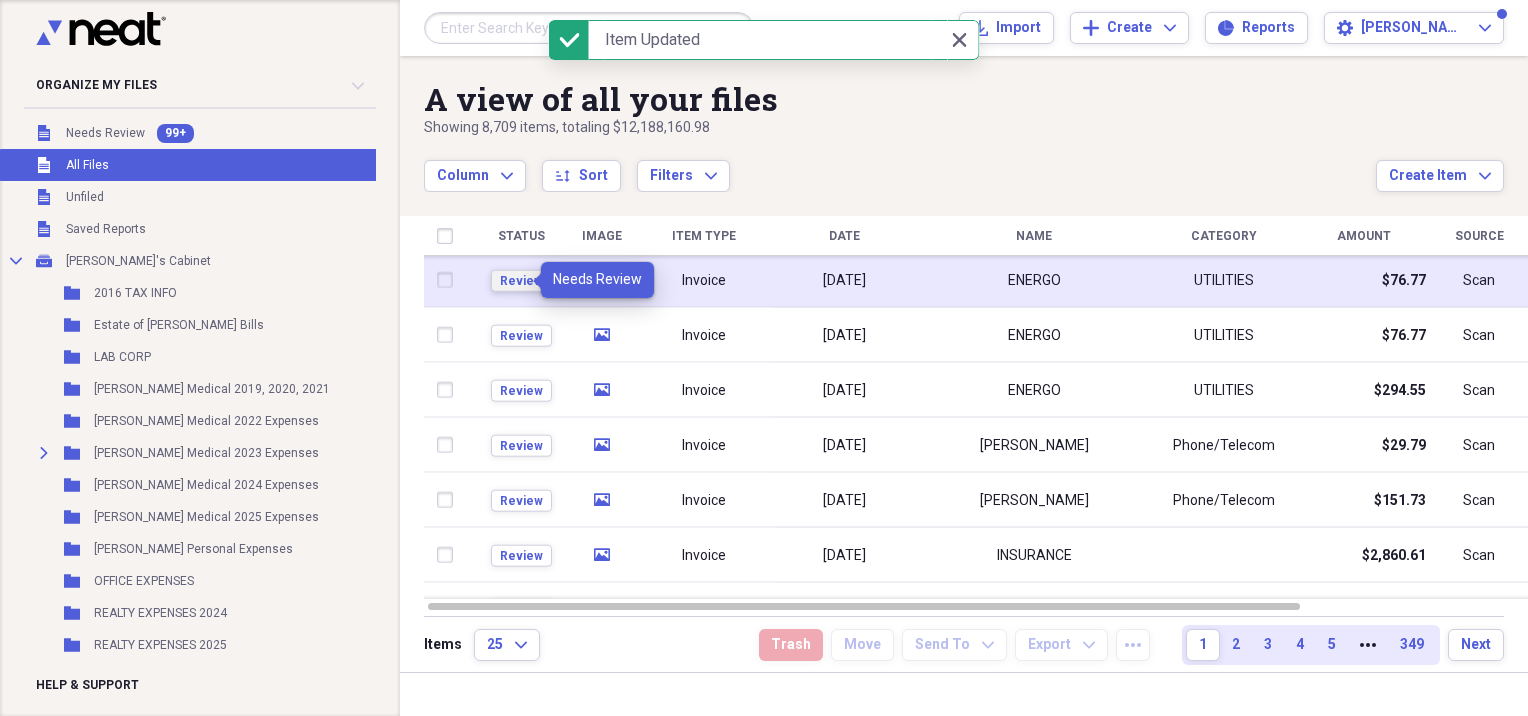 click on "Review" at bounding box center (521, 280) 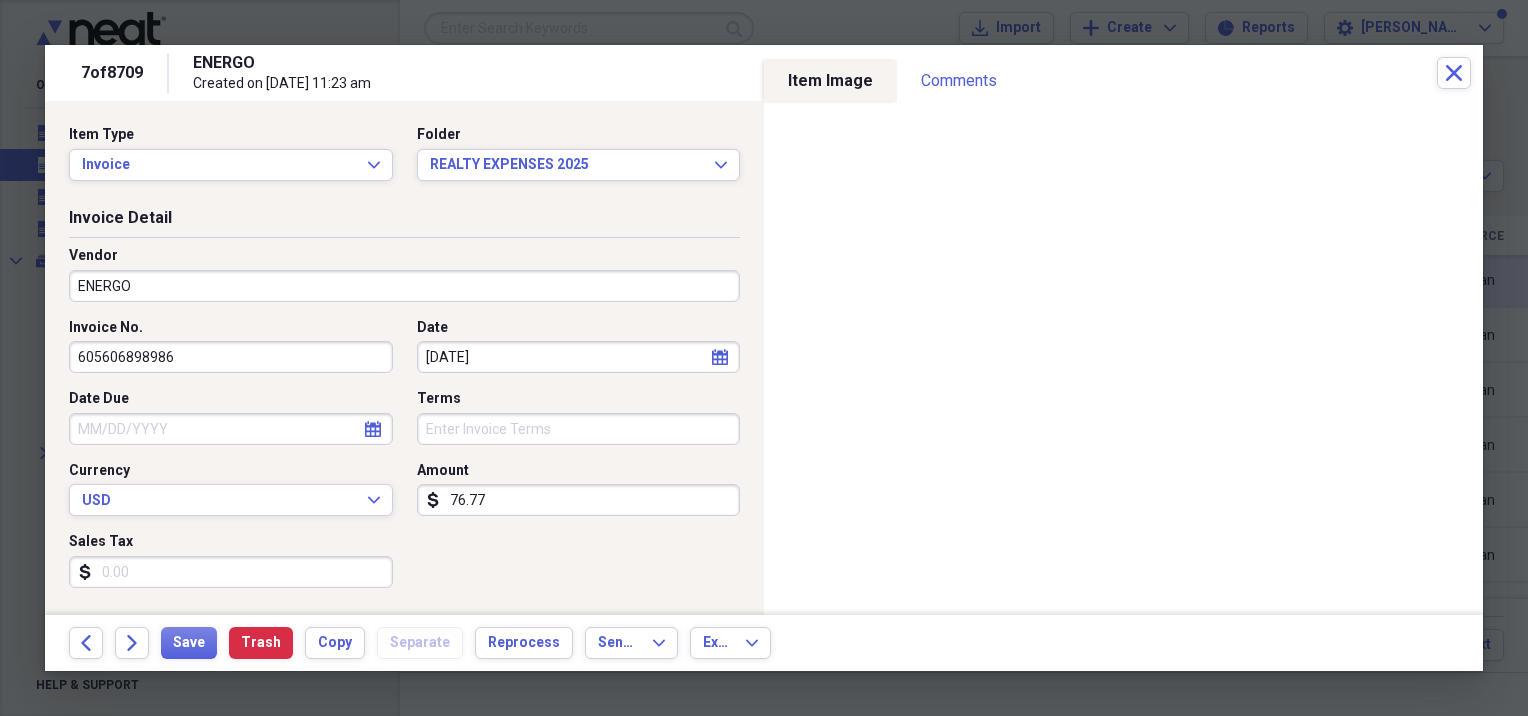 click on "ENERGO" at bounding box center [404, 286] 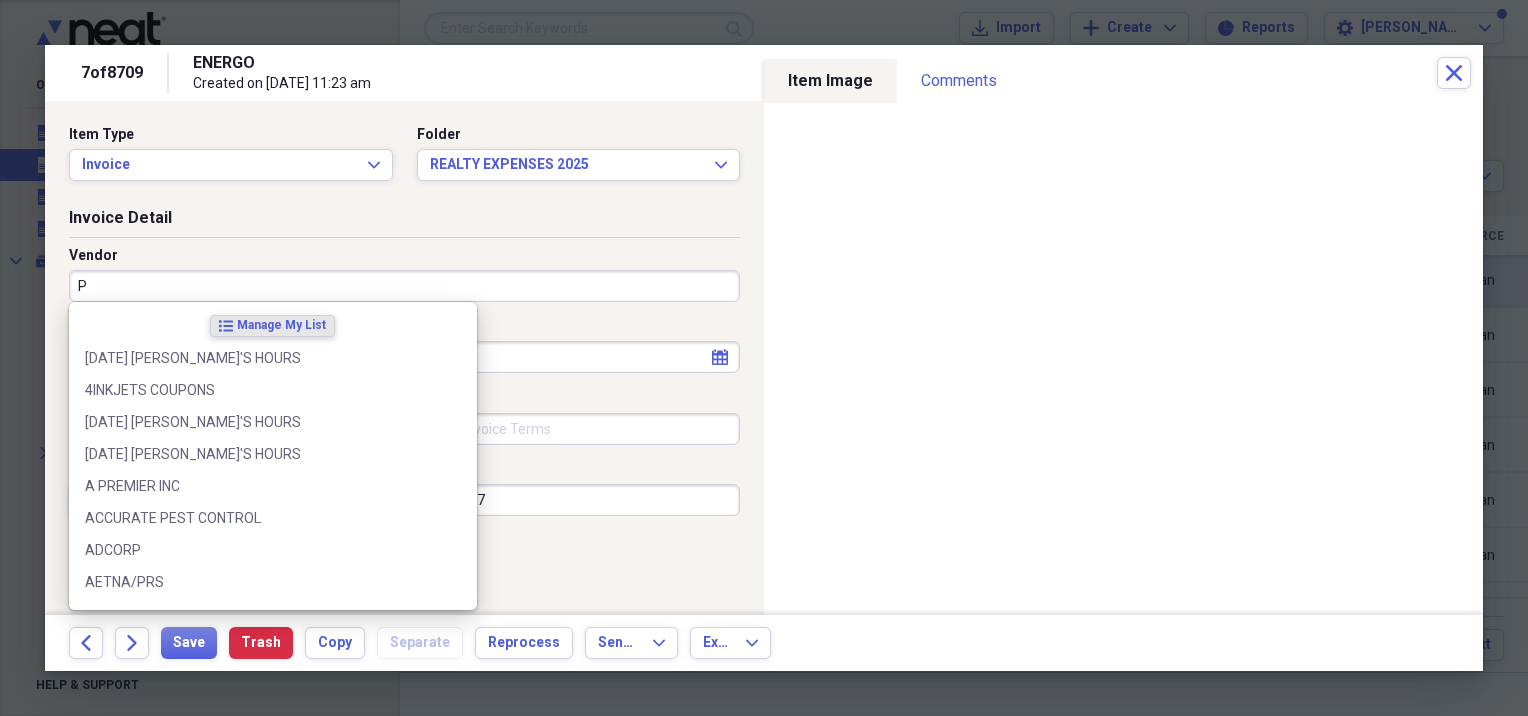 type on "PS" 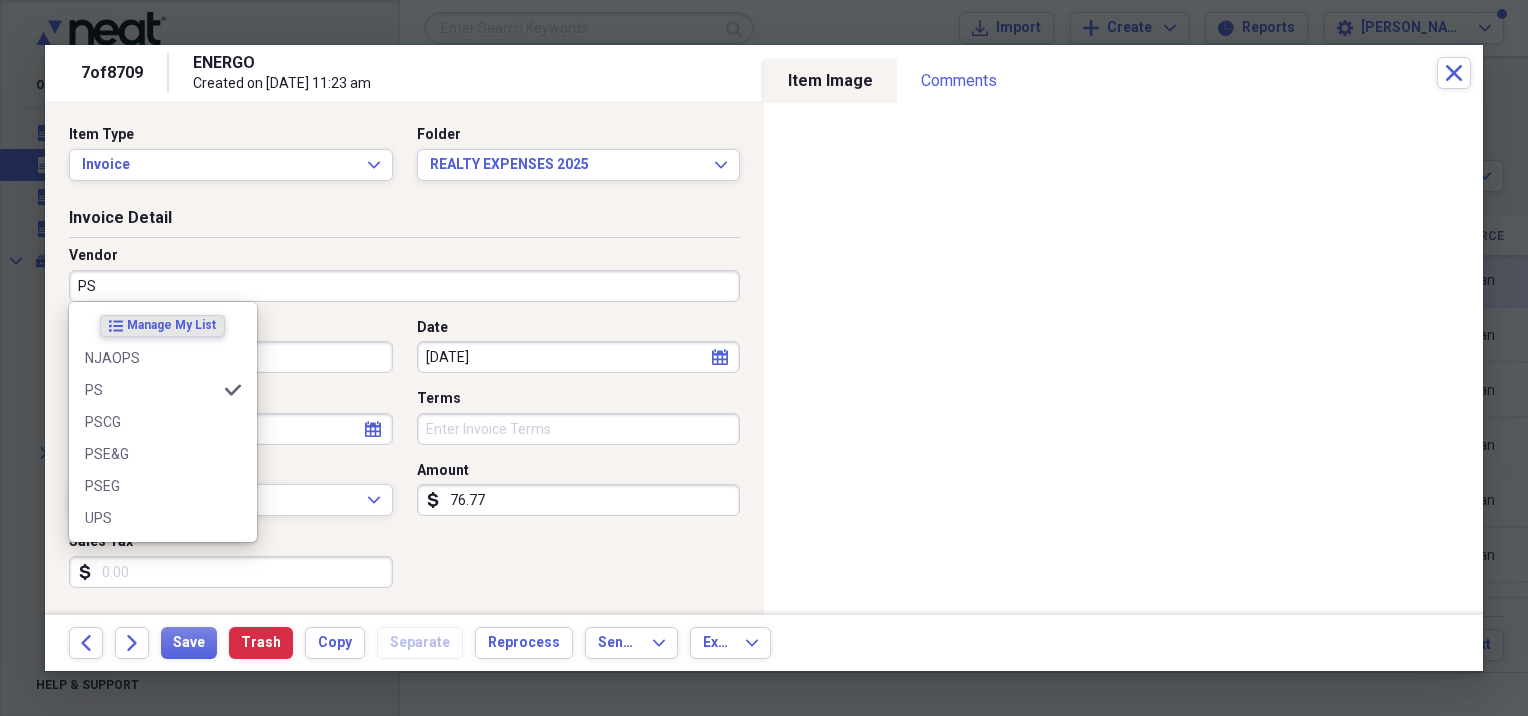 type on "General Retail" 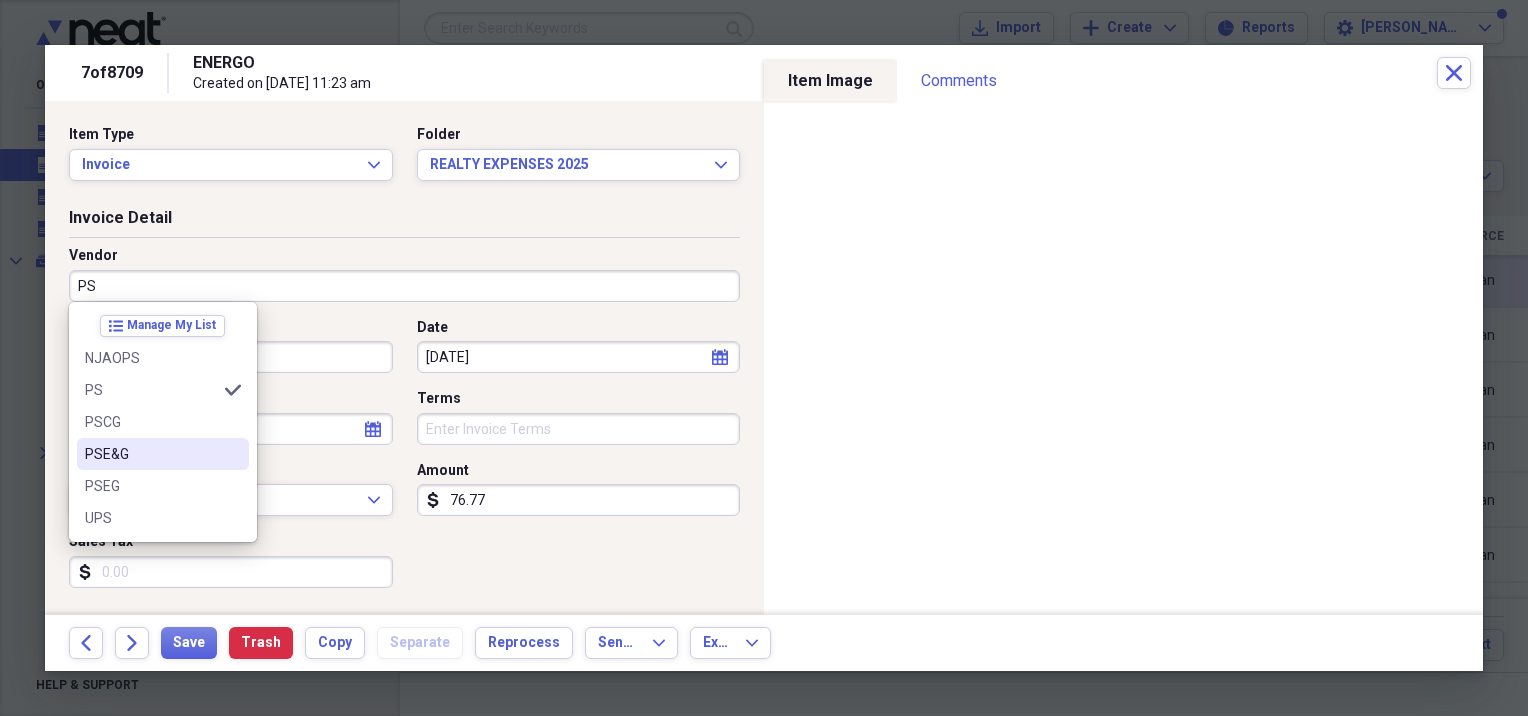 click on "PSE&G" at bounding box center [163, 454] 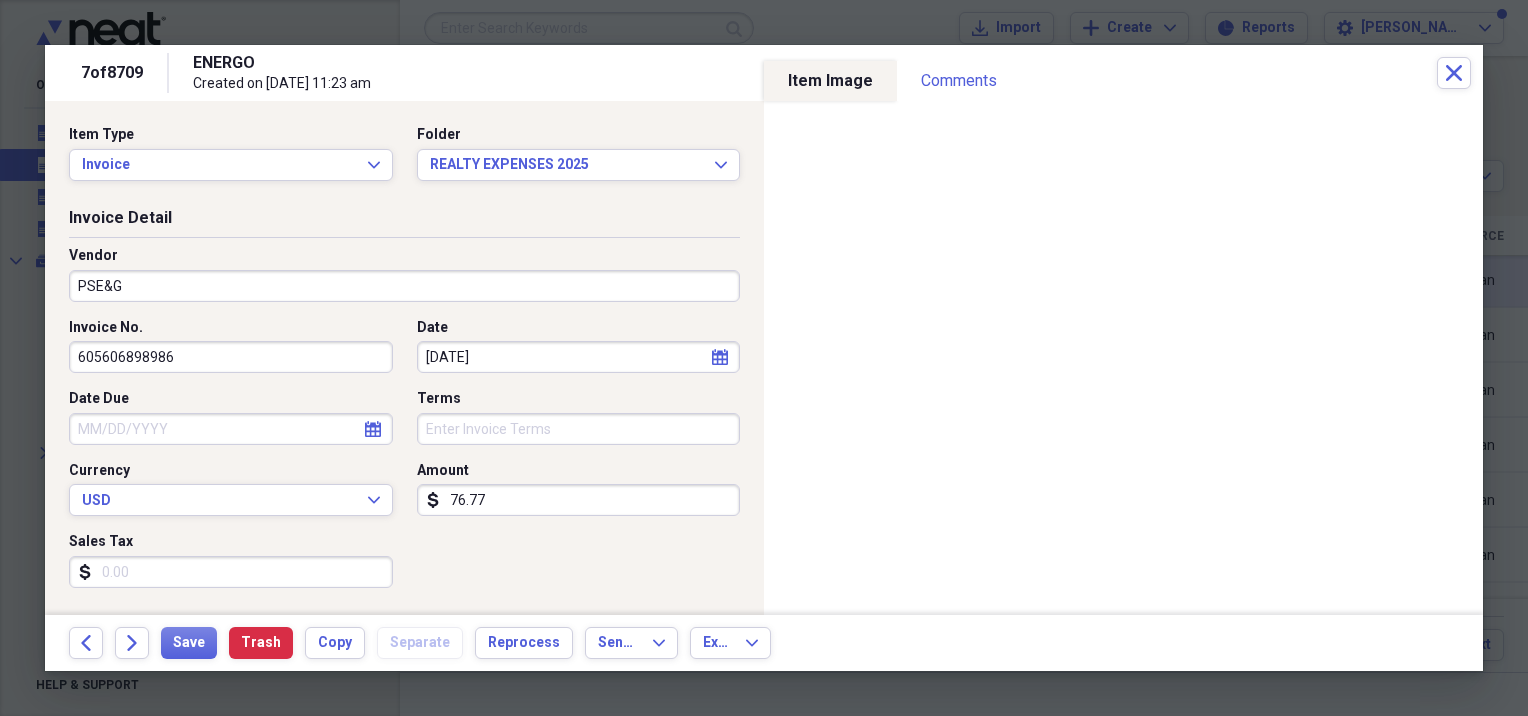 type on "Utilities" 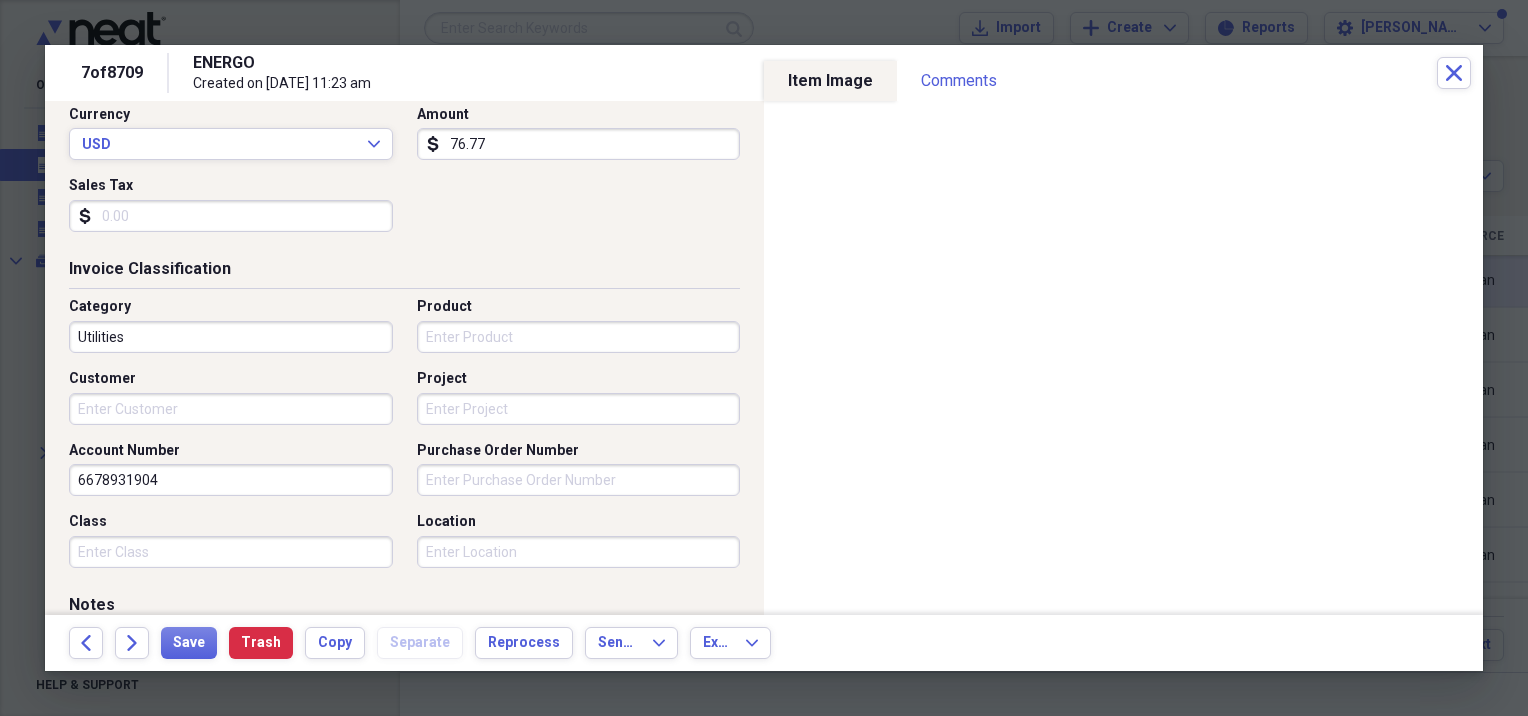 scroll, scrollTop: 343, scrollLeft: 0, axis: vertical 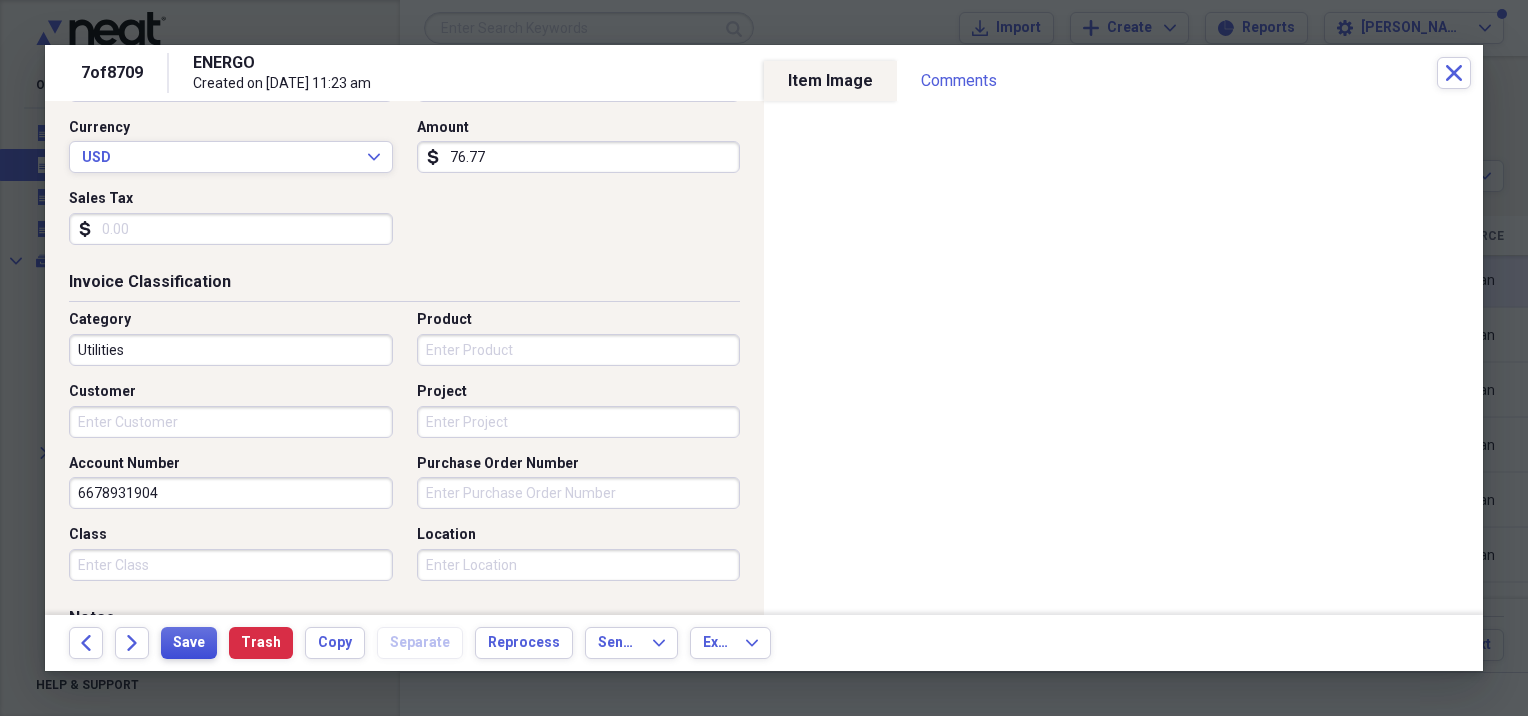 click on "Save" at bounding box center [189, 643] 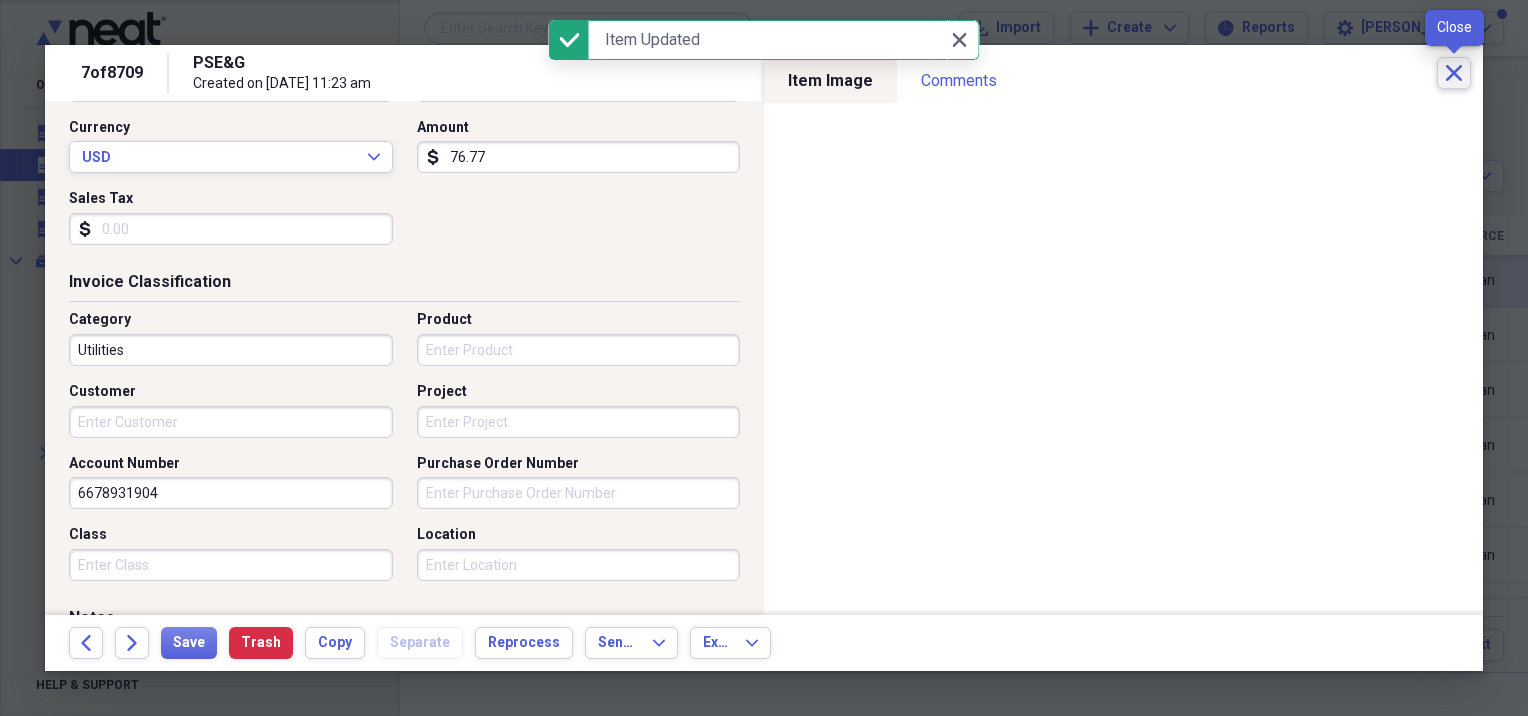 click 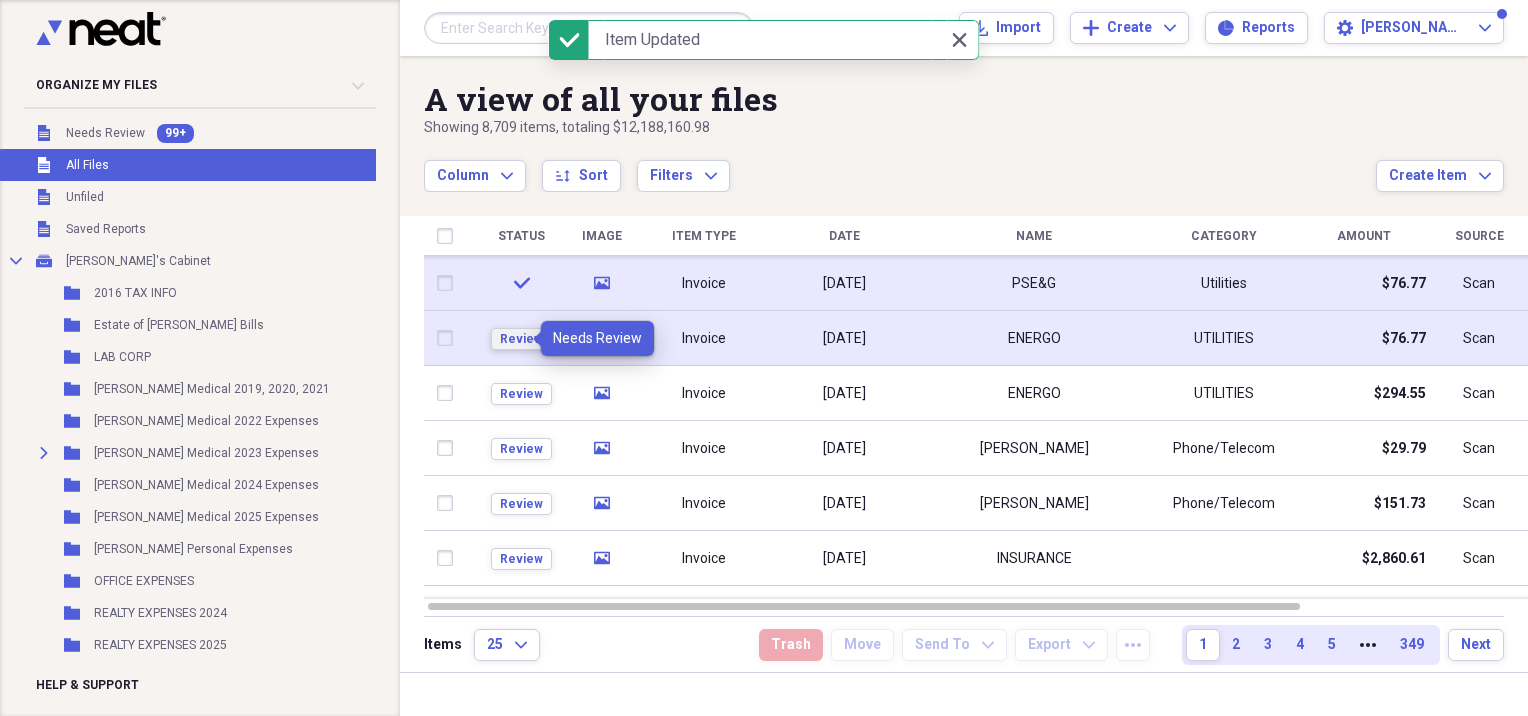 click on "Review" at bounding box center (521, 339) 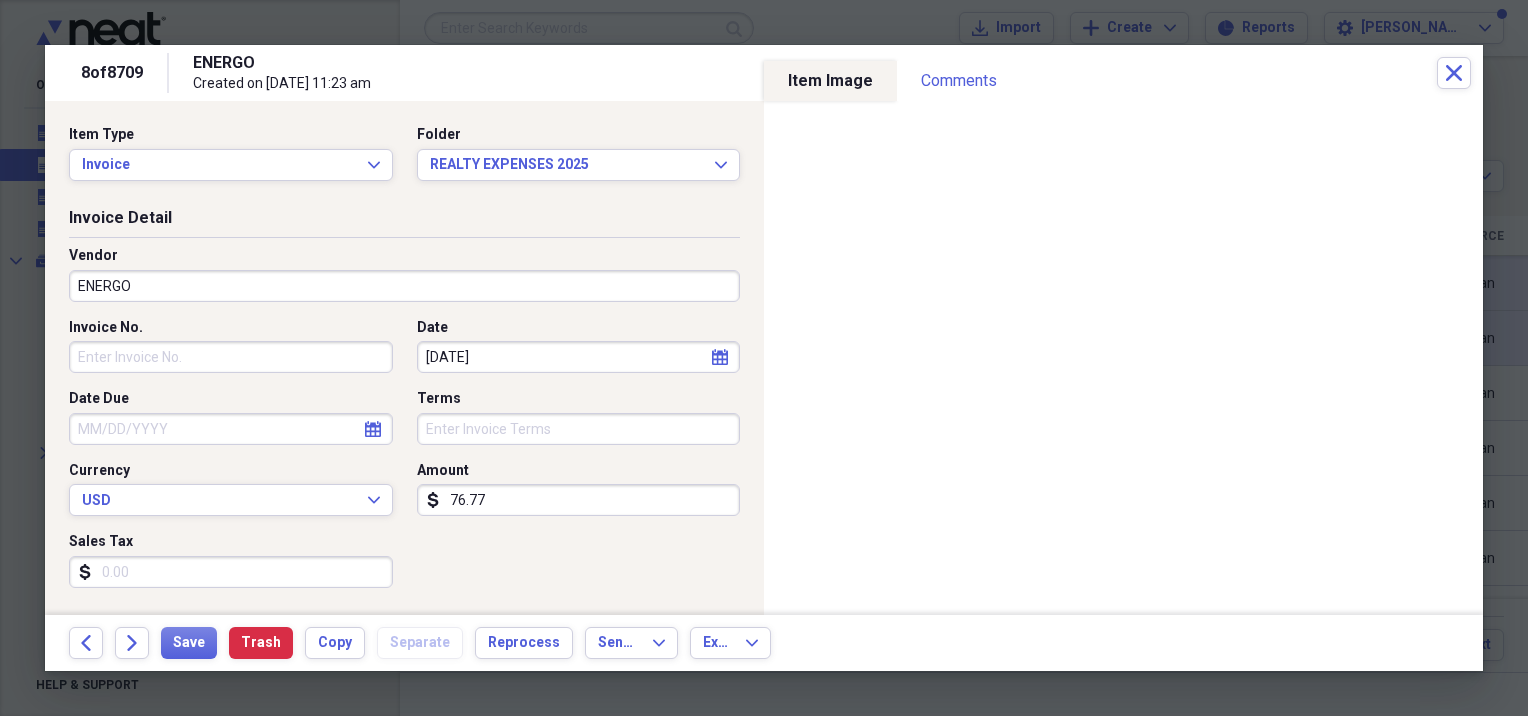 click on "ENERGO" at bounding box center [404, 286] 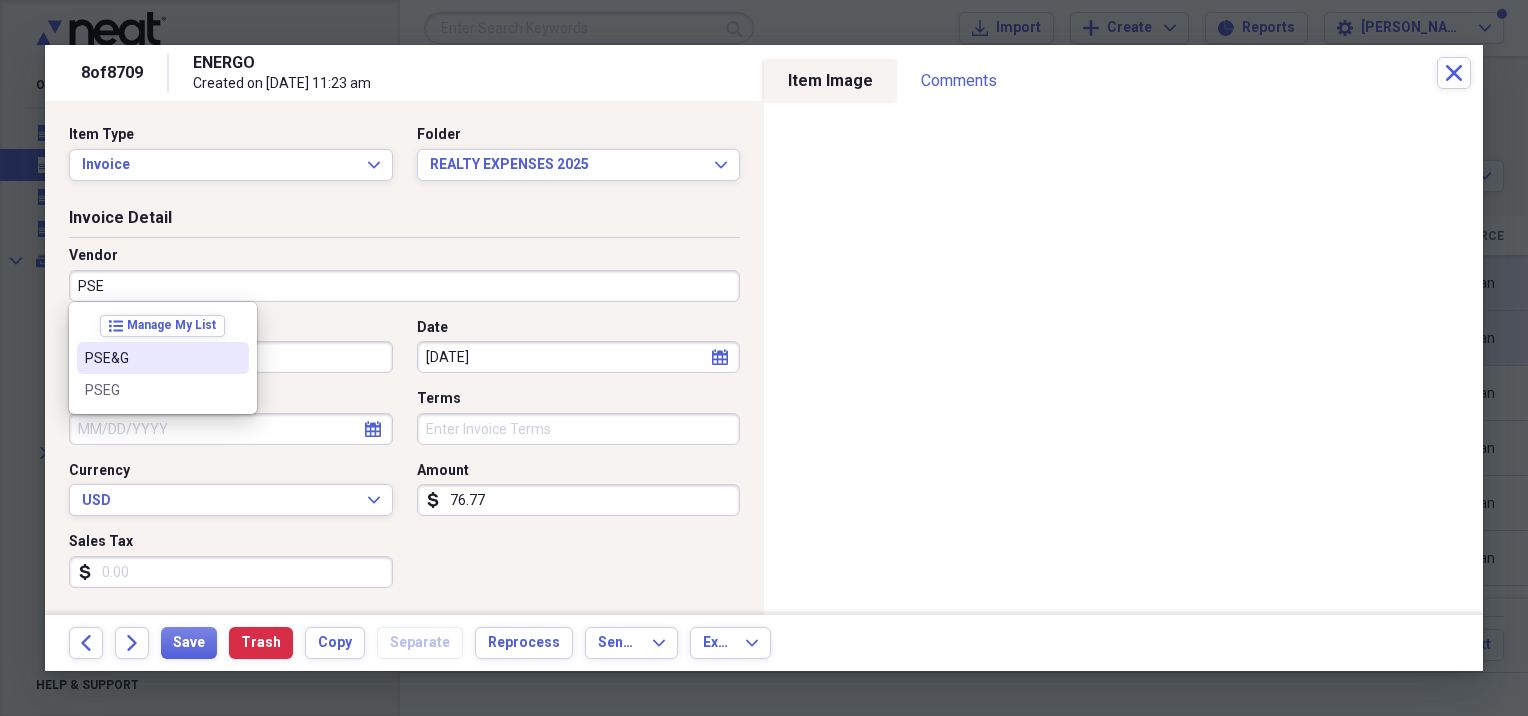 click on "PSE&G" at bounding box center (151, 358) 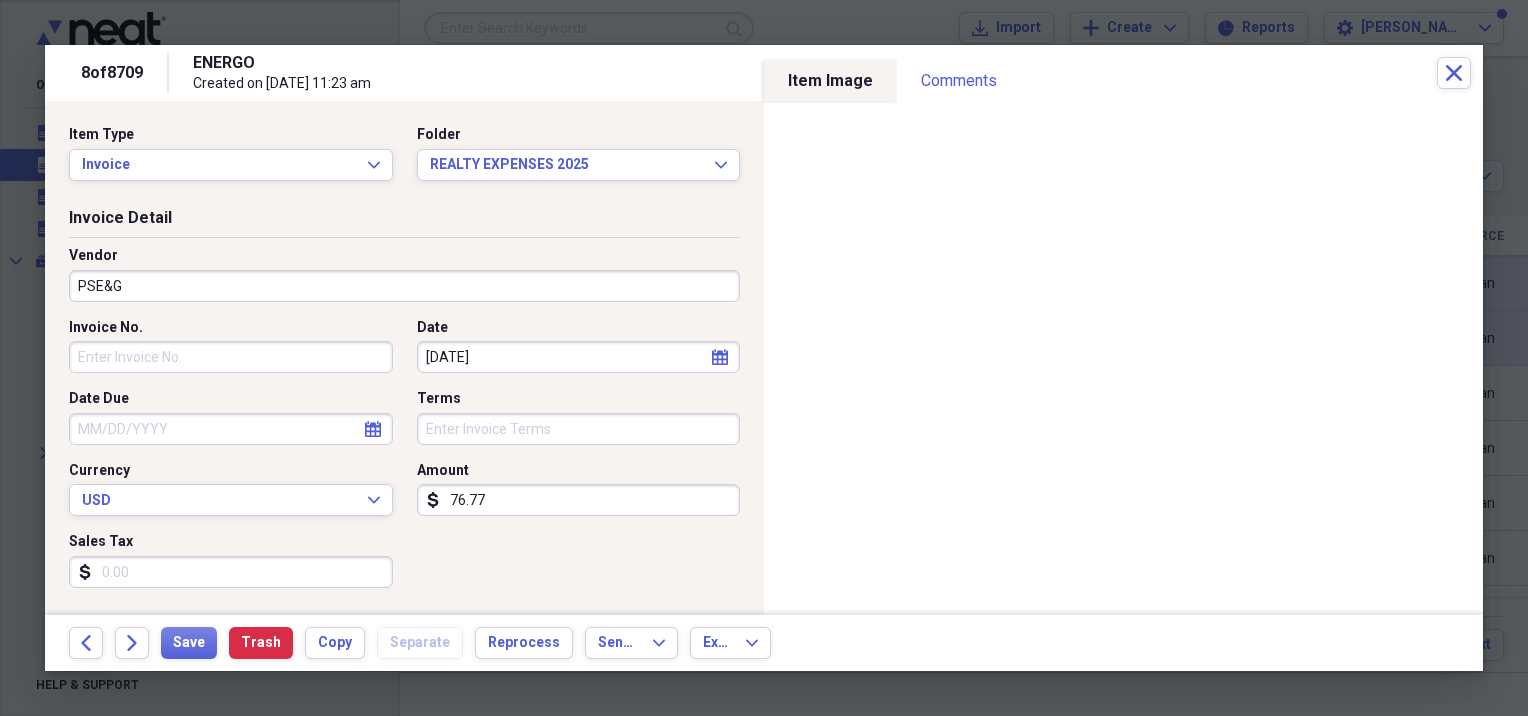 type on "Utilities" 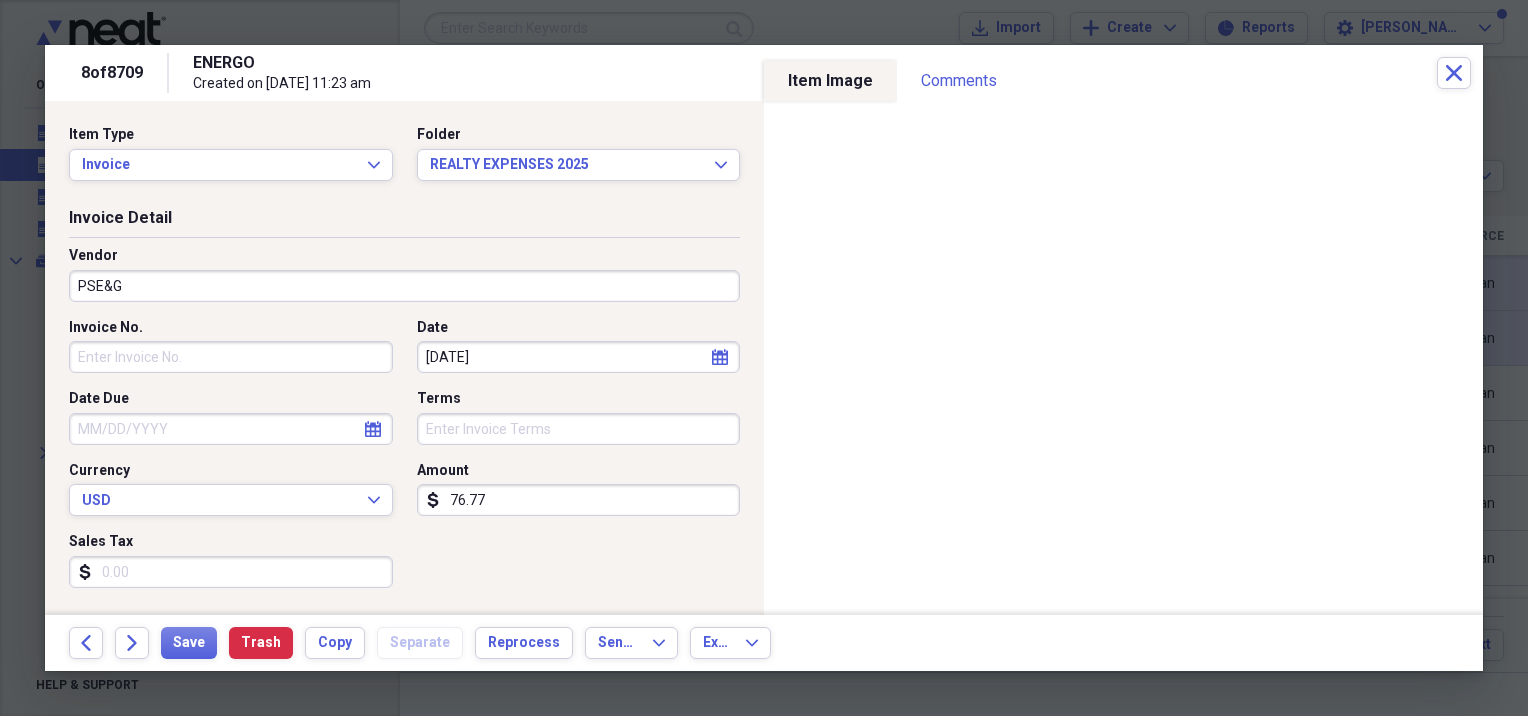 scroll, scrollTop: 333, scrollLeft: 0, axis: vertical 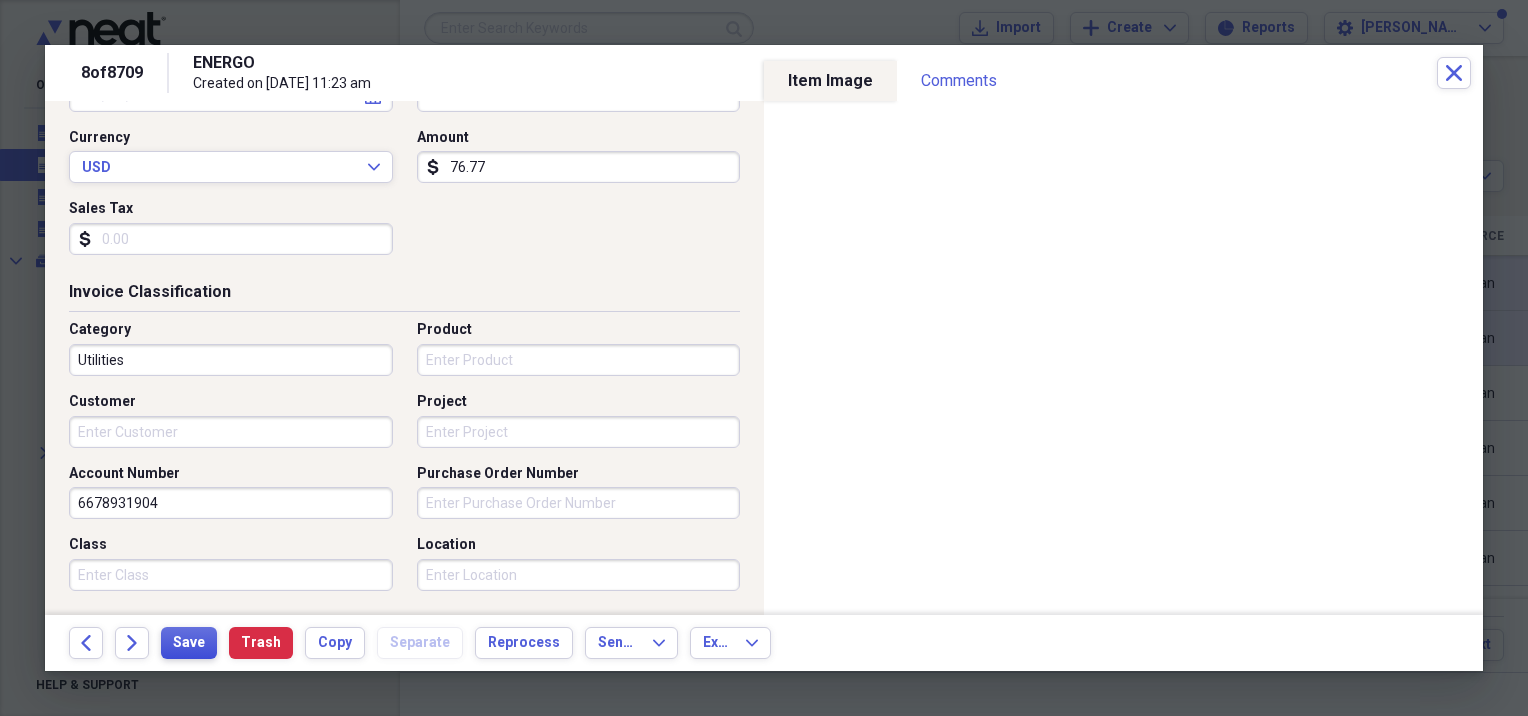 click on "Save" at bounding box center (189, 643) 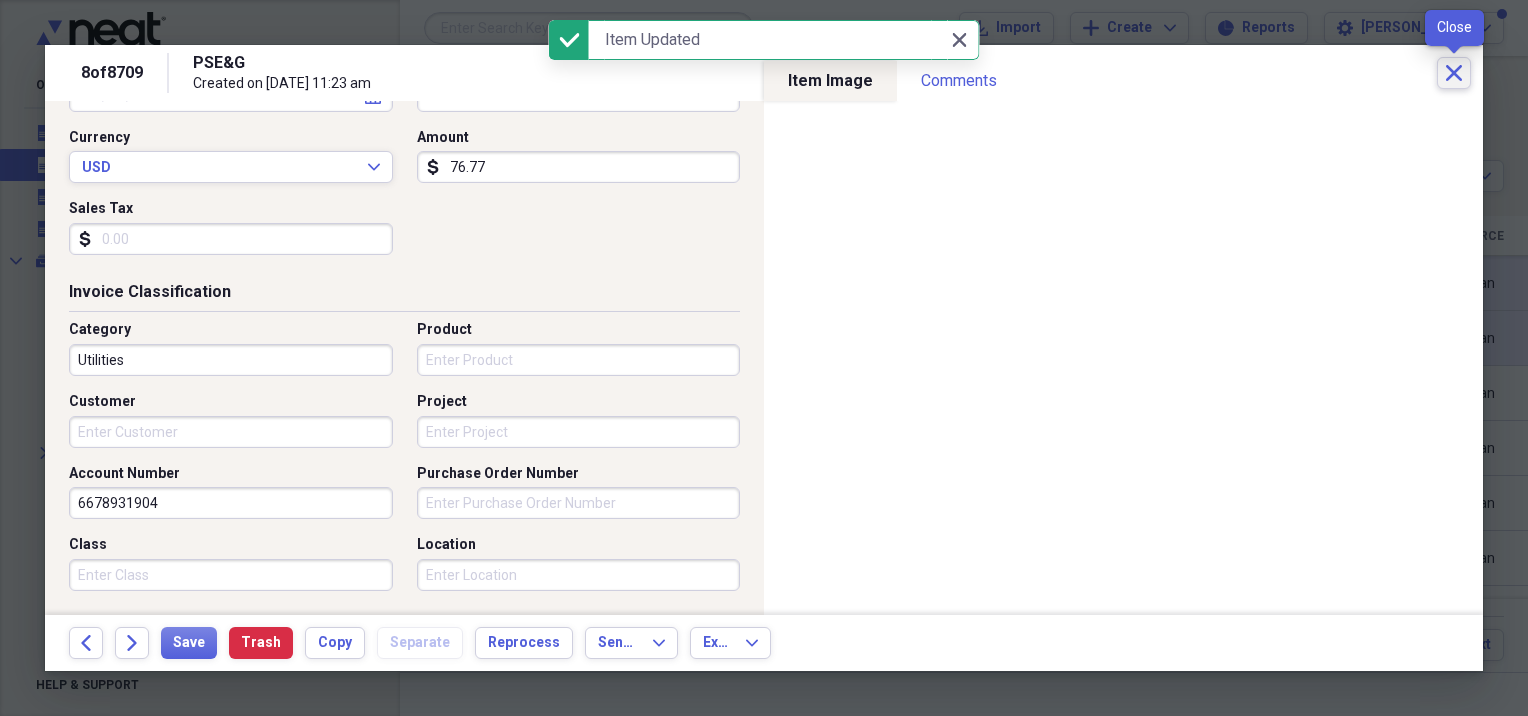 click 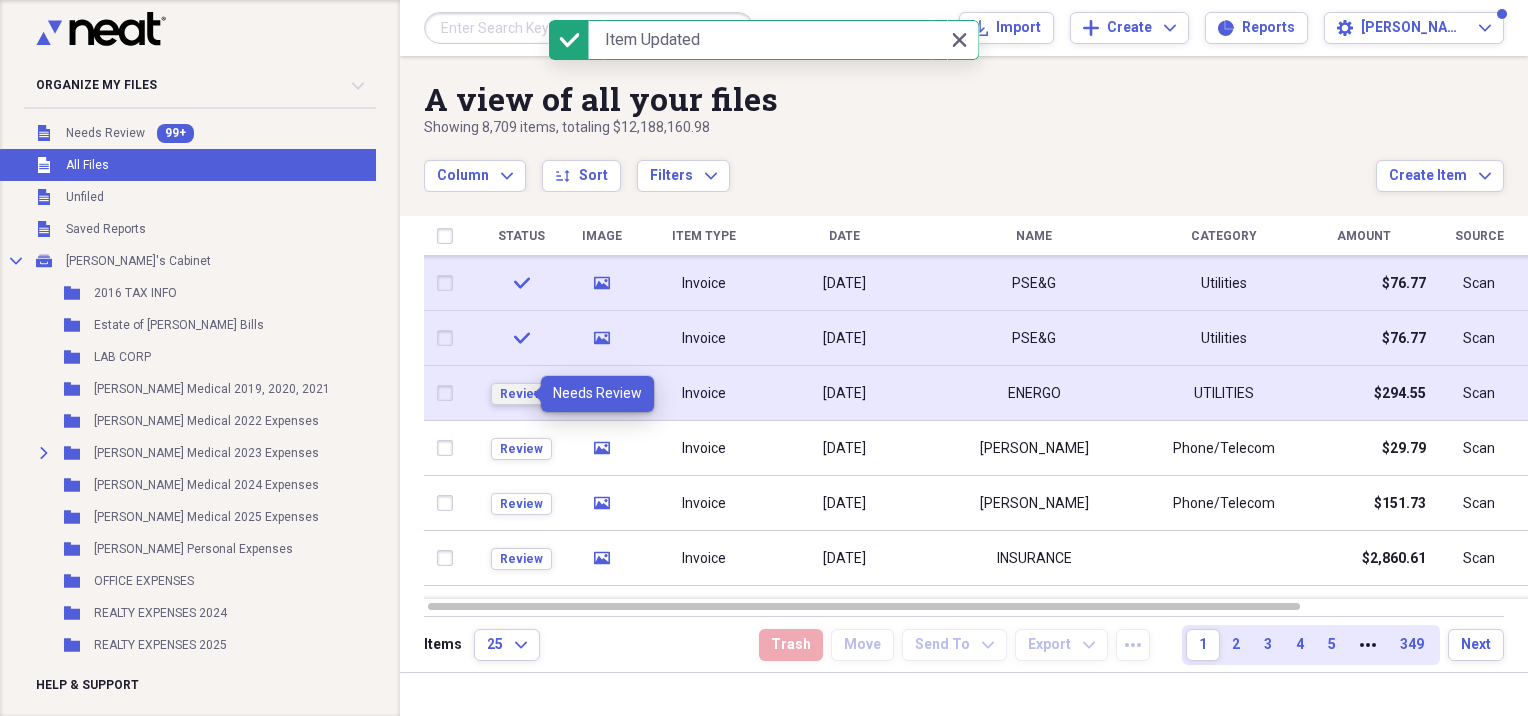 click on "Review" at bounding box center (521, 394) 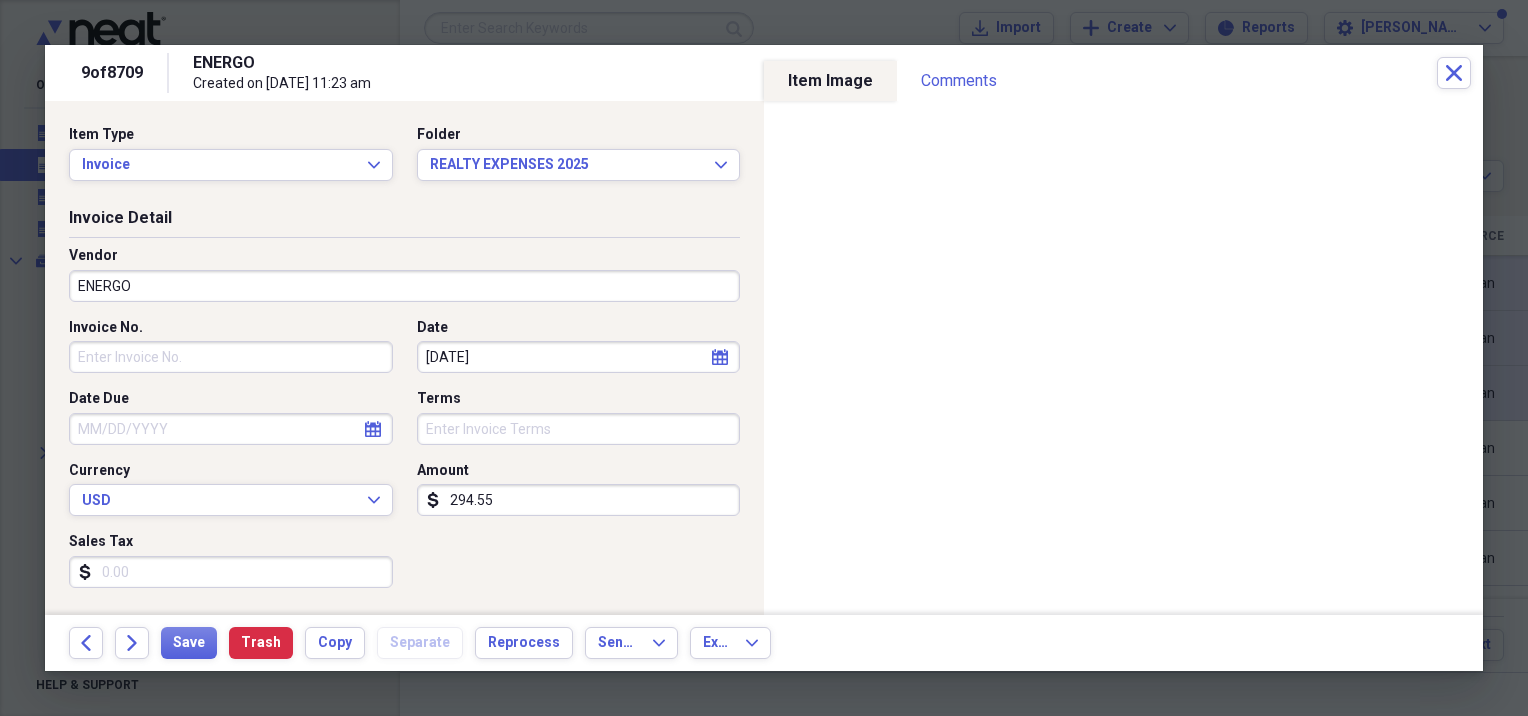 click on "ENERGO" at bounding box center (404, 286) 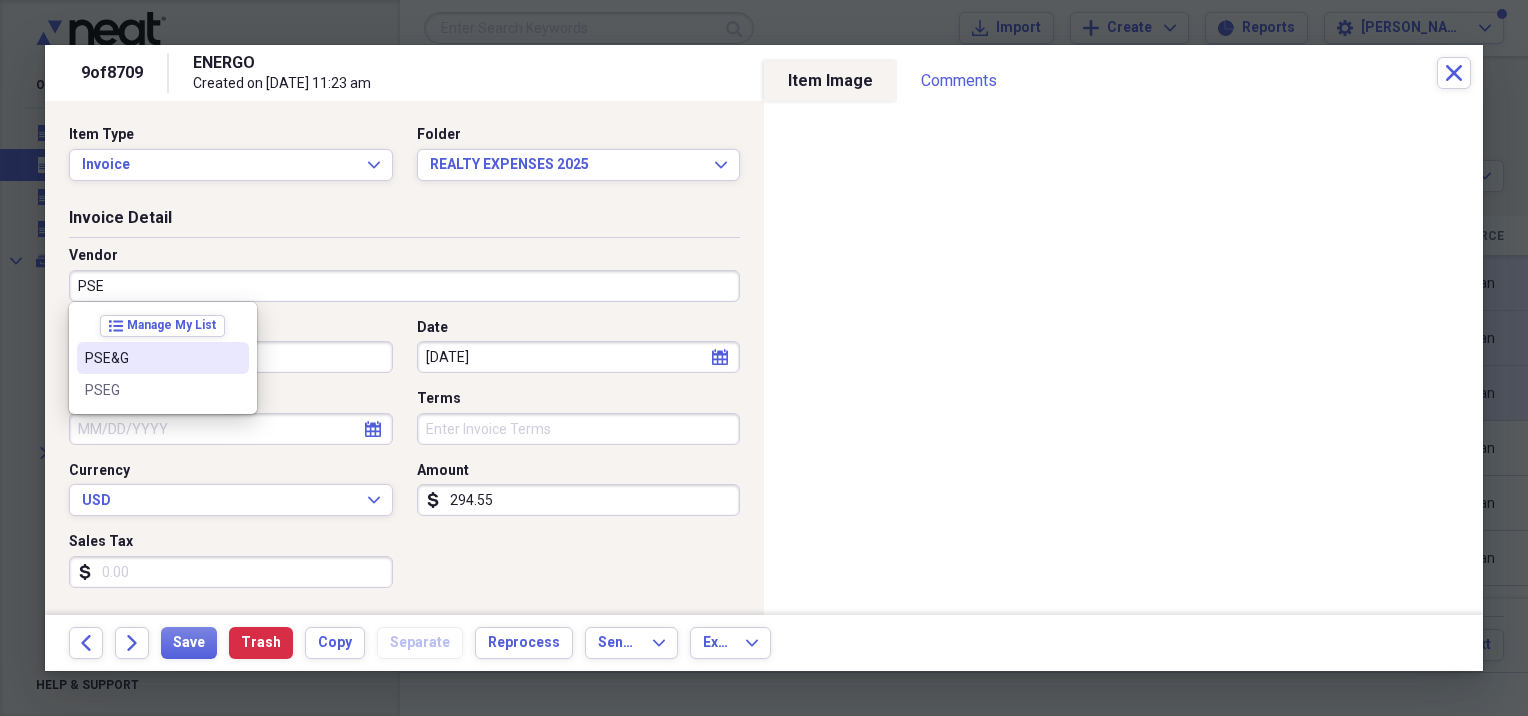 click on "PSE&G" at bounding box center [151, 358] 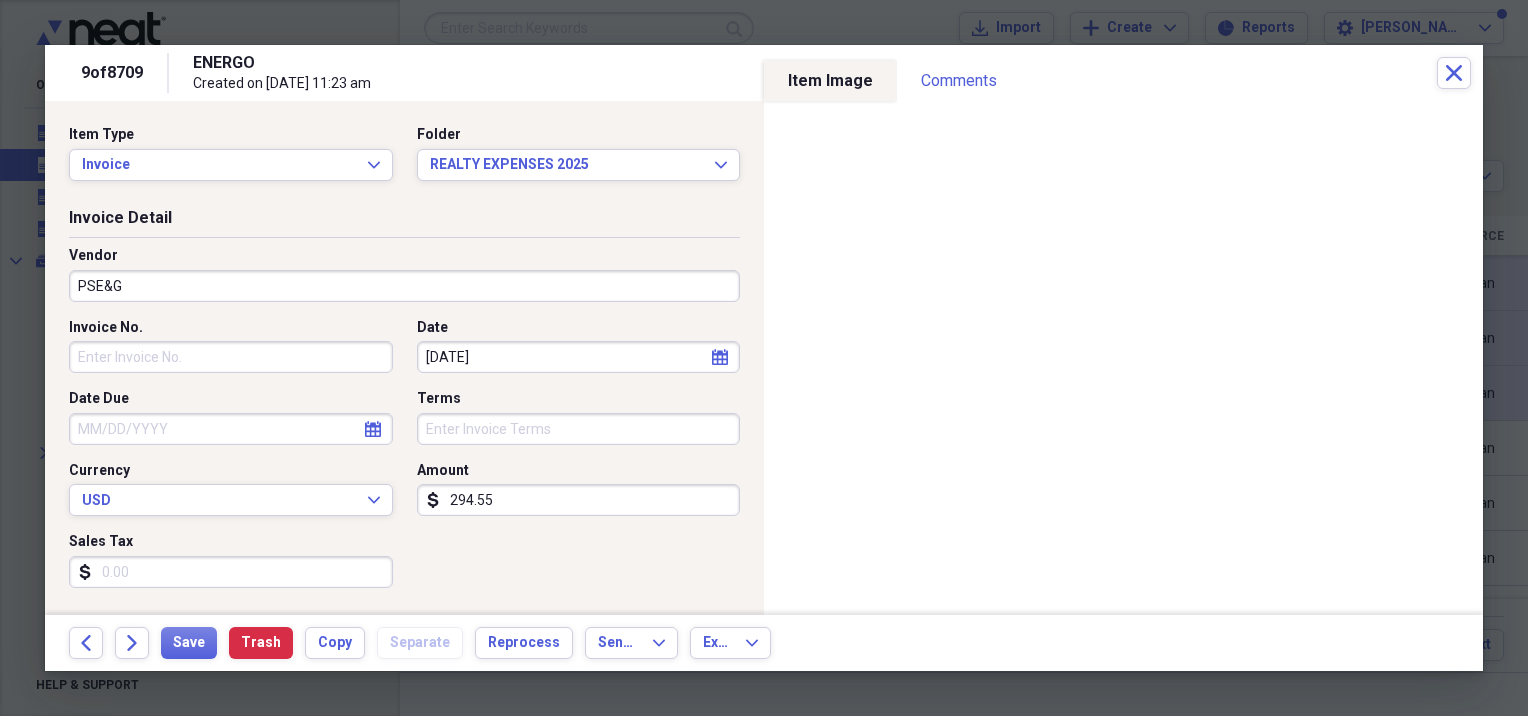 type on "Utilities" 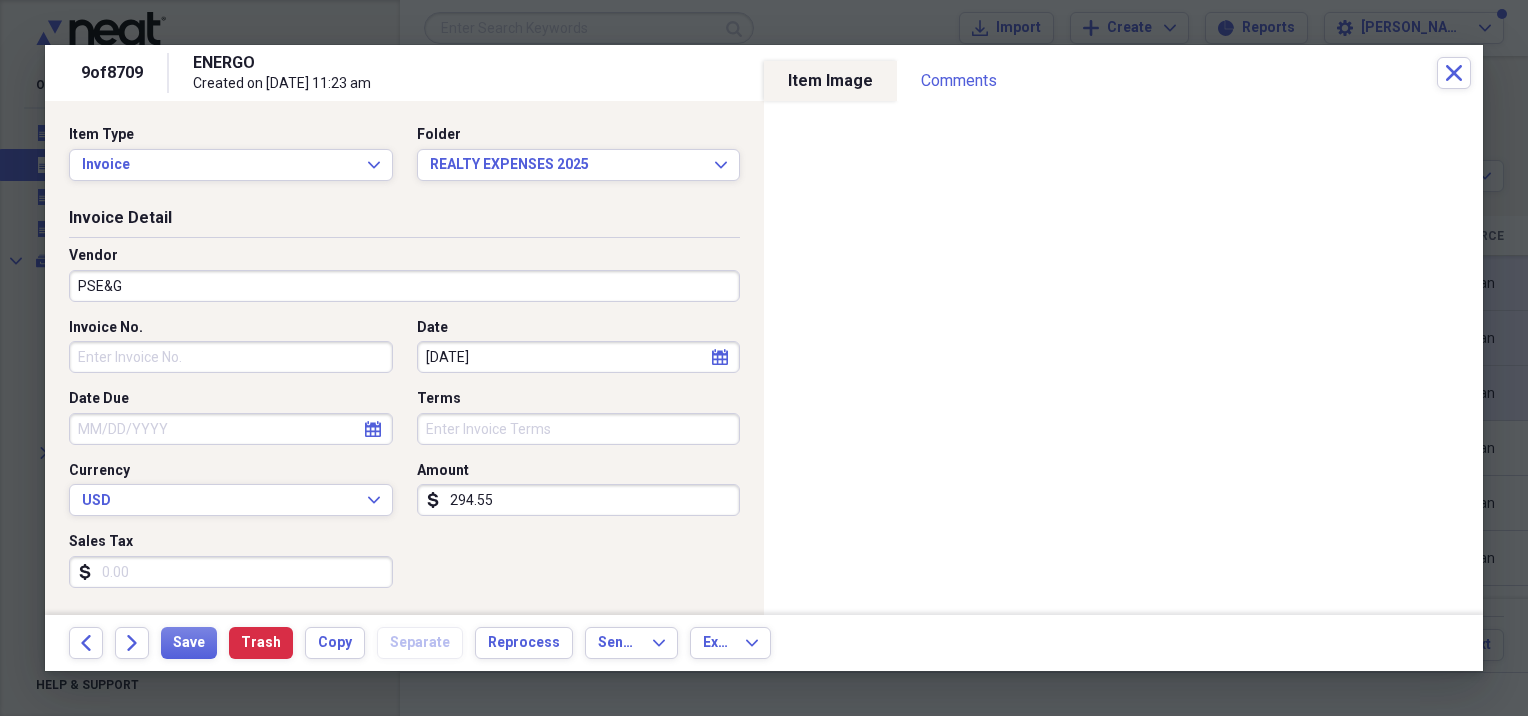 scroll, scrollTop: 333, scrollLeft: 0, axis: vertical 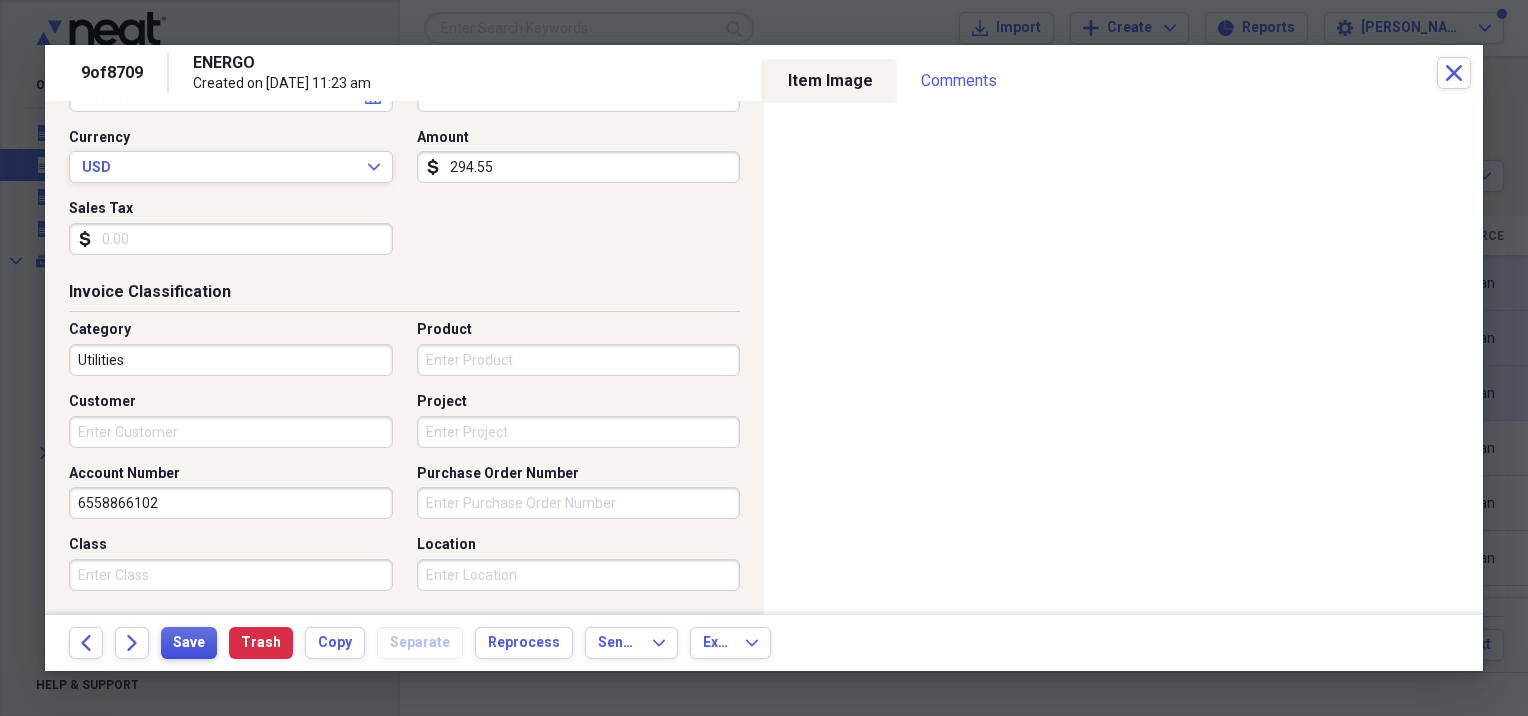 click on "Save" at bounding box center (189, 643) 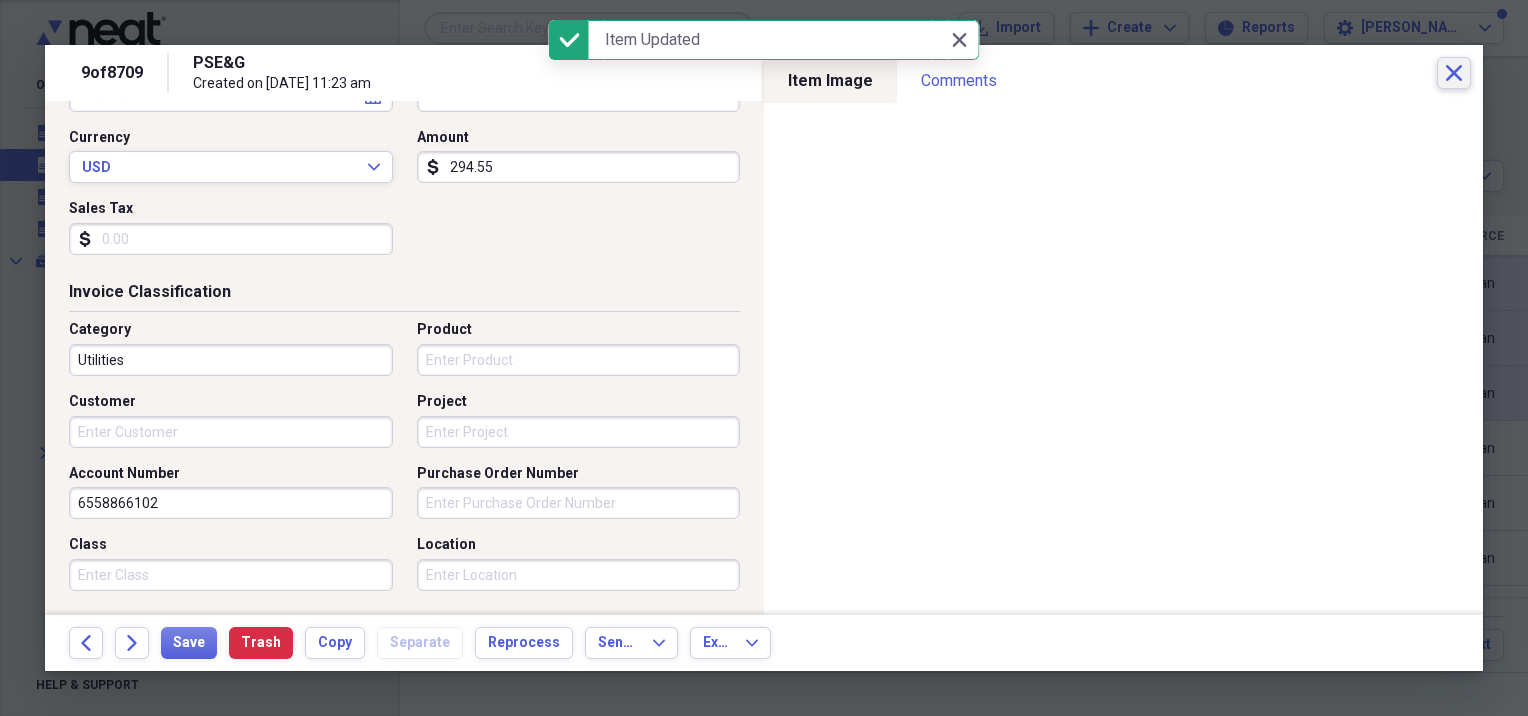 click 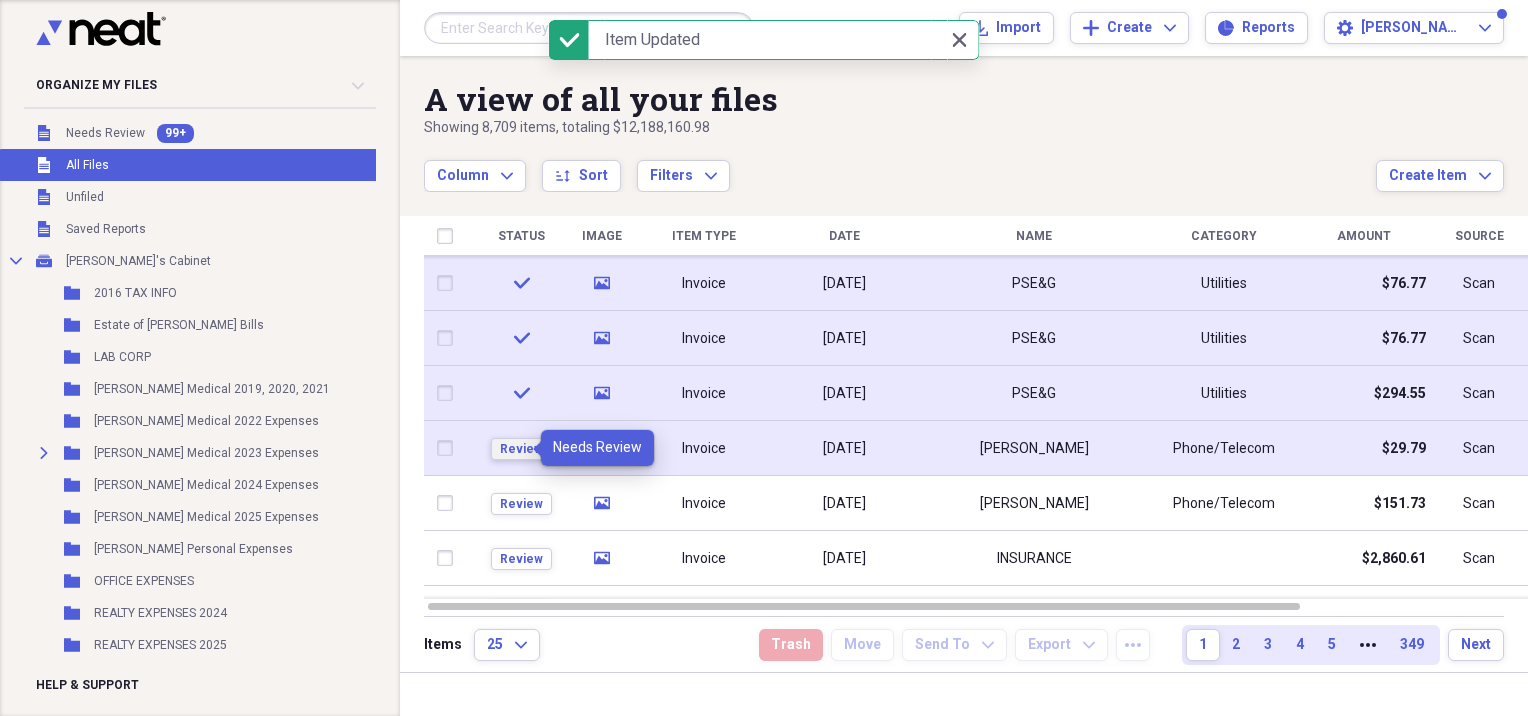 click on "Review" at bounding box center [521, 449] 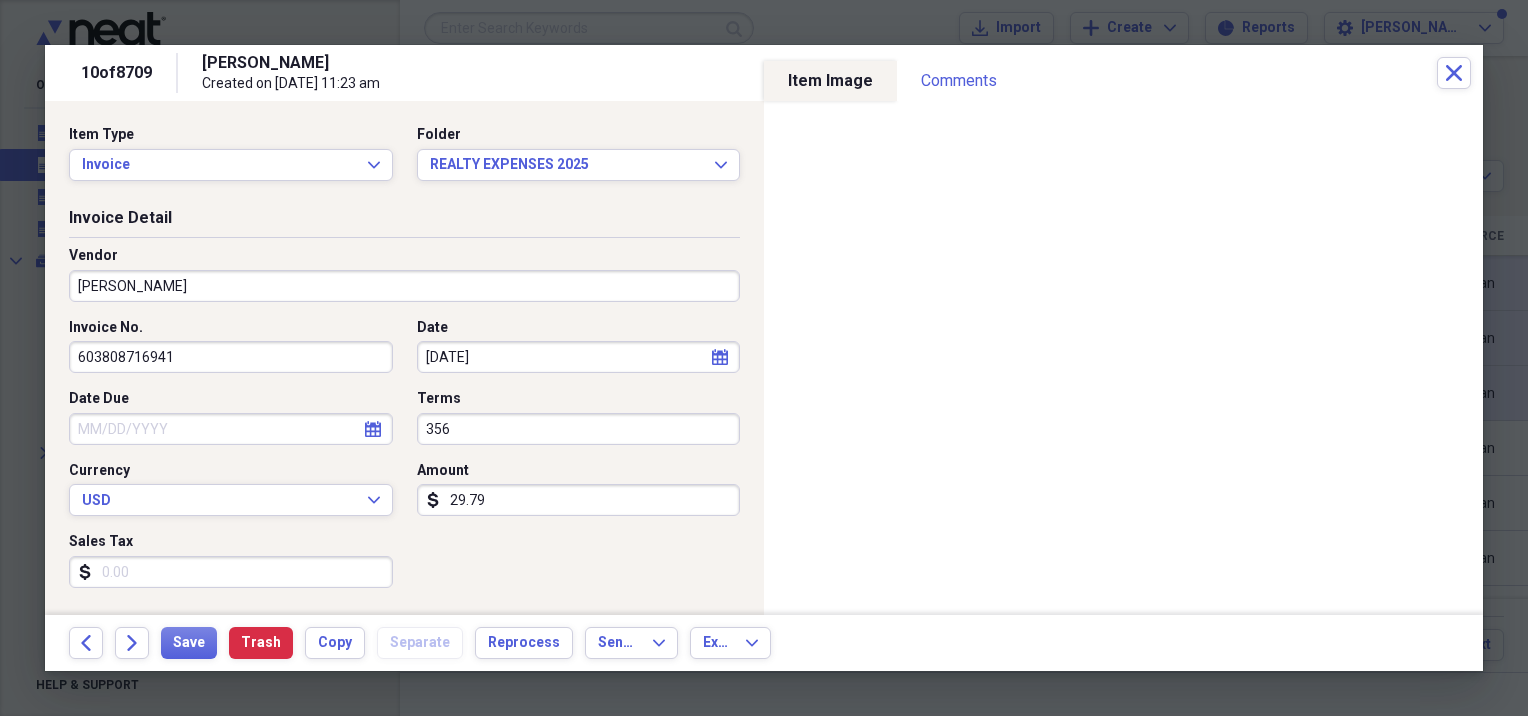 click on "[PERSON_NAME]" at bounding box center (404, 286) 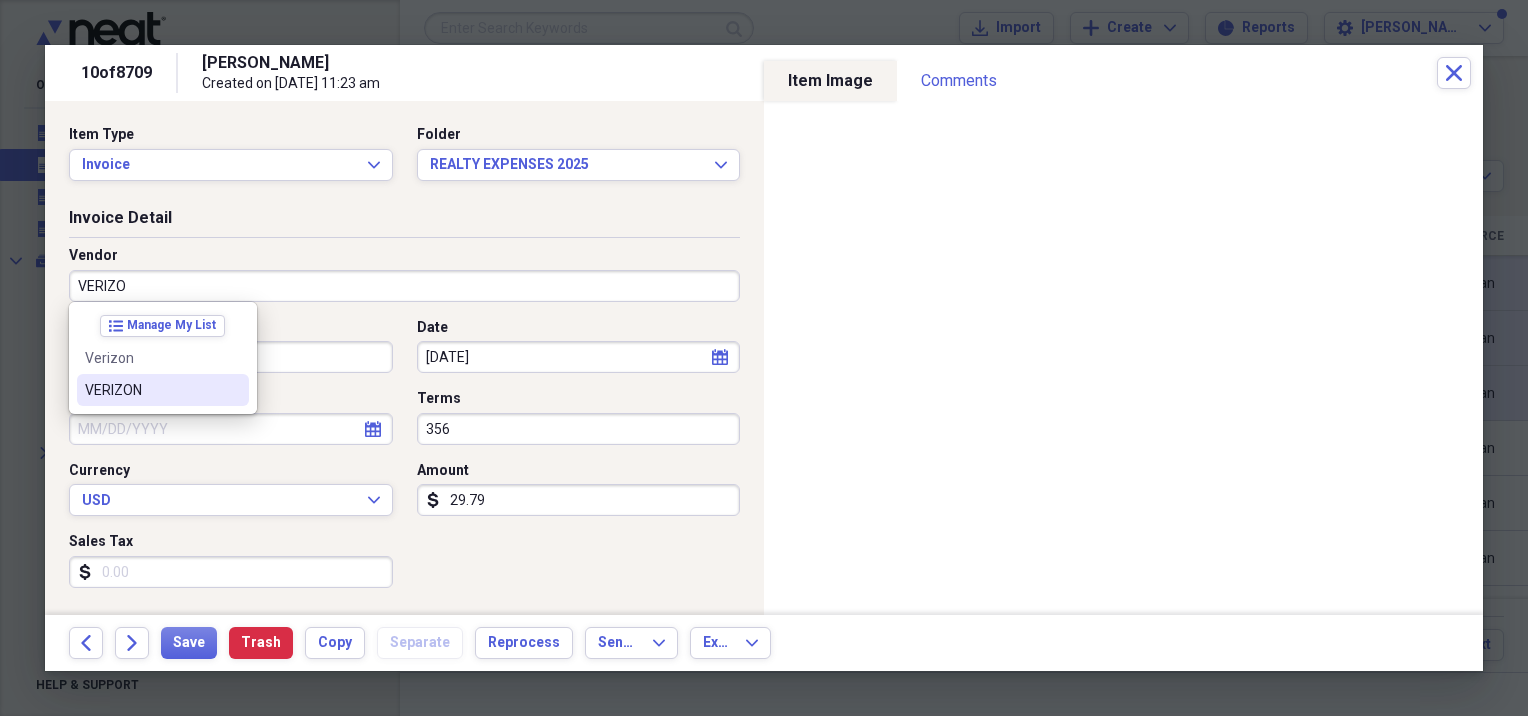 click on "VERIZON" at bounding box center (163, 390) 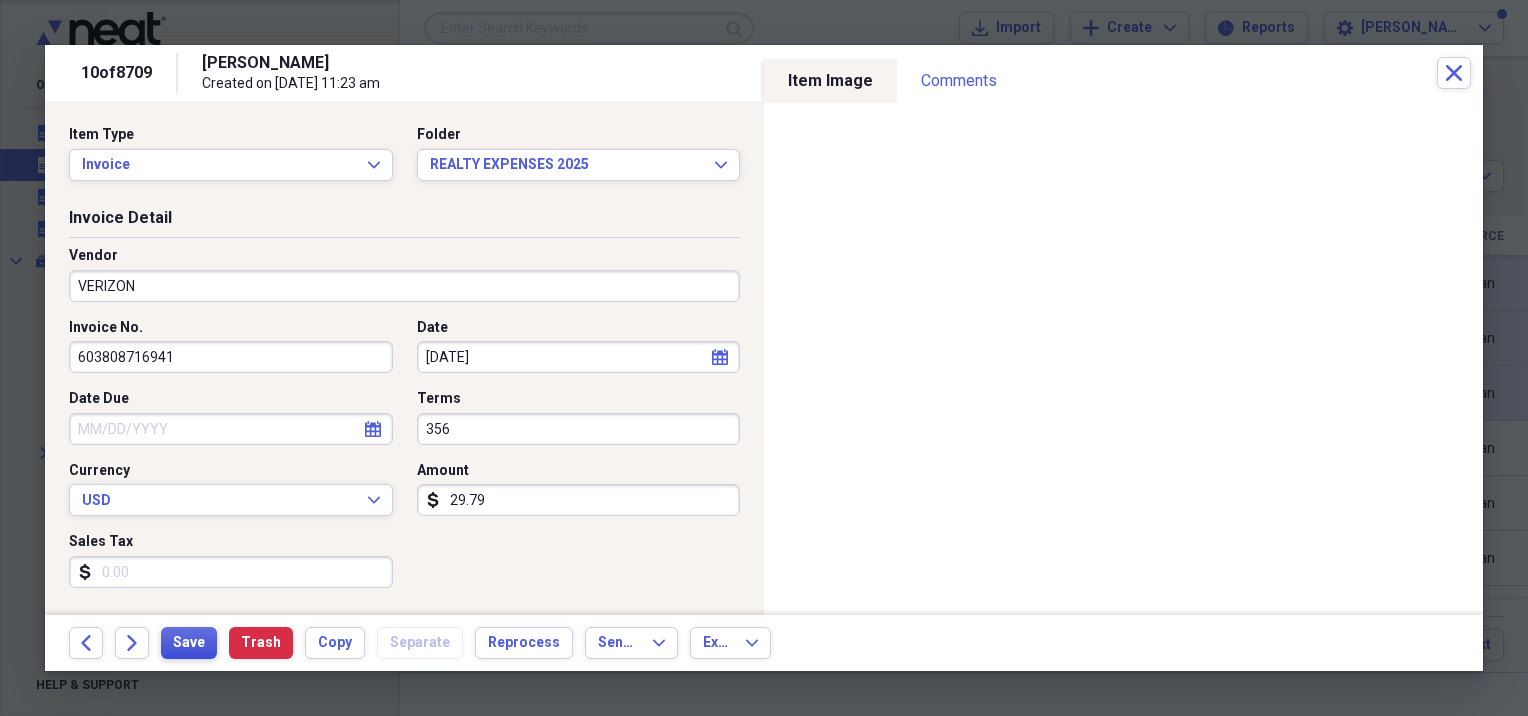 click on "Save" at bounding box center (189, 643) 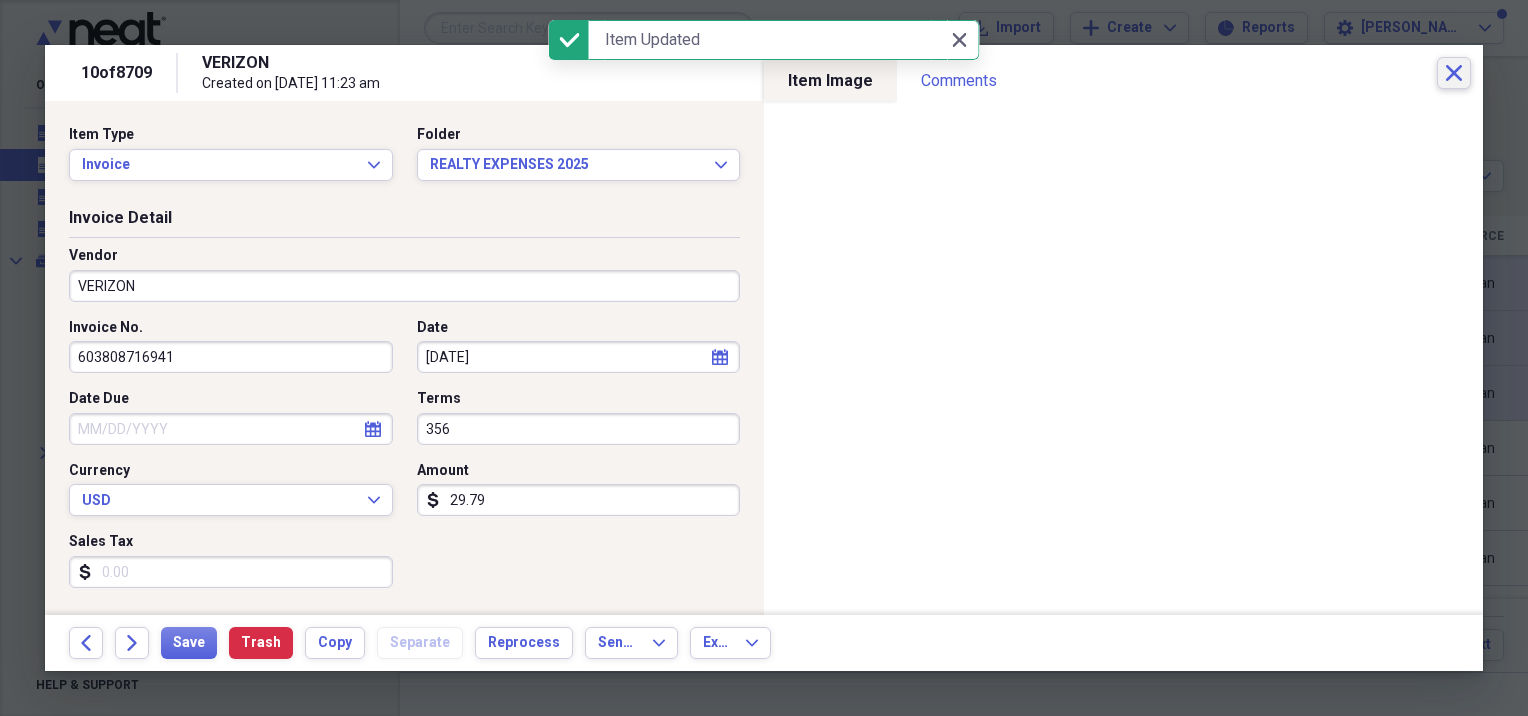click on "Close" at bounding box center [1454, 73] 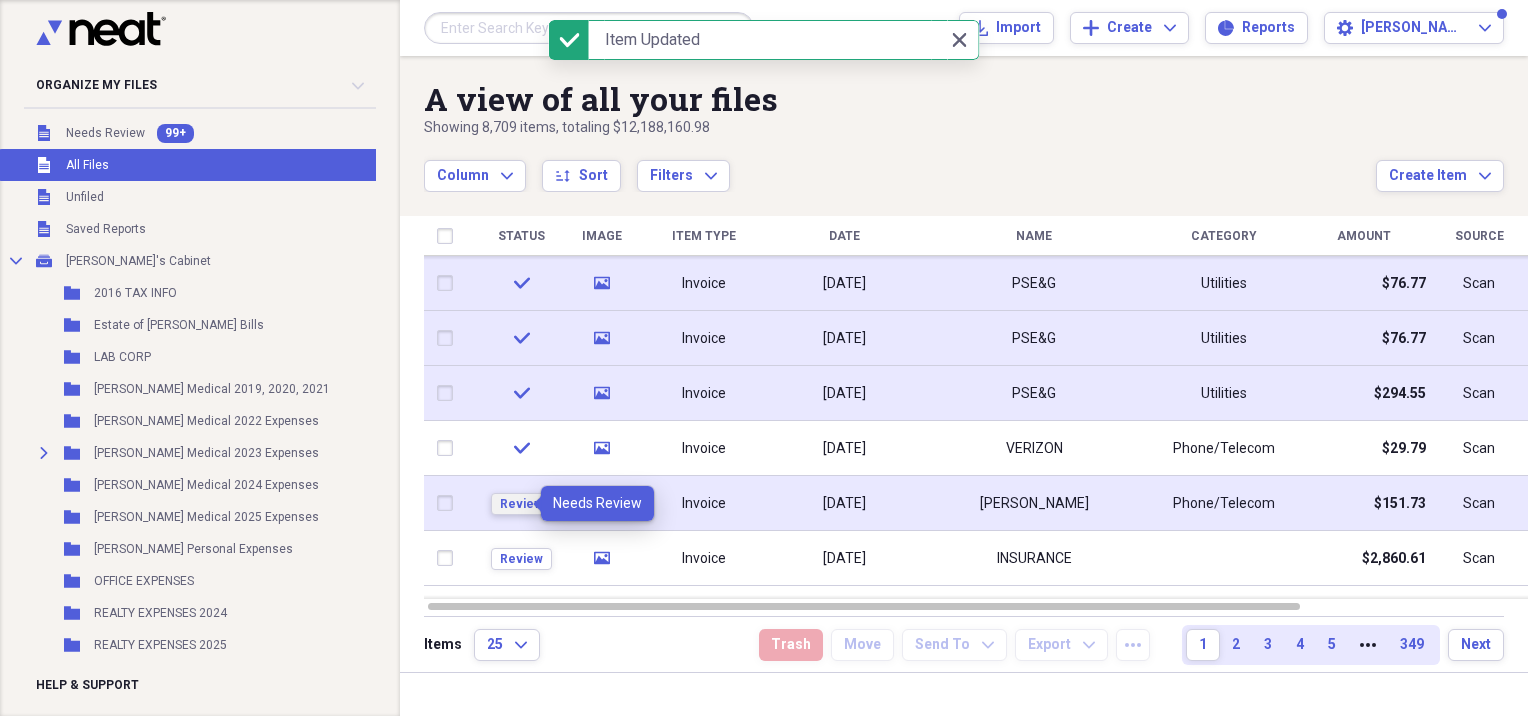 click on "Review" at bounding box center [521, 504] 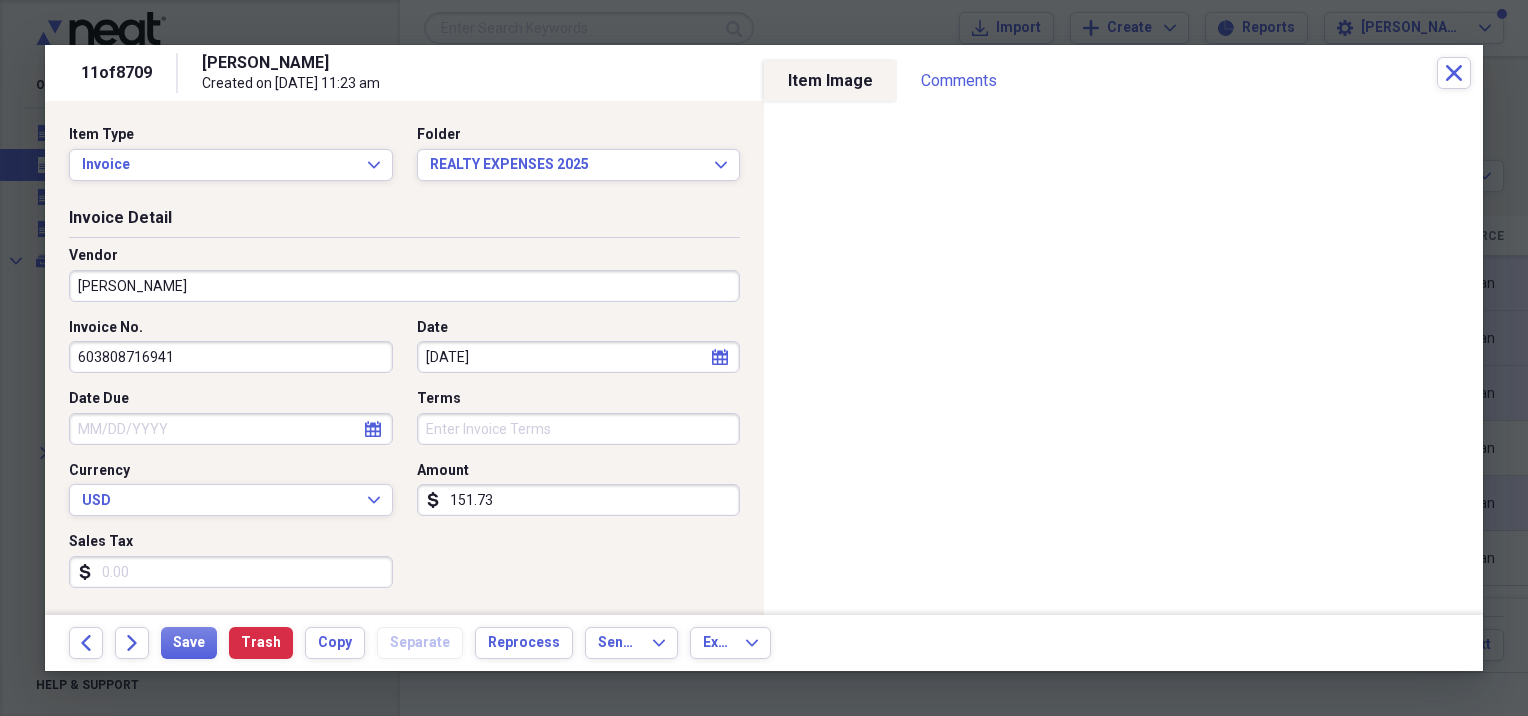 click on "[PERSON_NAME]" at bounding box center (404, 286) 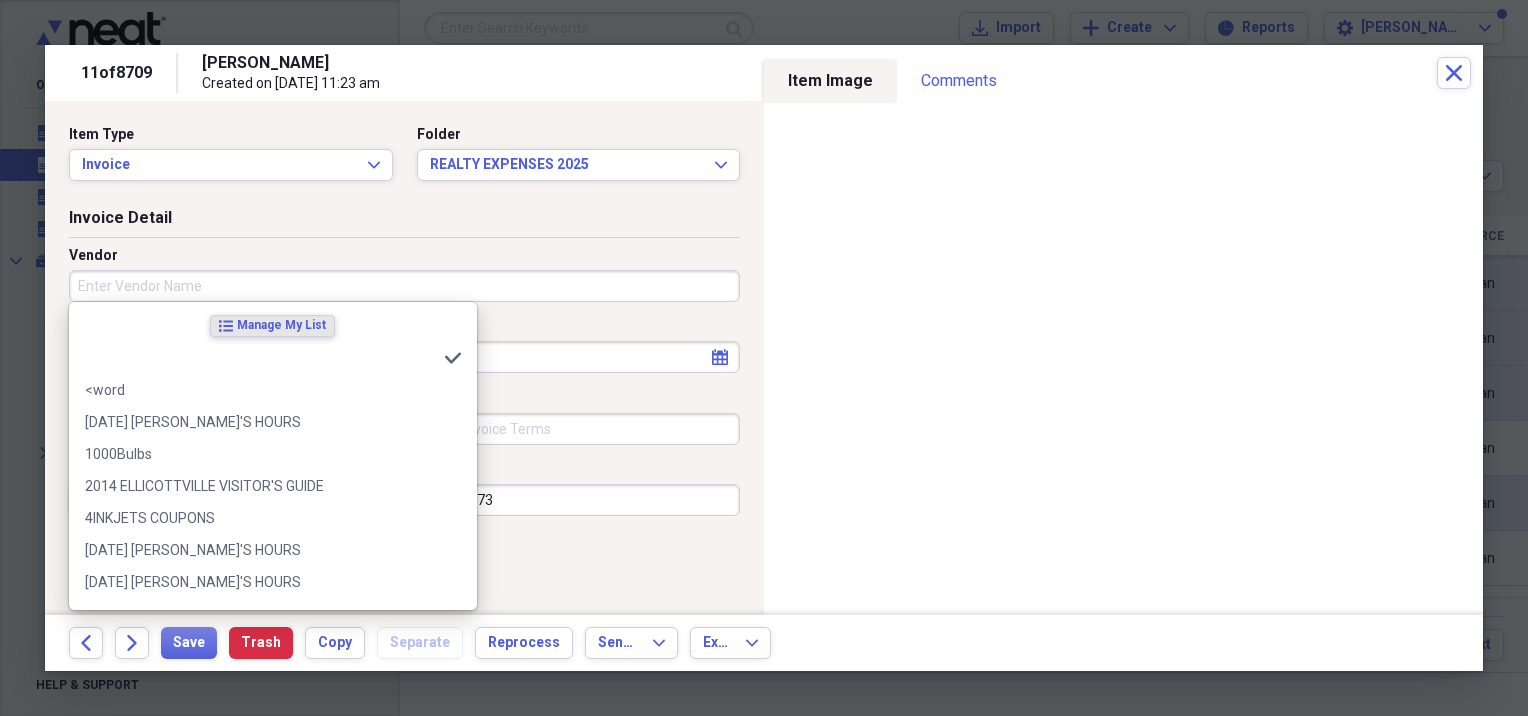 click on "Vendor" at bounding box center [404, 286] 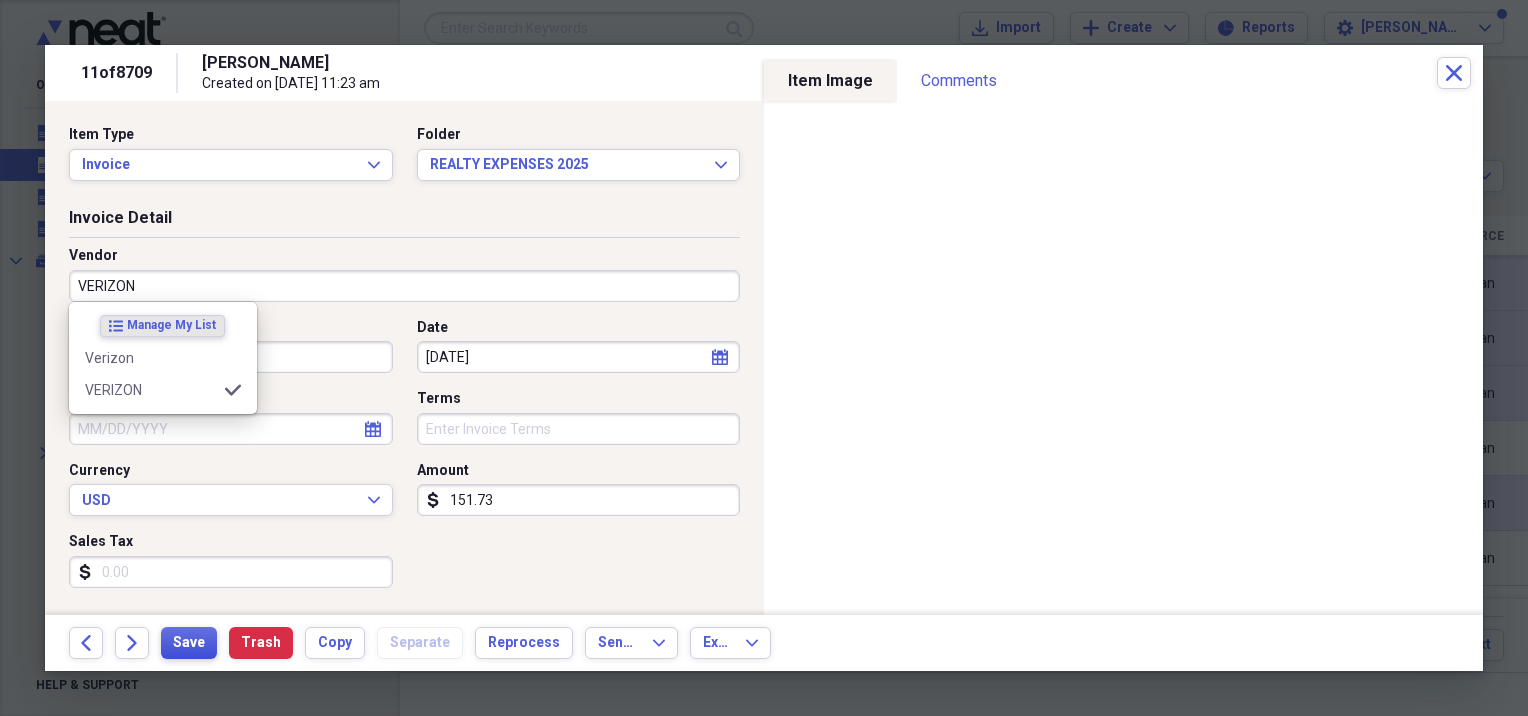type on "VERIZON" 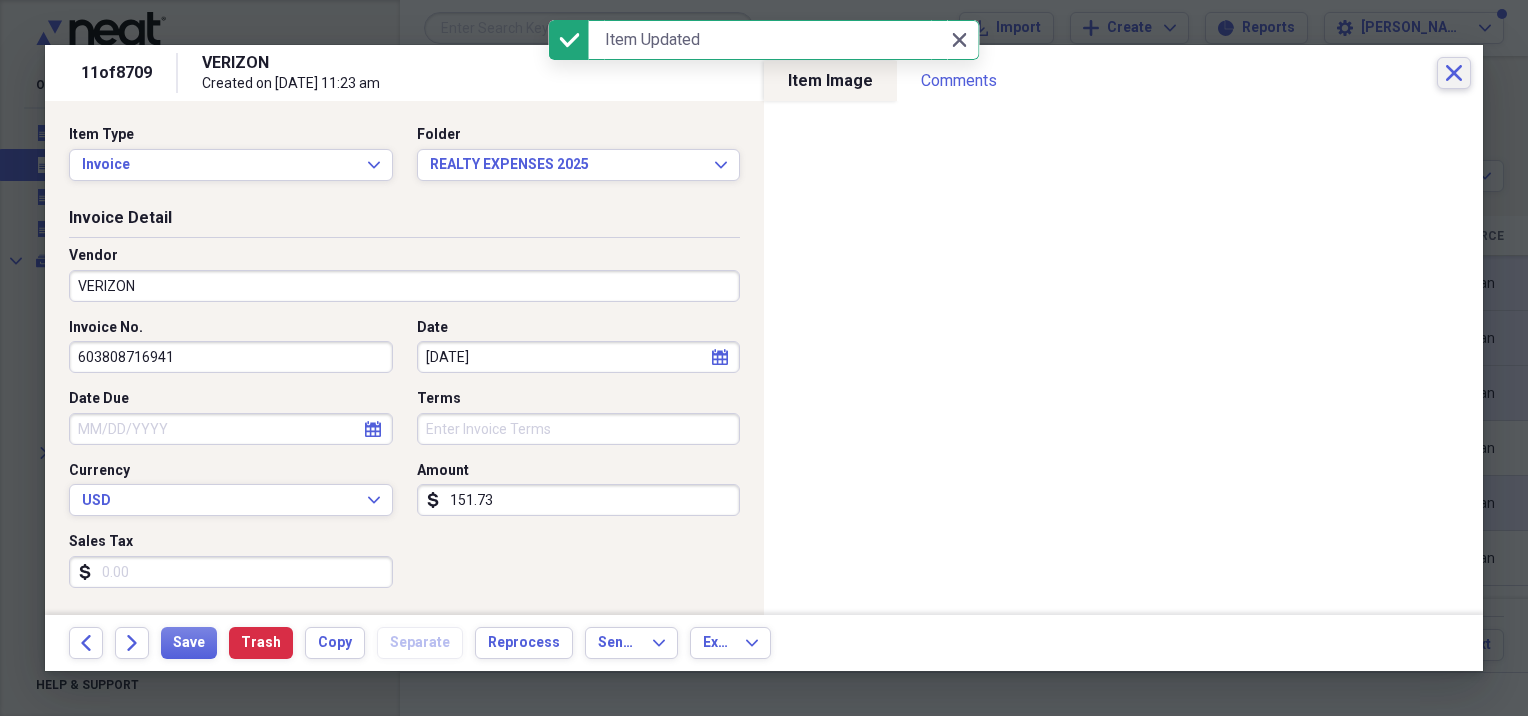 click on "Close" at bounding box center (1454, 73) 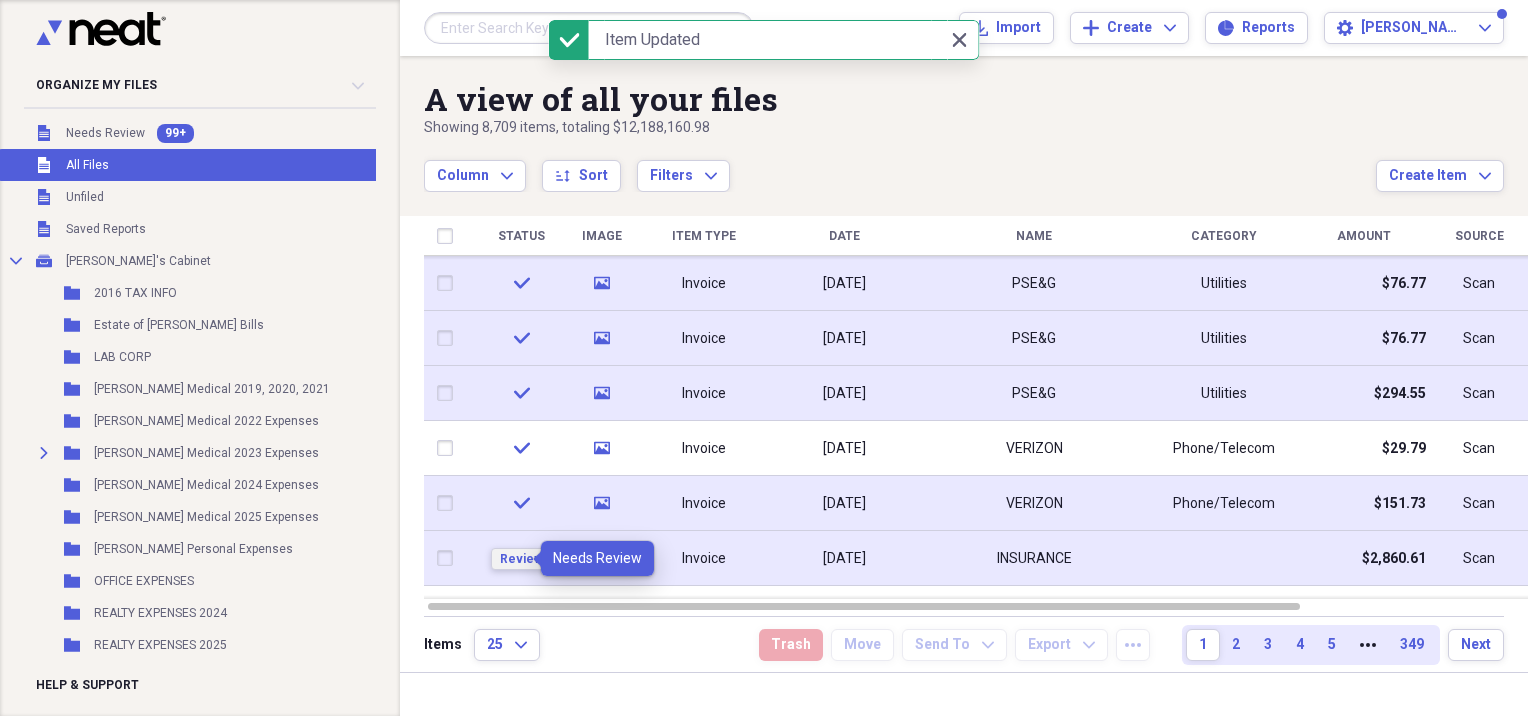 click on "Review" at bounding box center [521, 559] 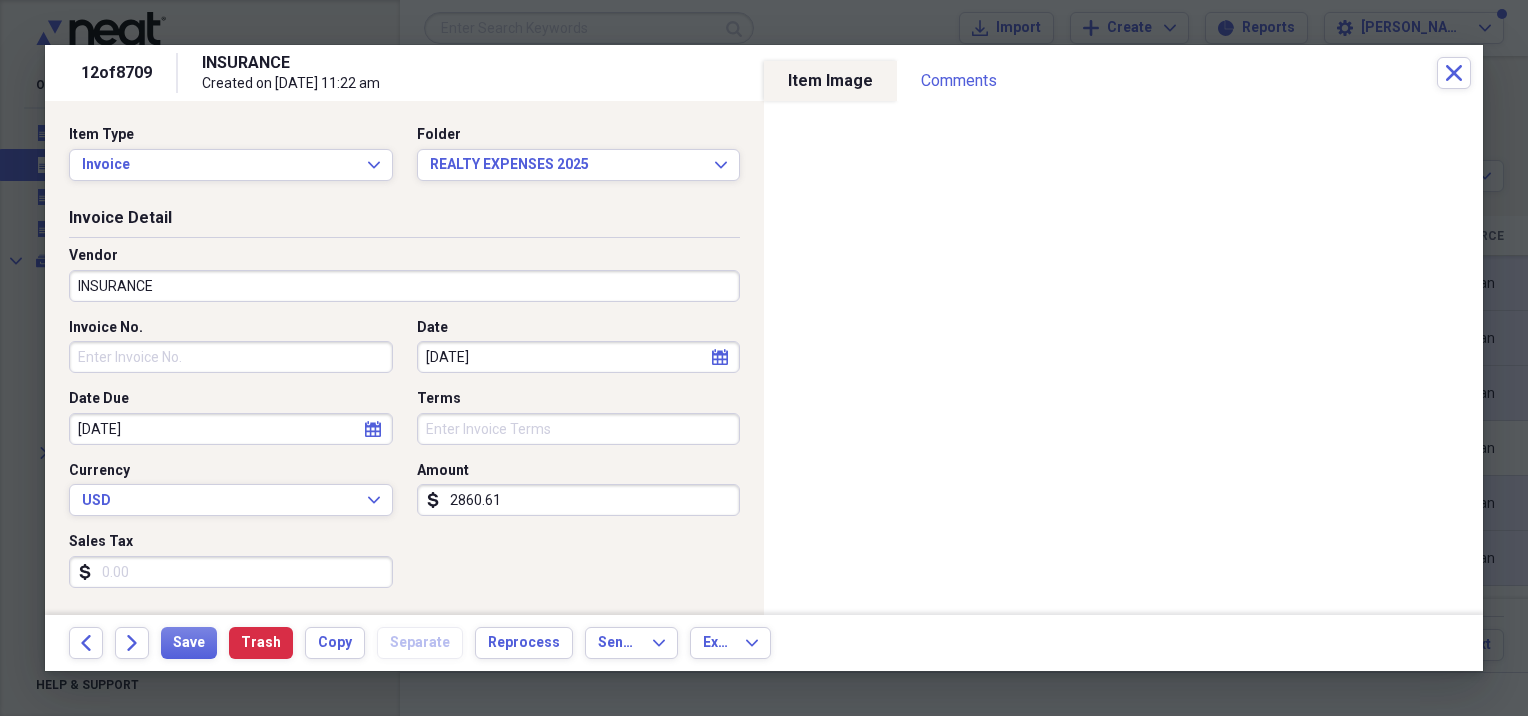 click on "INSURANCE" at bounding box center [404, 286] 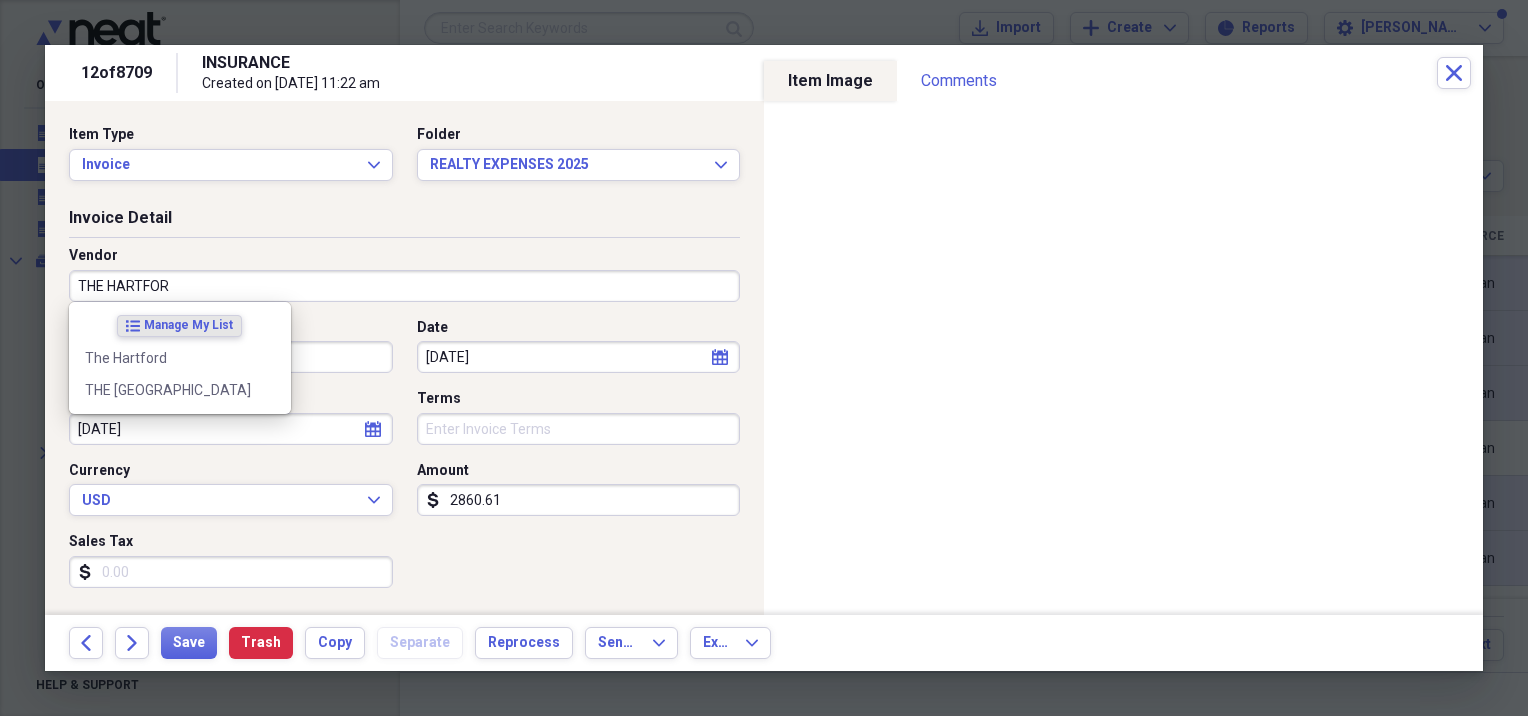 type on "THE [GEOGRAPHIC_DATA]" 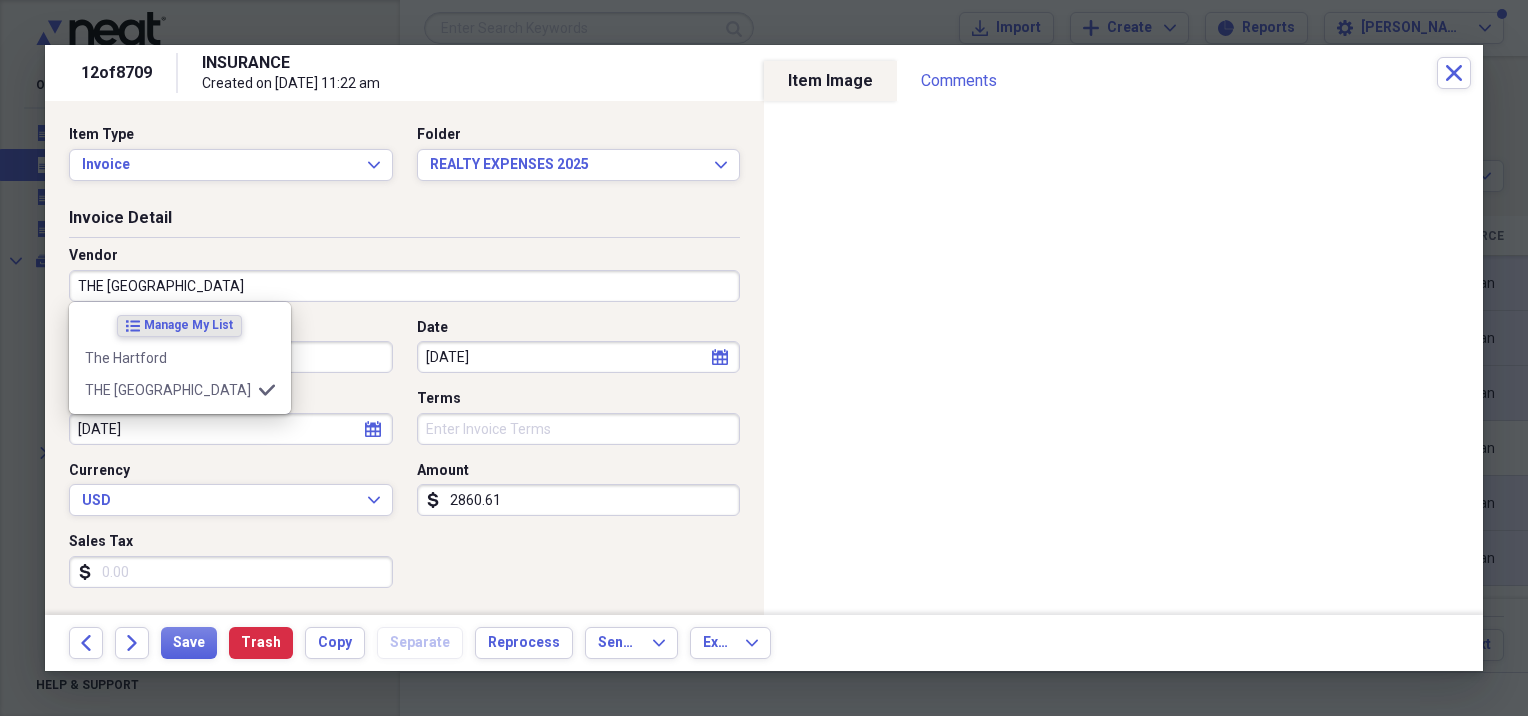 type on "INSURANCE" 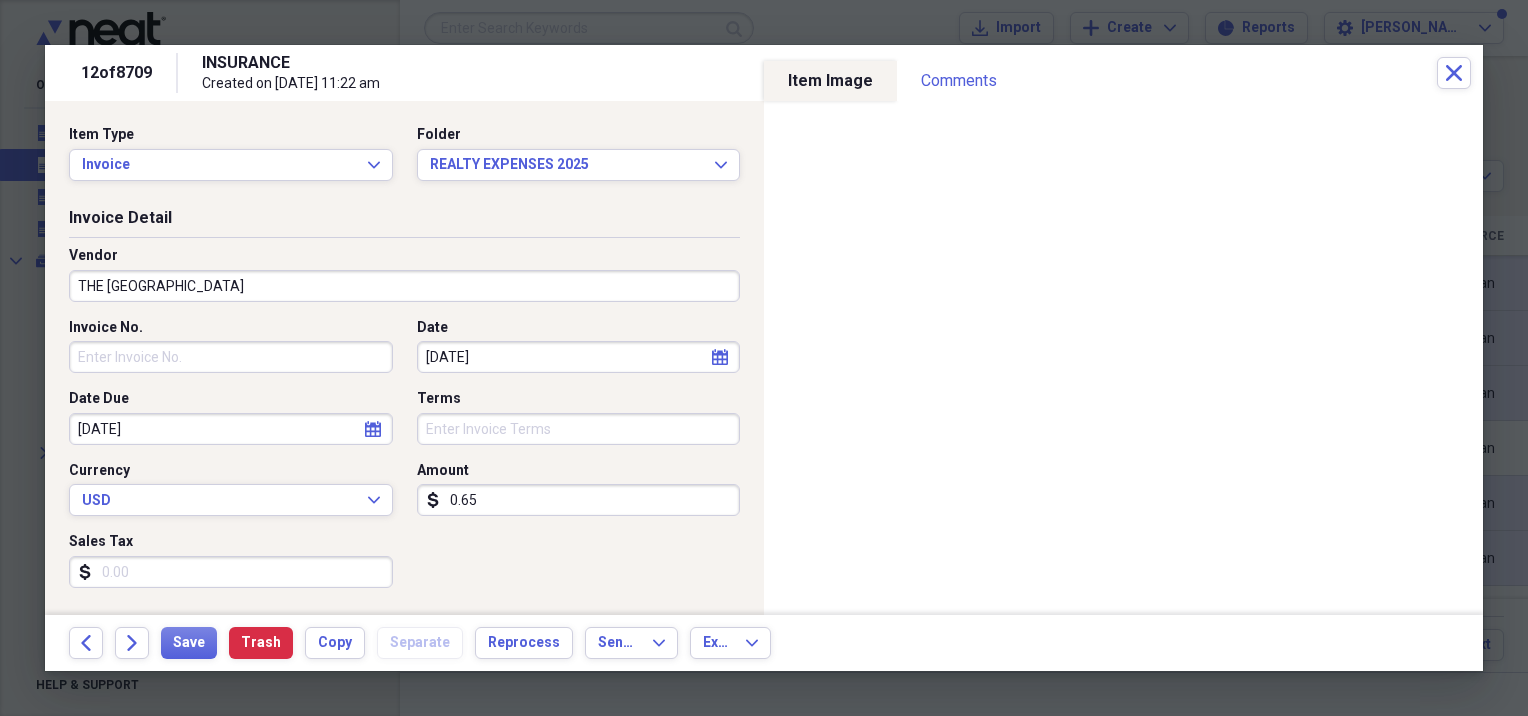 type on "0.06" 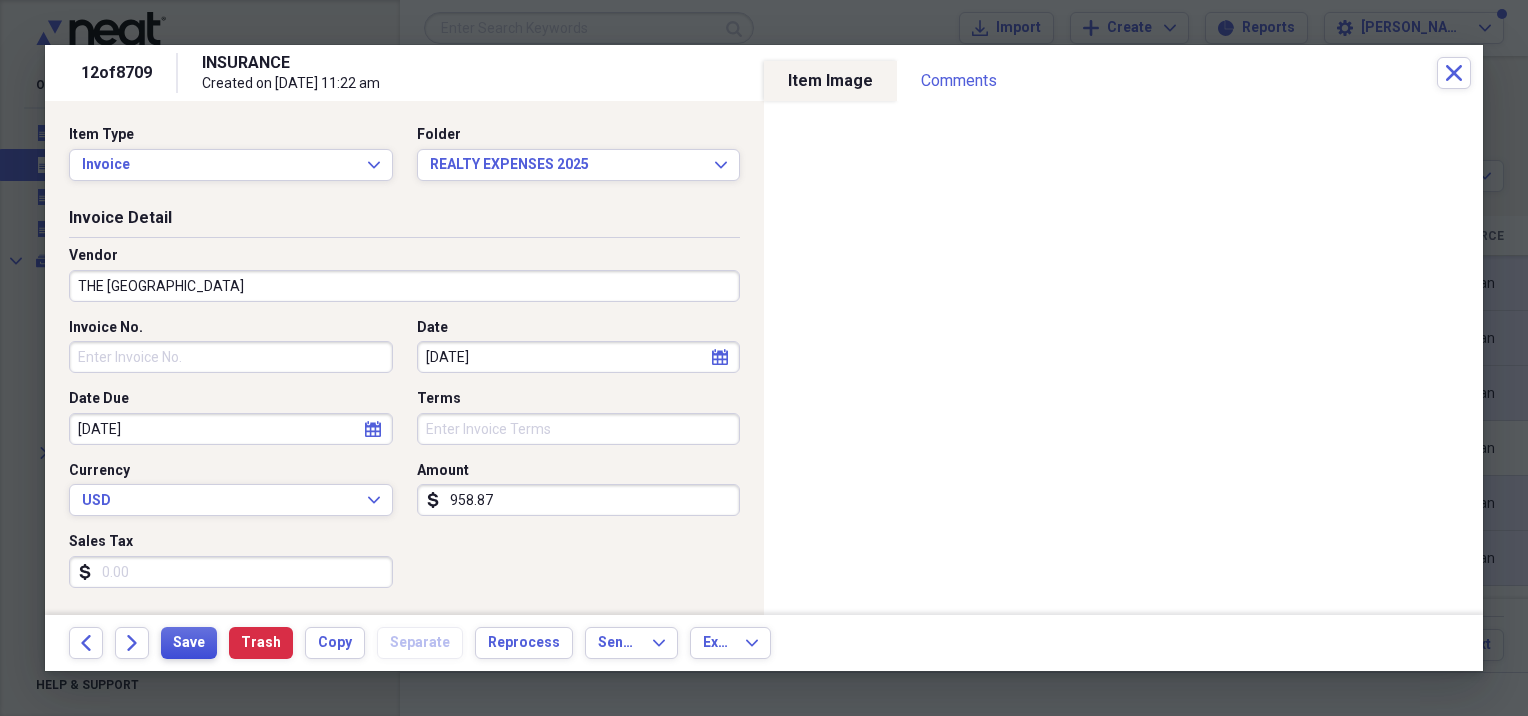 type on "958.87" 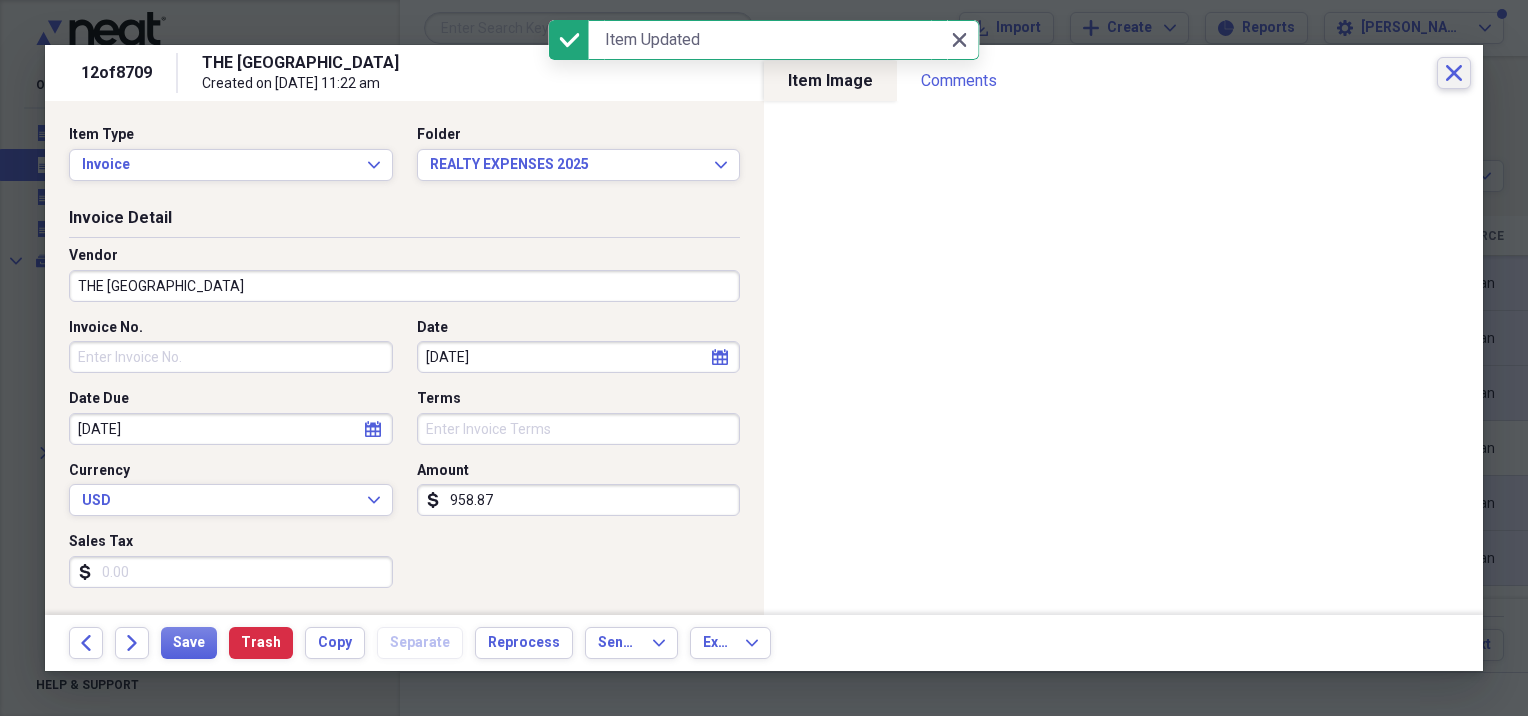 click on "Close" 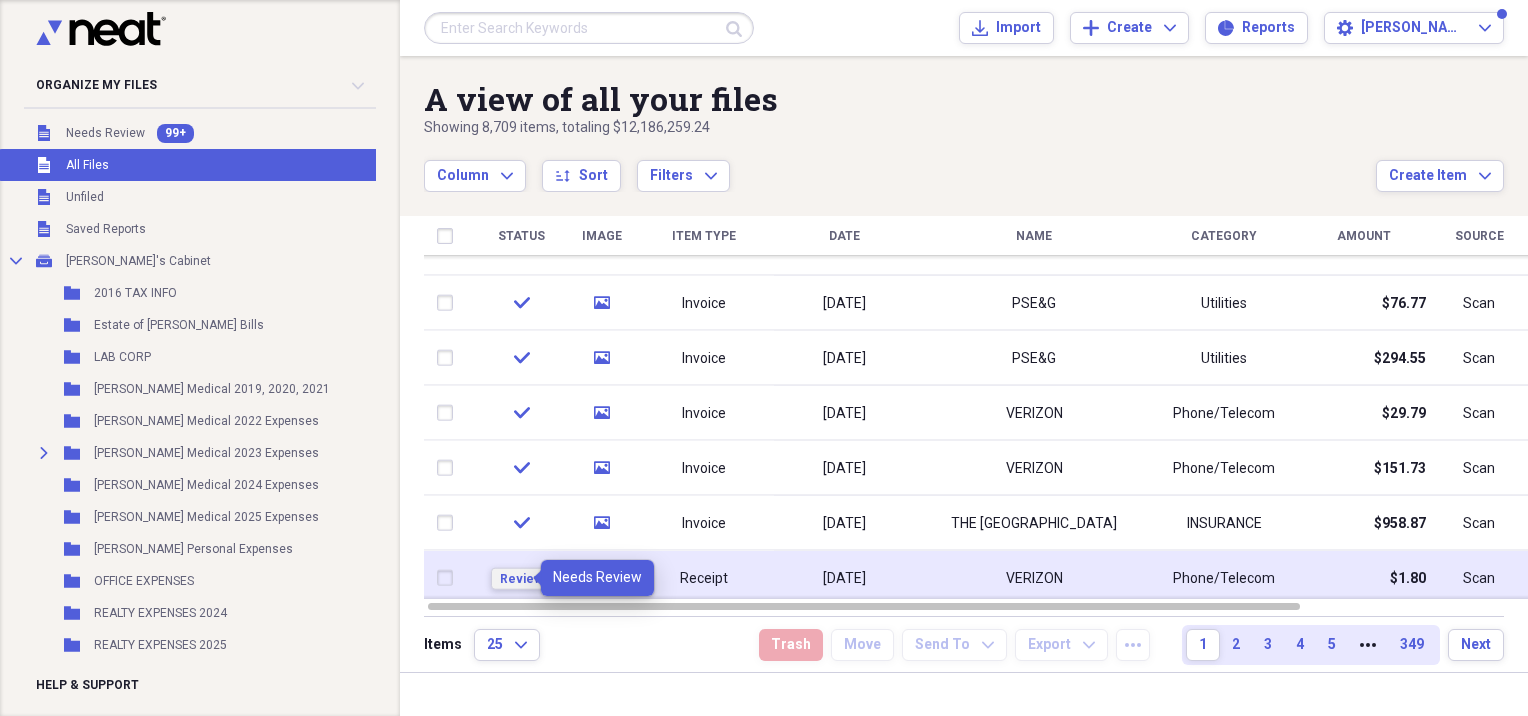 click on "Review" at bounding box center [521, 578] 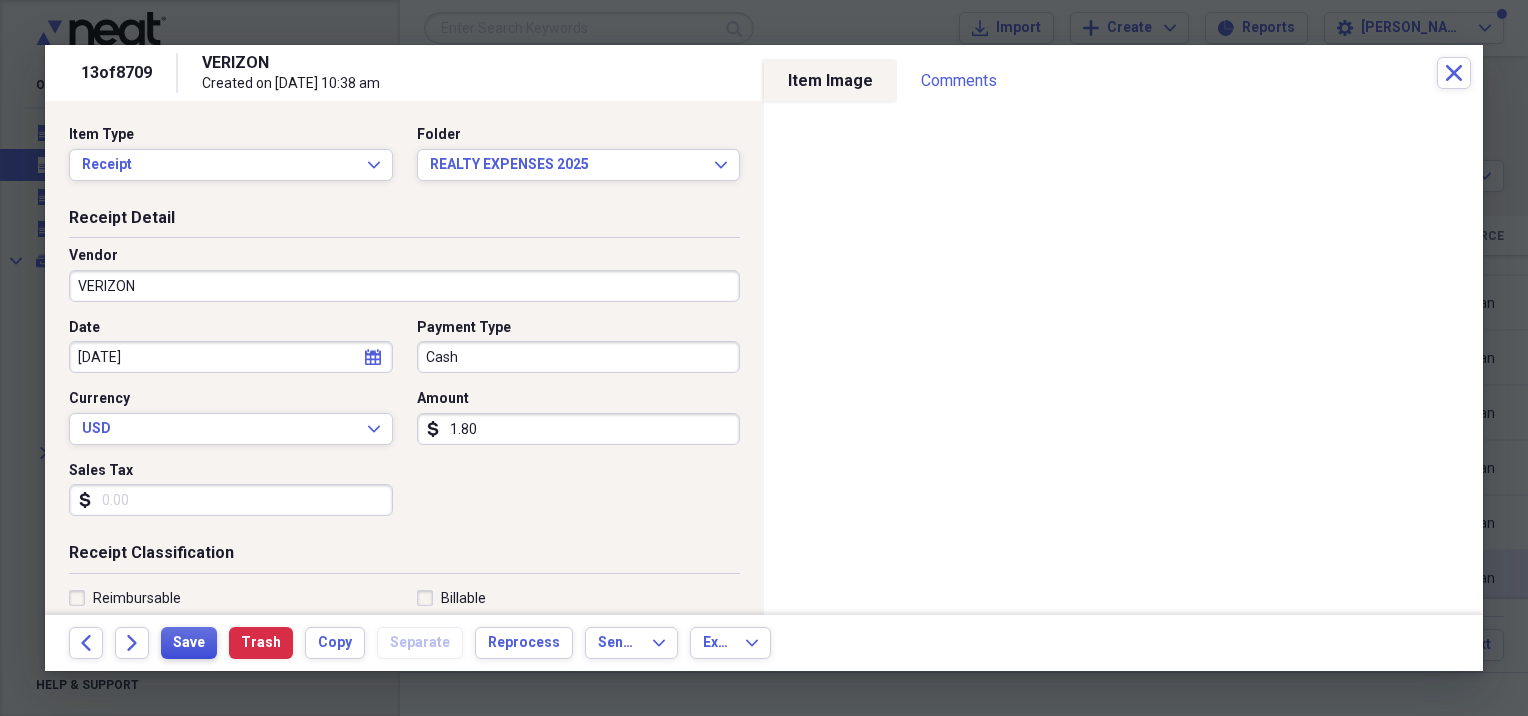 click on "Save" at bounding box center (189, 643) 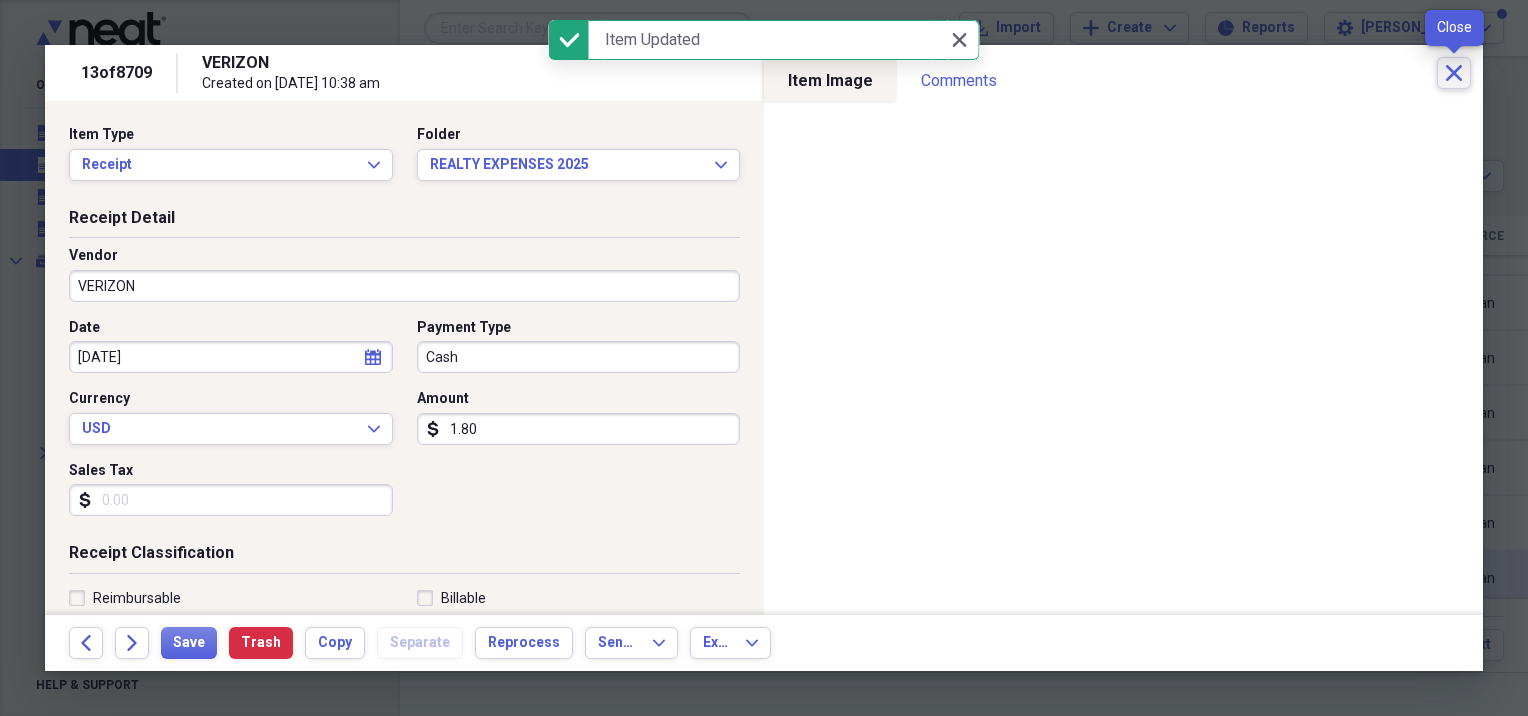 click on "Close" 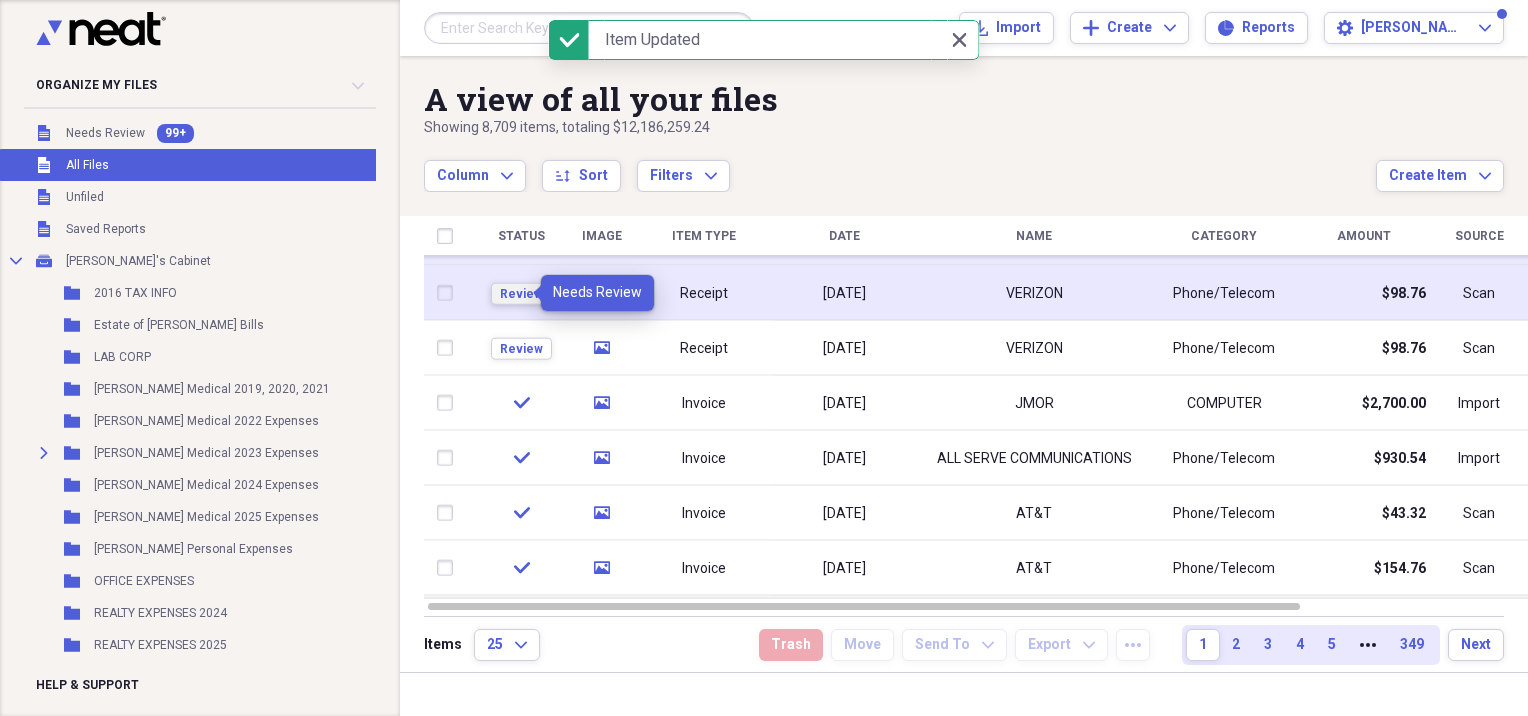 click on "Review" at bounding box center (521, 293) 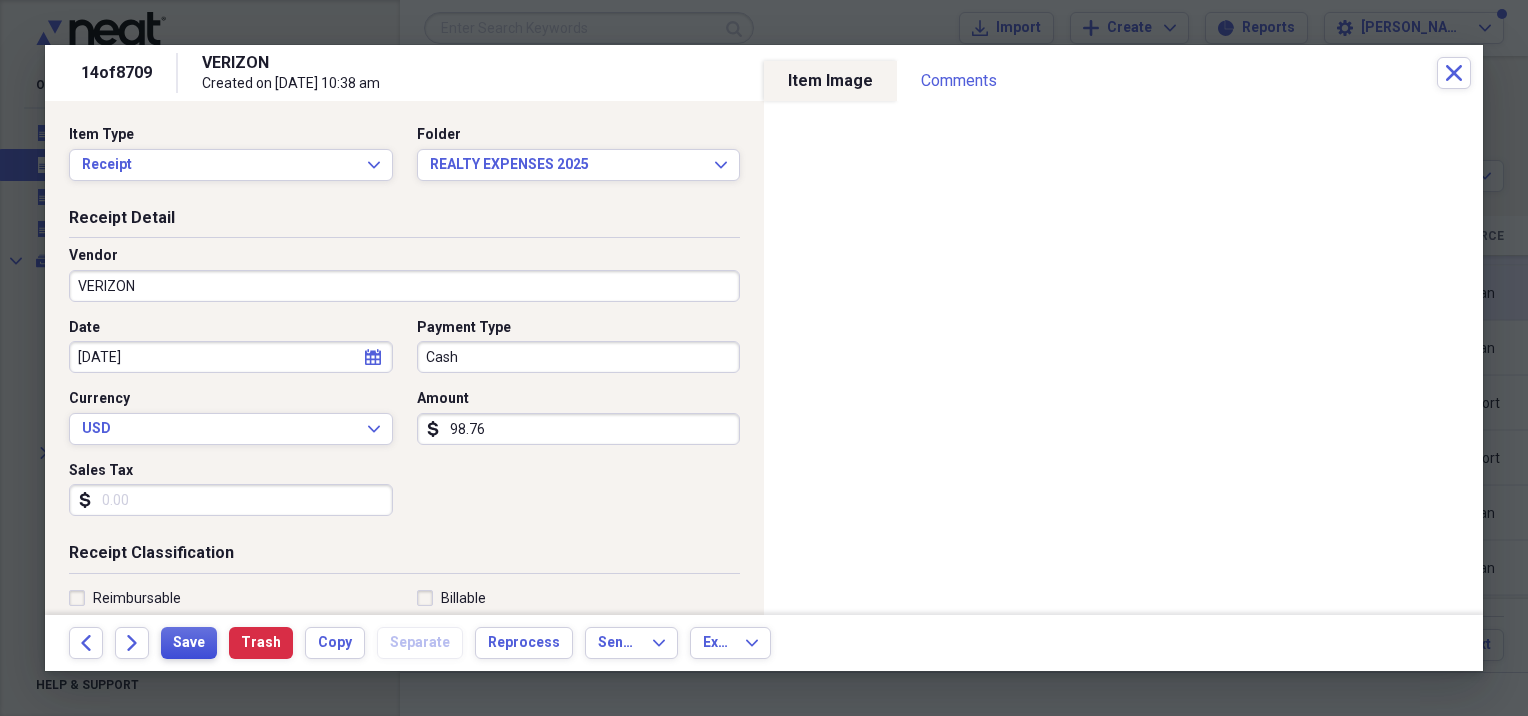 click on "Save" at bounding box center (189, 643) 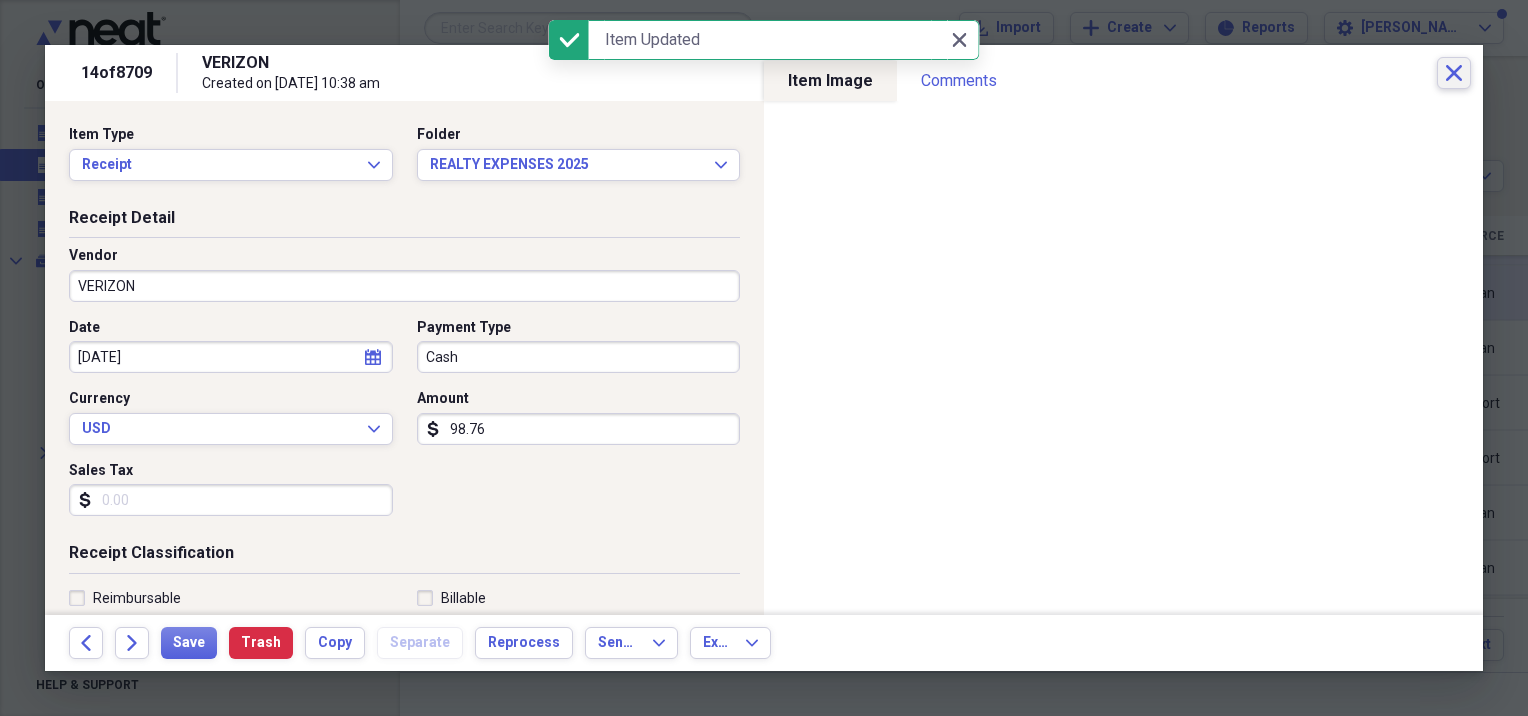 click on "Close" 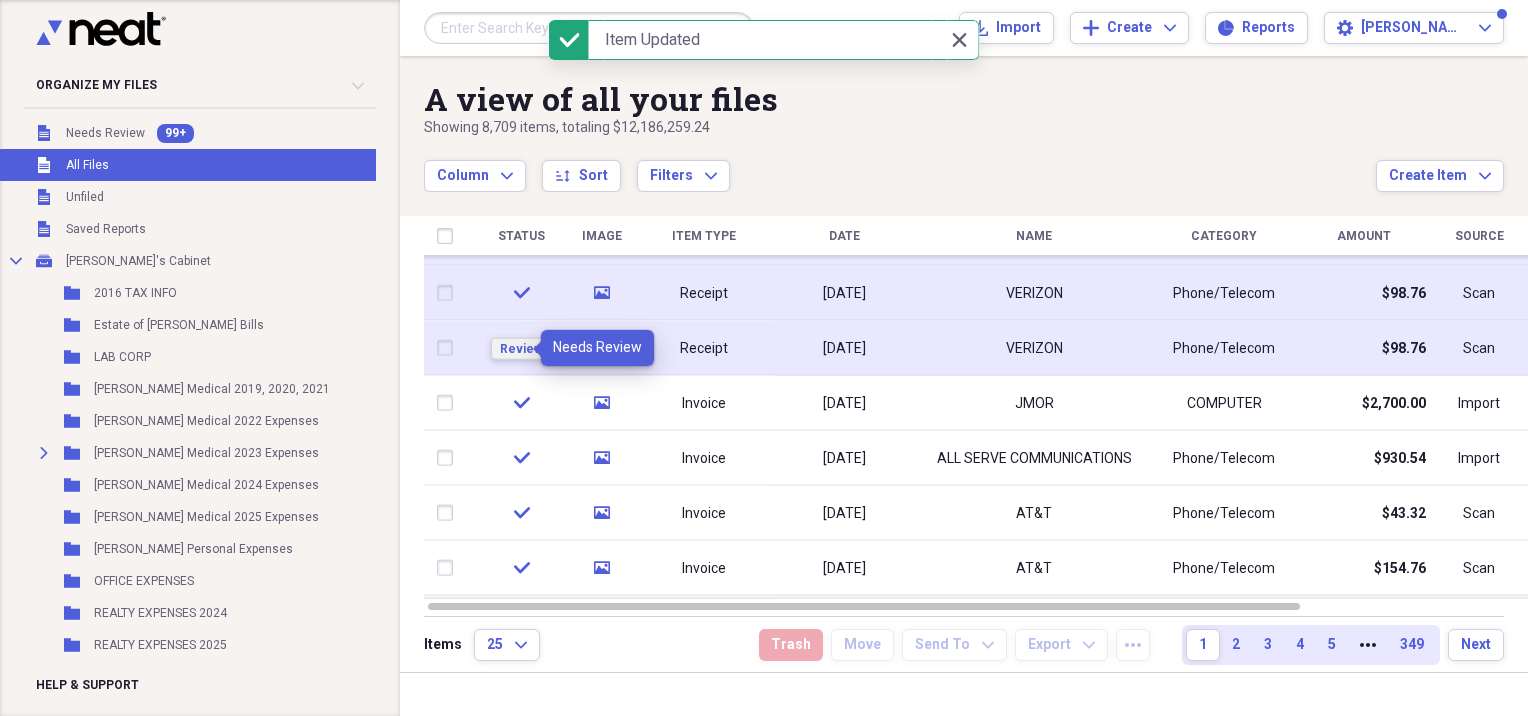click on "Review" at bounding box center [521, 348] 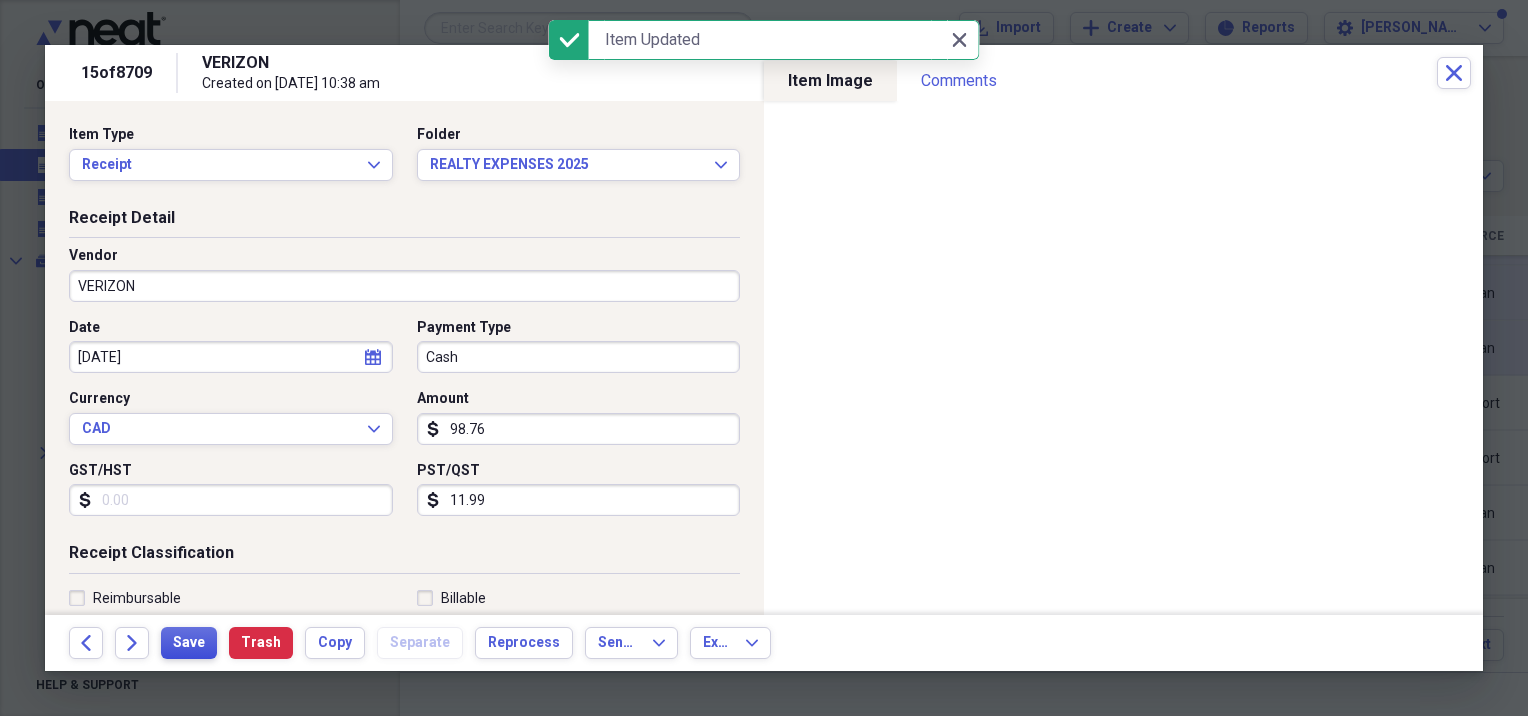 click on "Save" at bounding box center (189, 643) 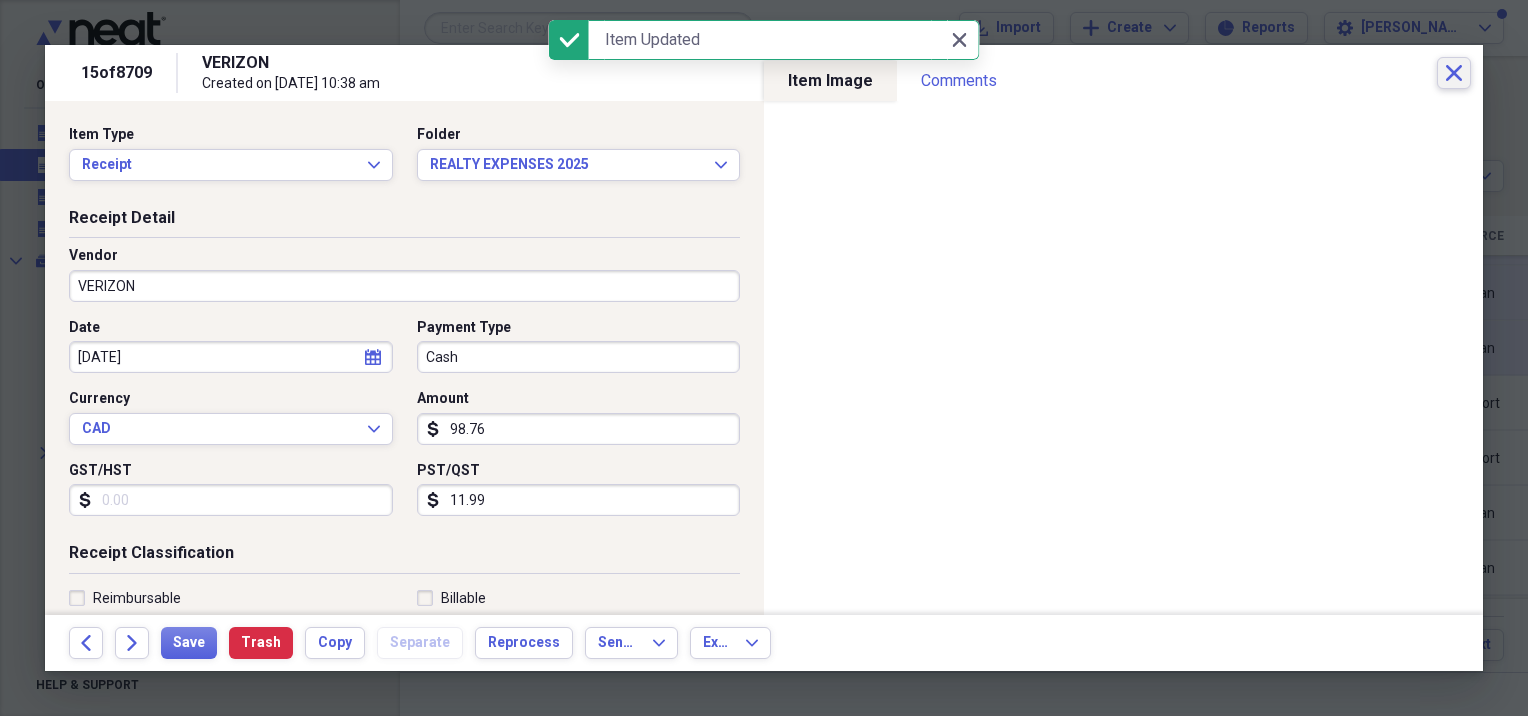 click on "Close" at bounding box center (1454, 73) 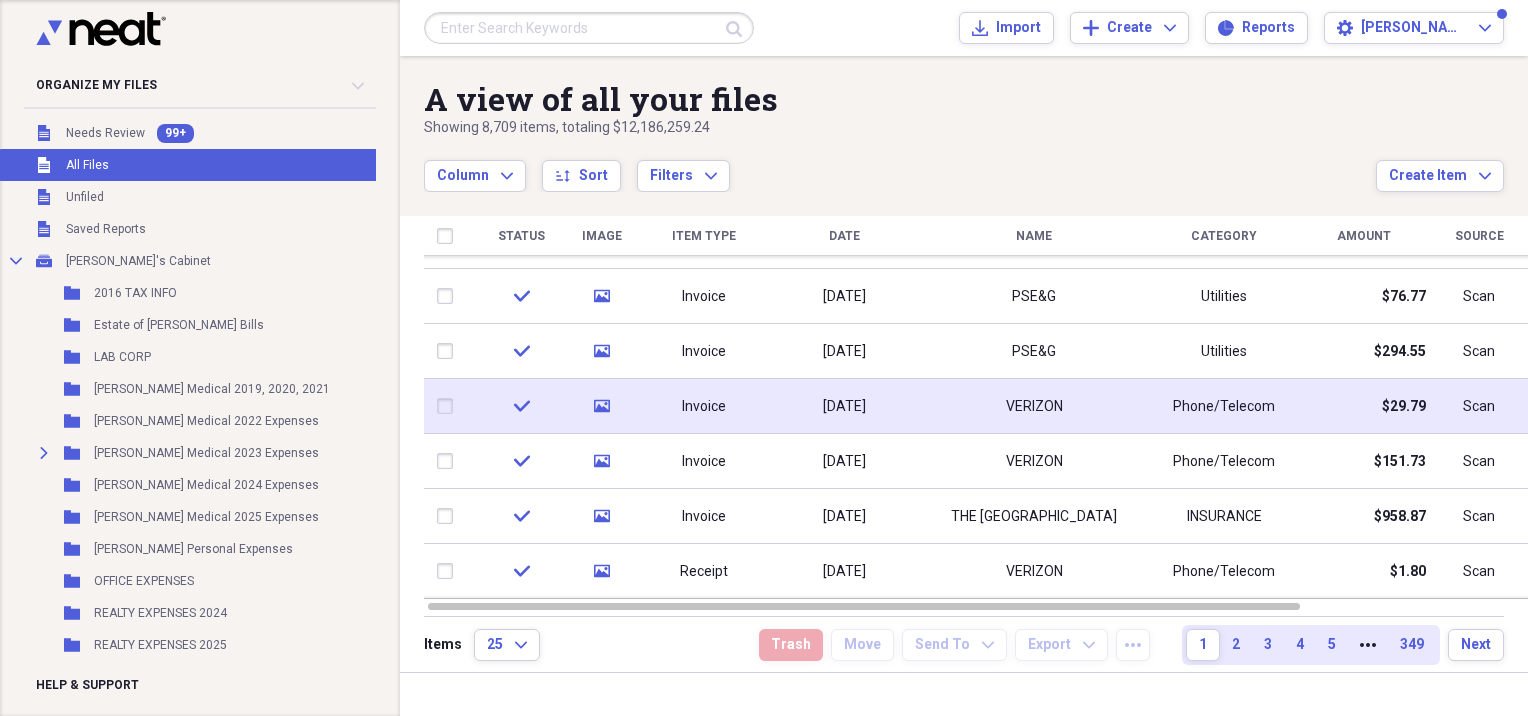 click on "media" at bounding box center (601, 406) 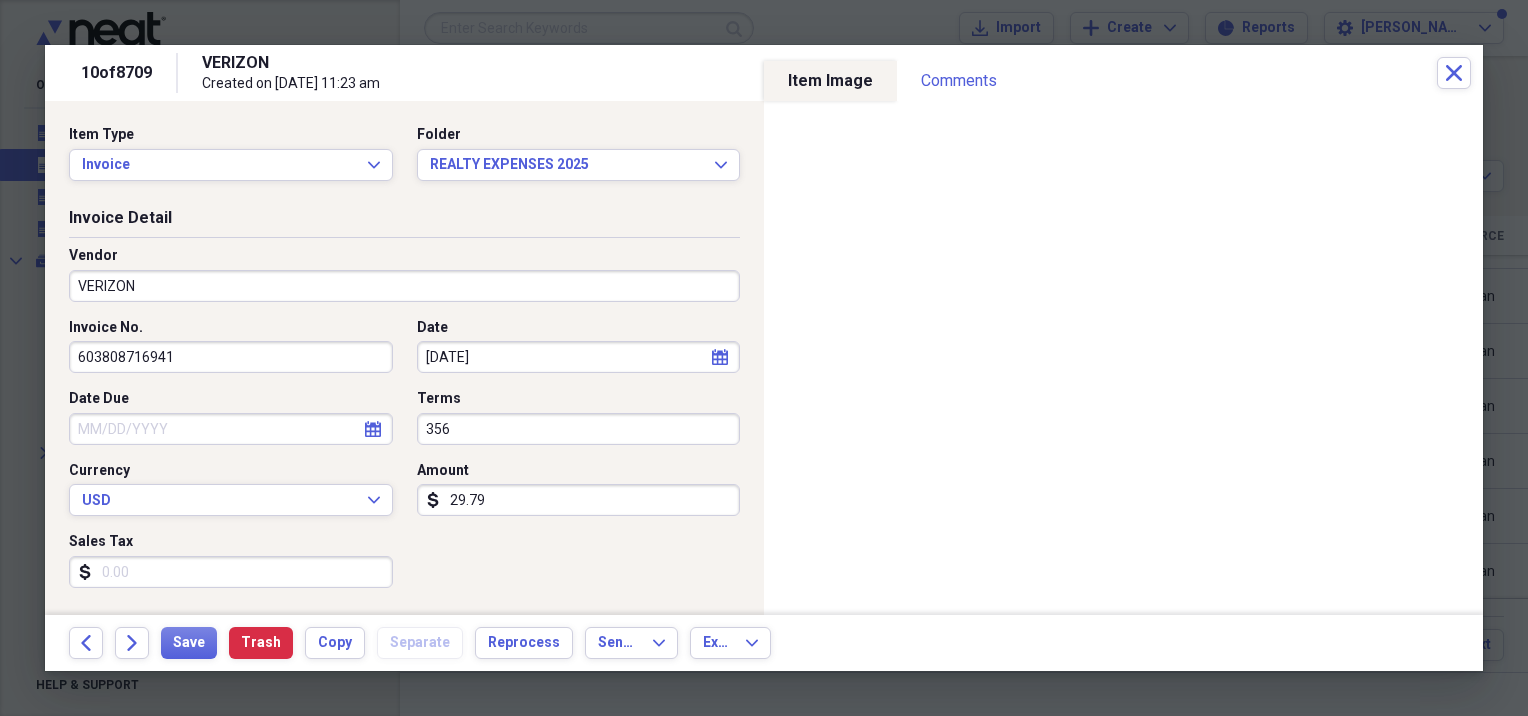 click on "VERIZON" at bounding box center [404, 286] 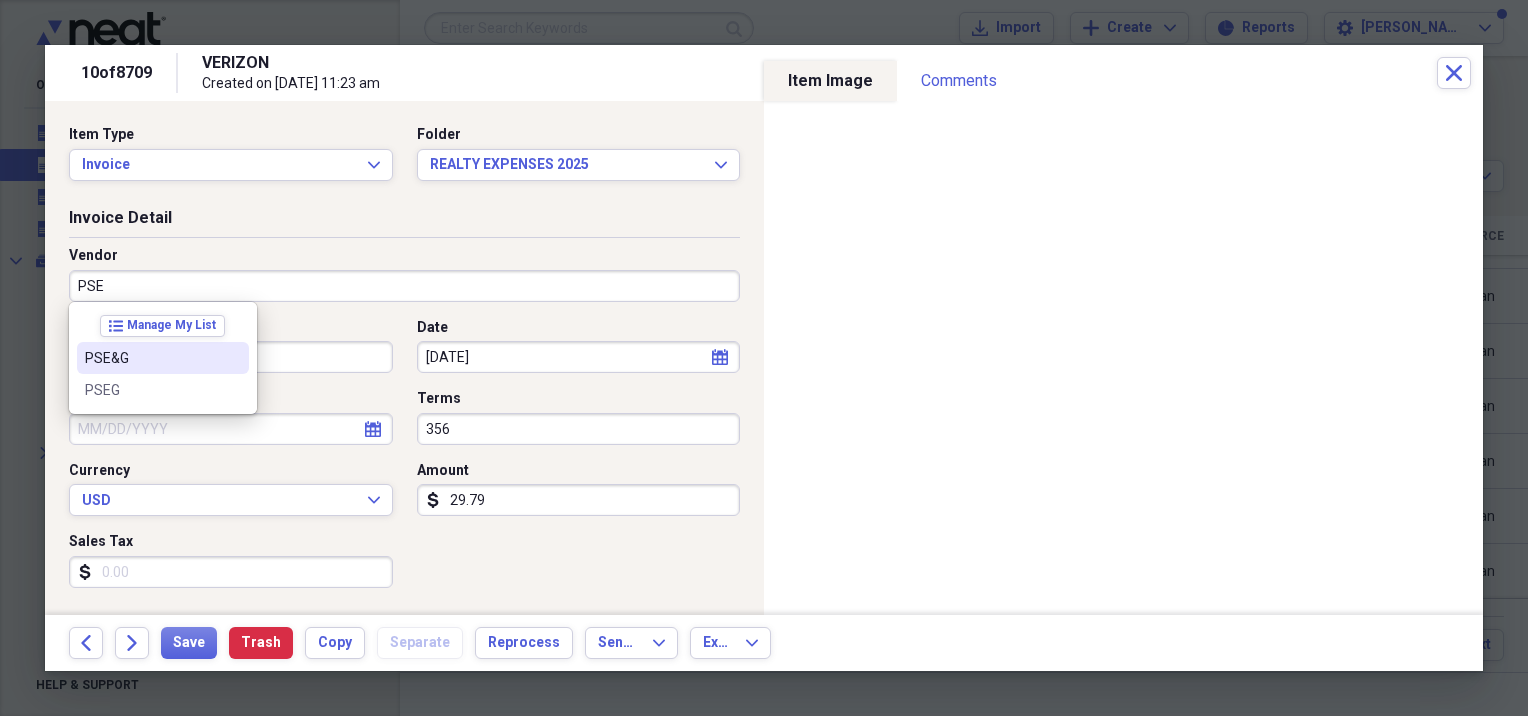 click on "PSE&G" at bounding box center [151, 358] 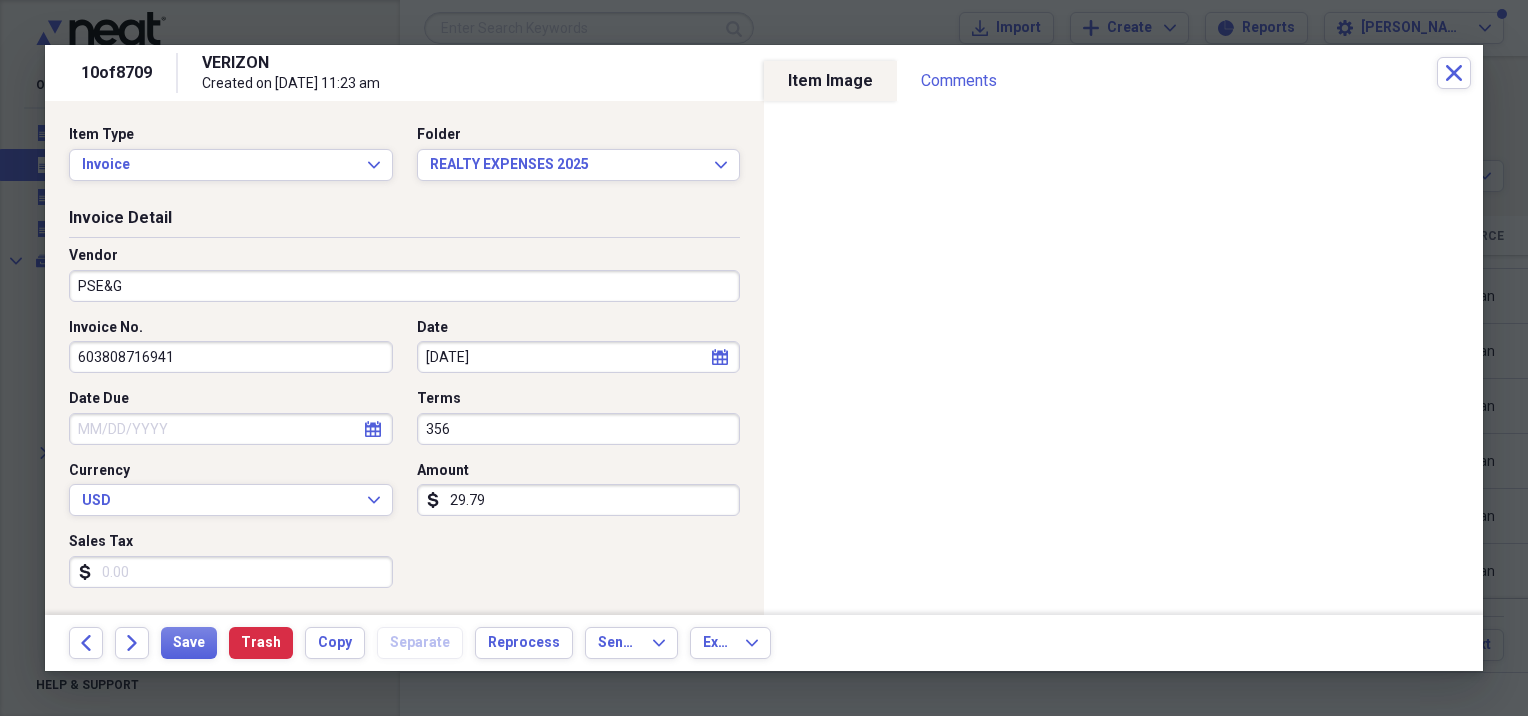type on "Utilities" 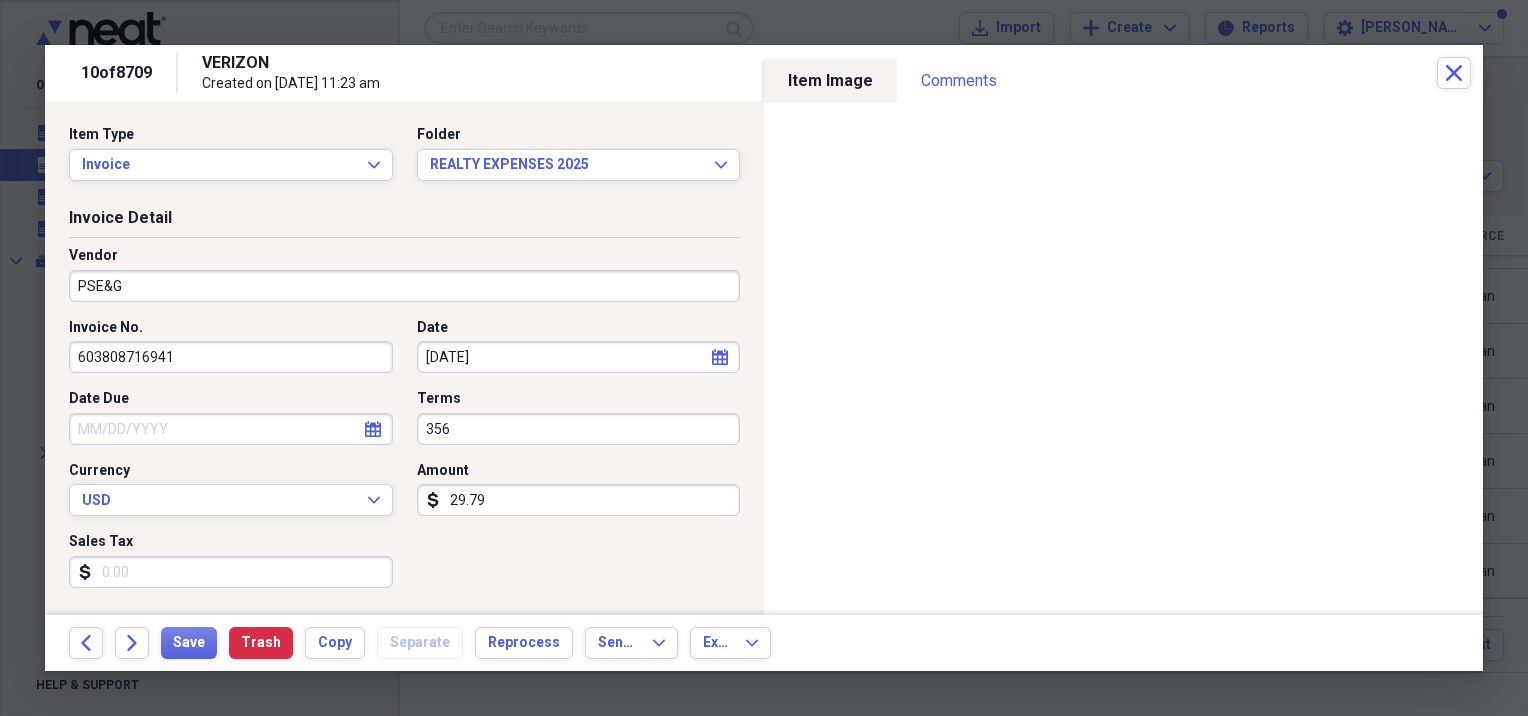 scroll, scrollTop: 333, scrollLeft: 0, axis: vertical 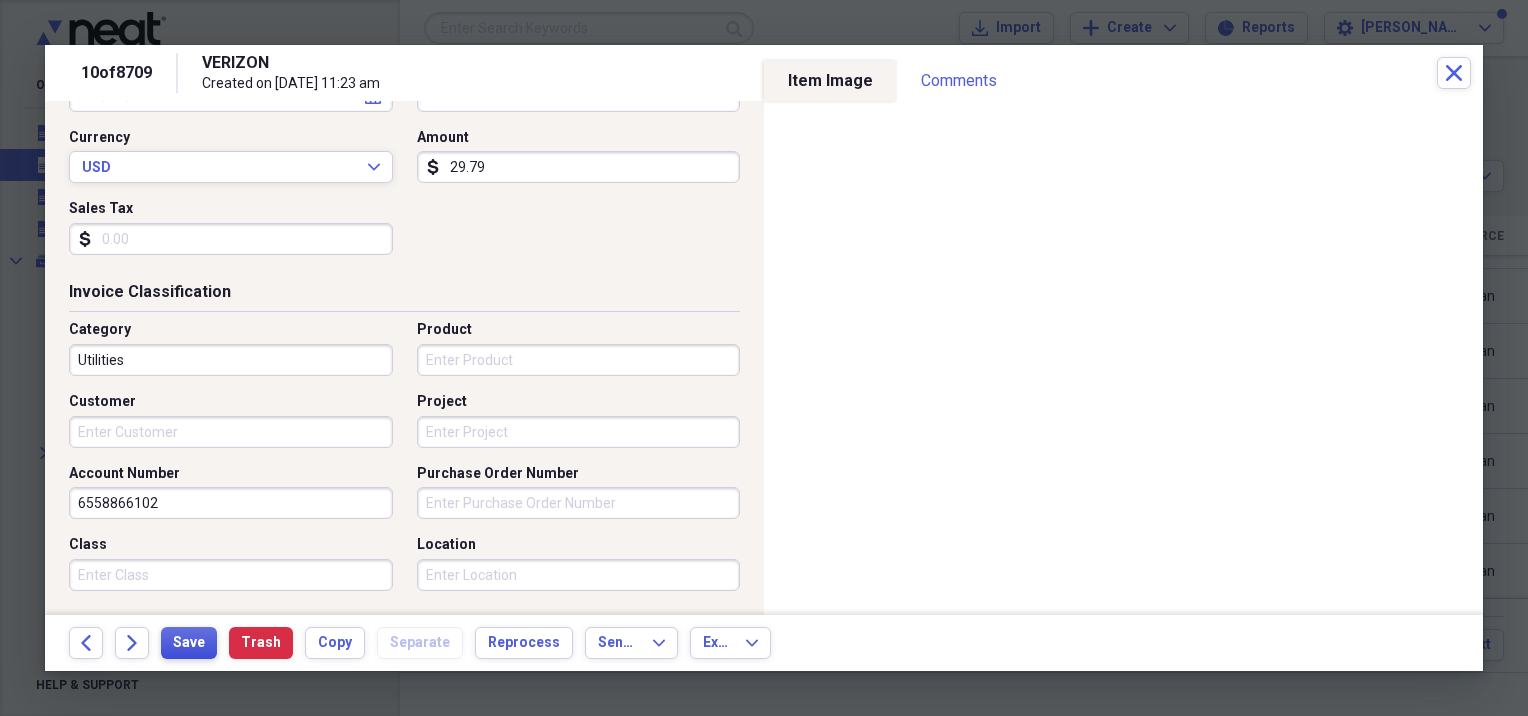 click on "Save" at bounding box center (189, 643) 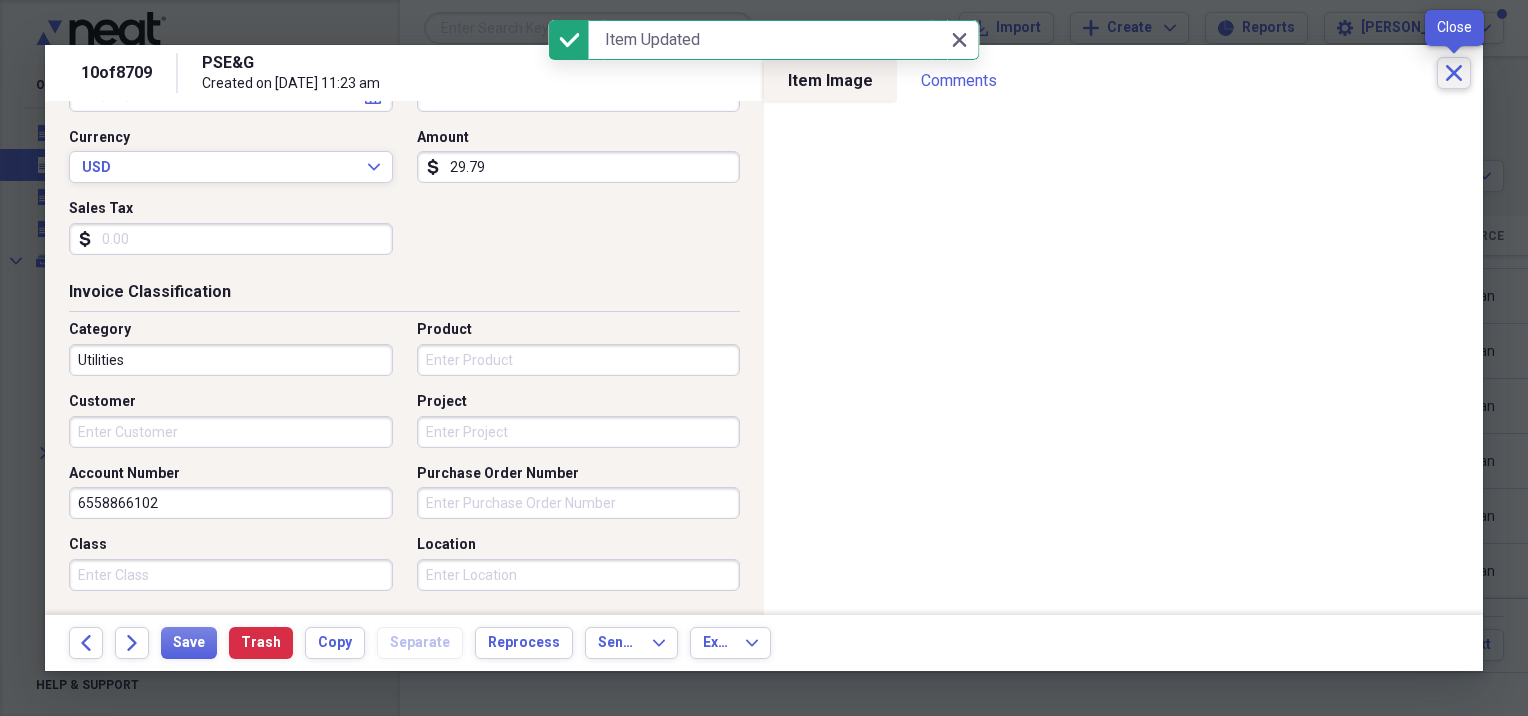 click on "Close" 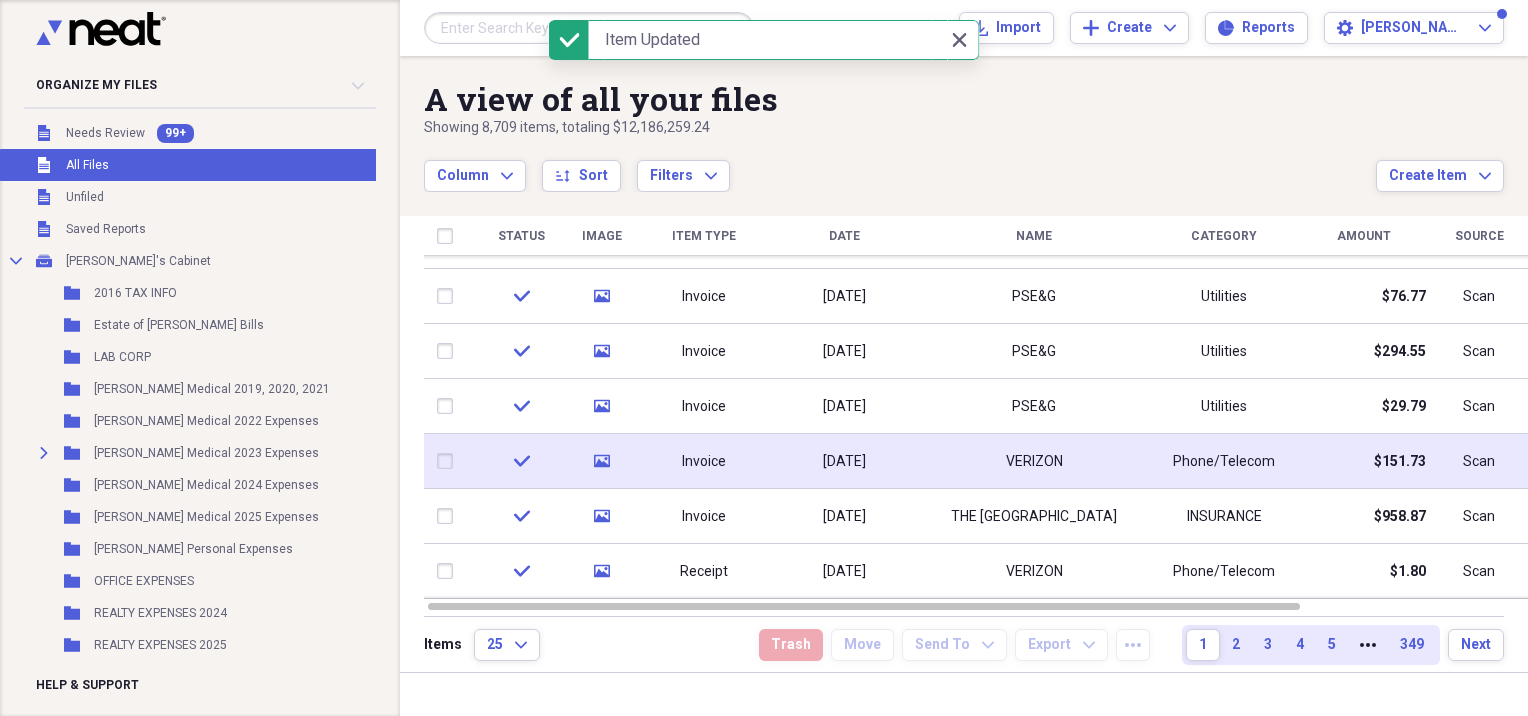 click on "Invoice" at bounding box center [704, 461] 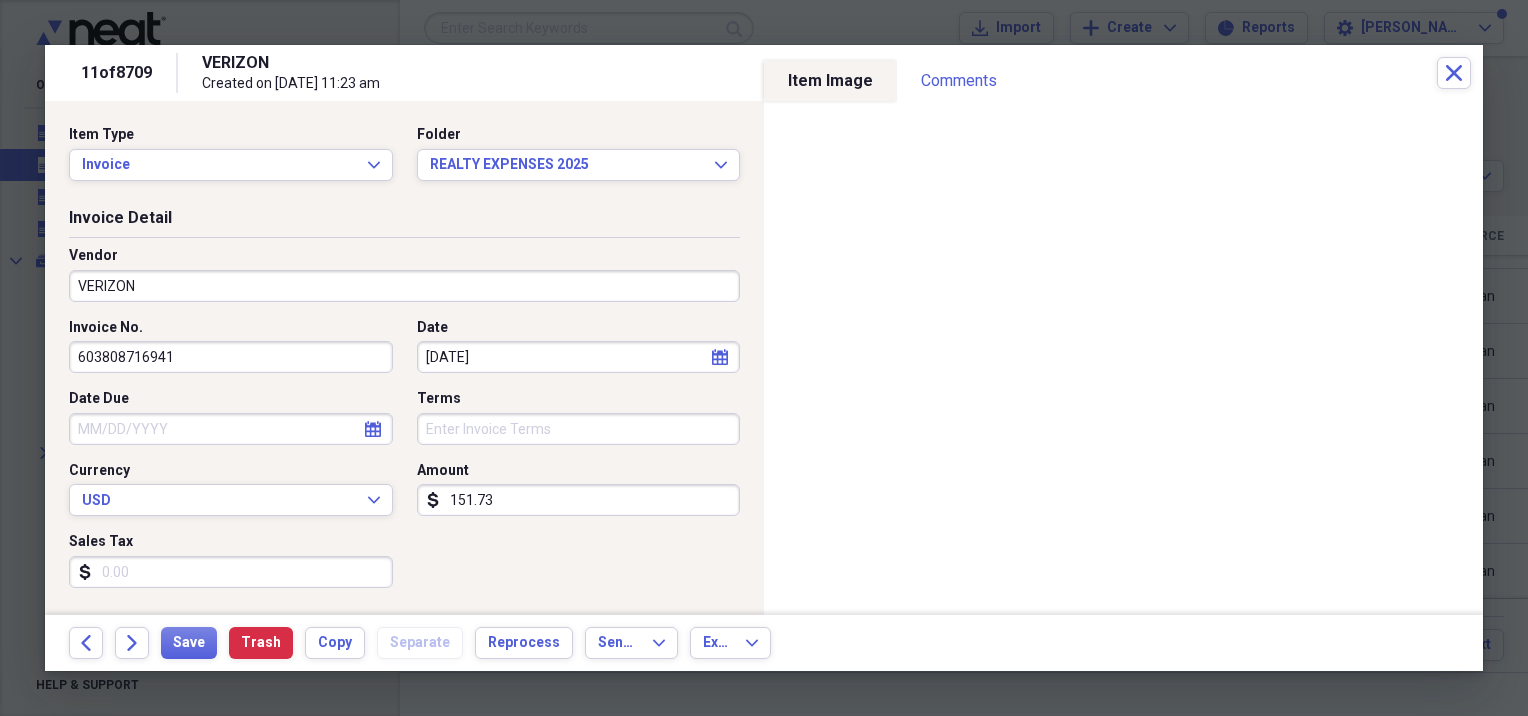 click on "VERIZON" at bounding box center (404, 286) 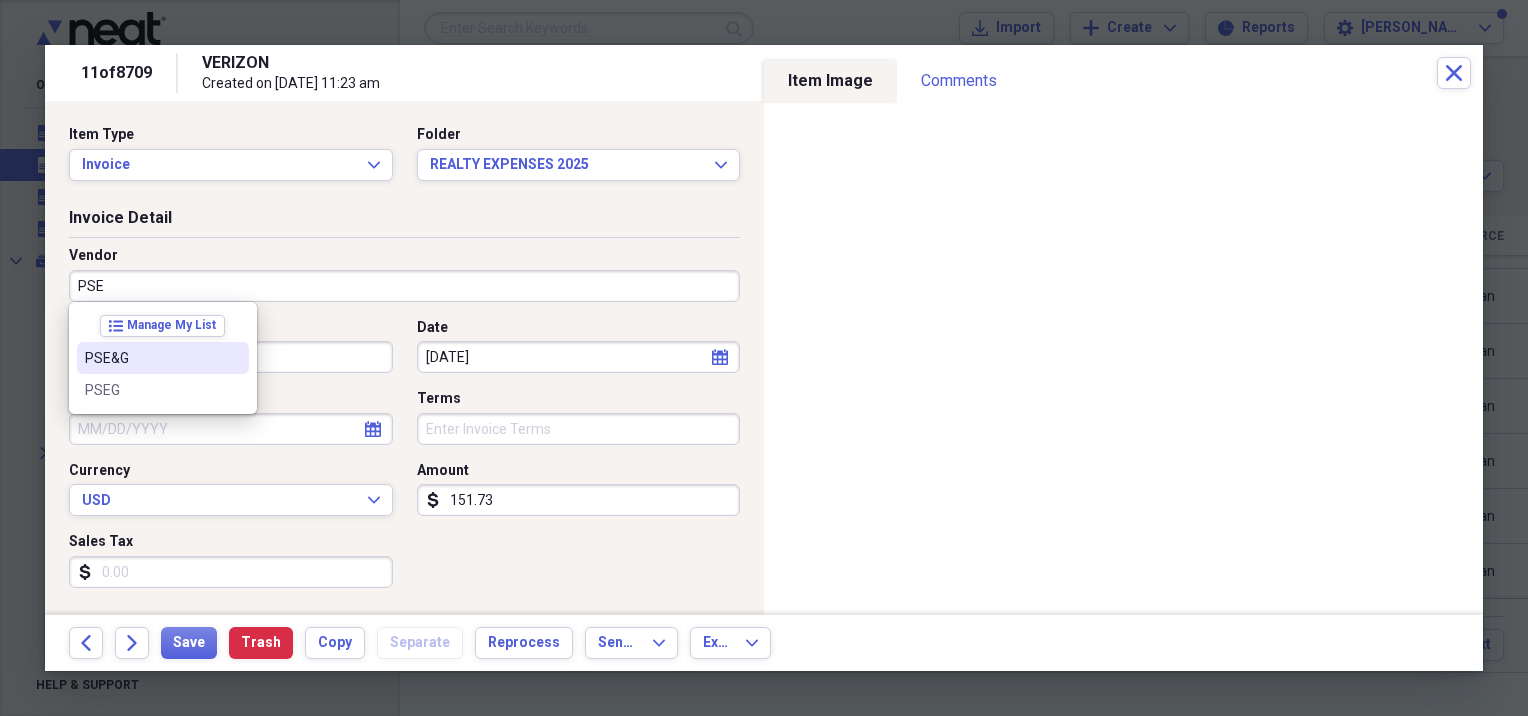 click on "PSE&G" at bounding box center (151, 358) 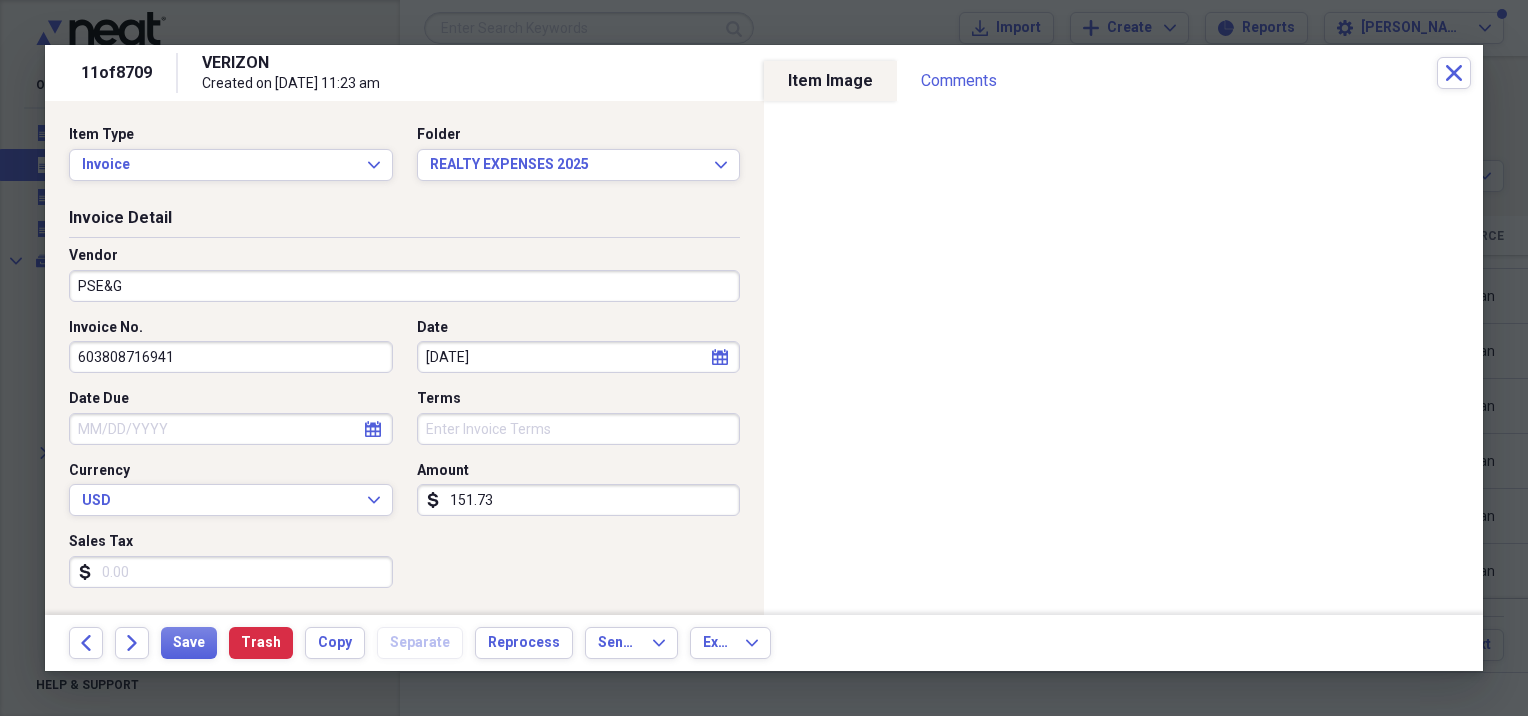 type on "Utilities" 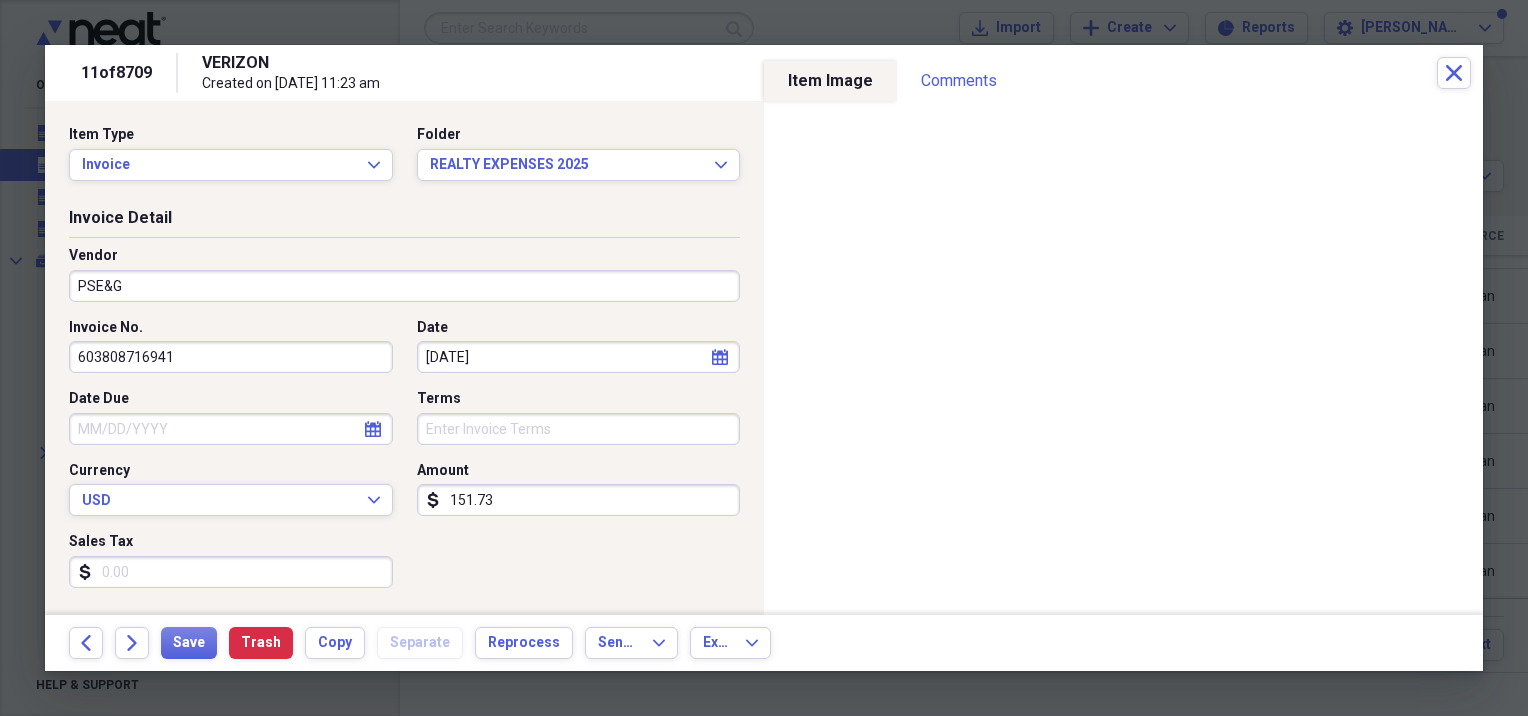 scroll, scrollTop: 333, scrollLeft: 0, axis: vertical 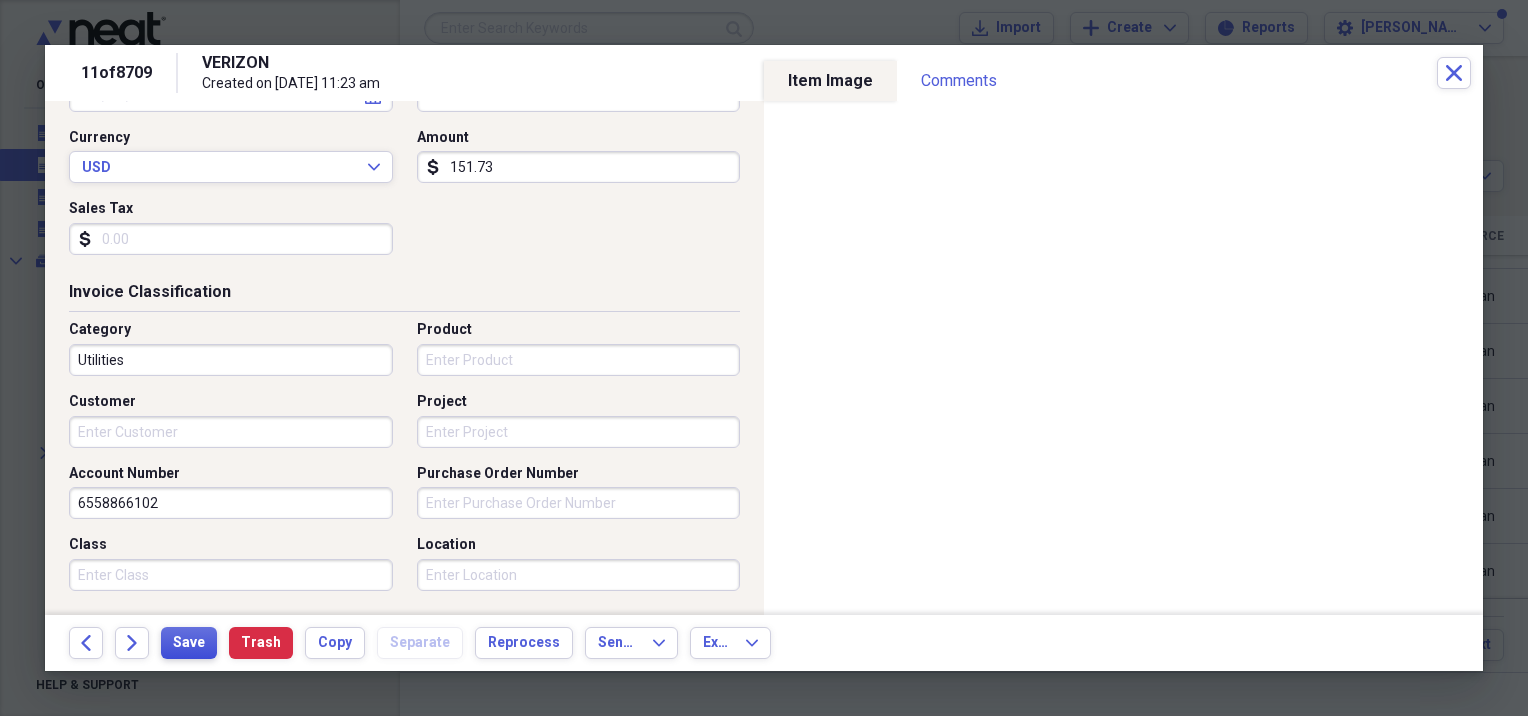 click on "Save" at bounding box center (189, 643) 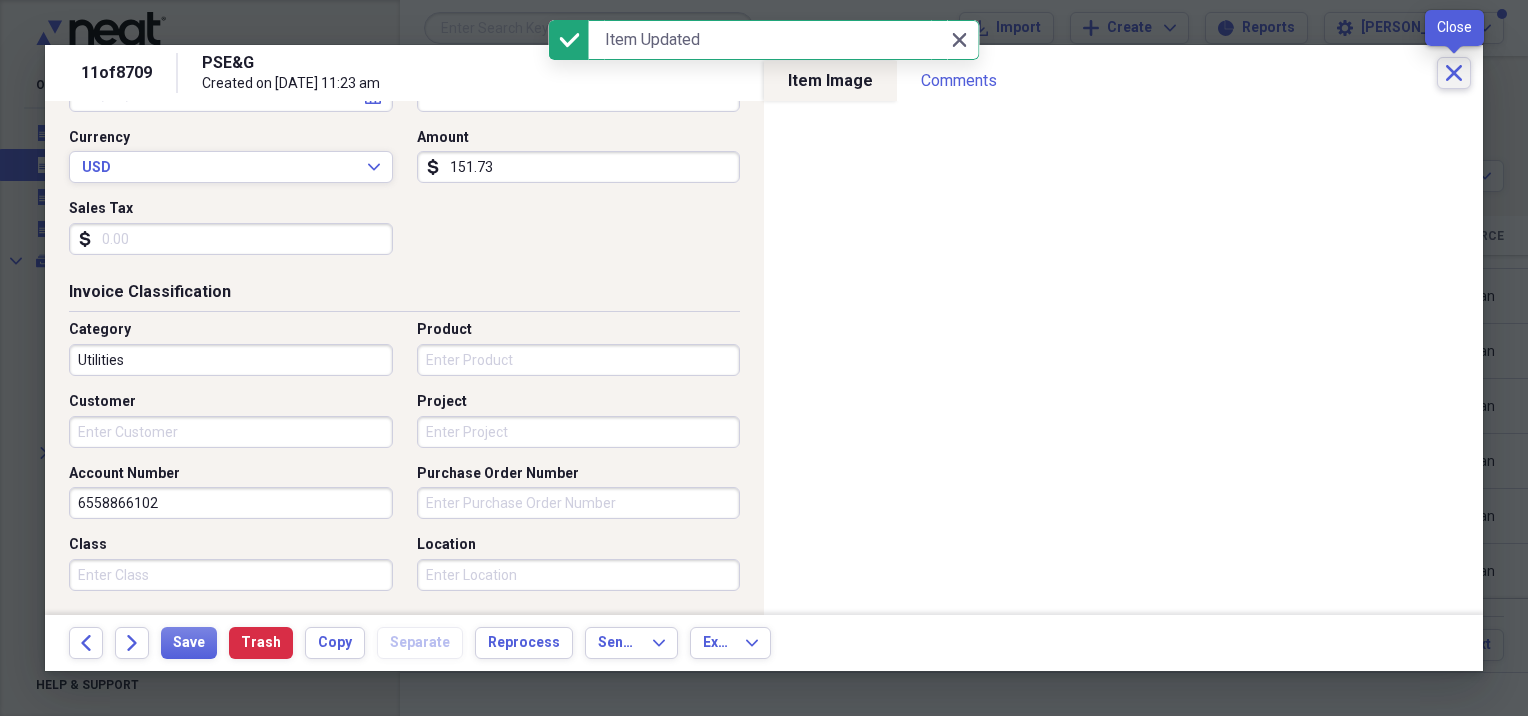 click on "Close" 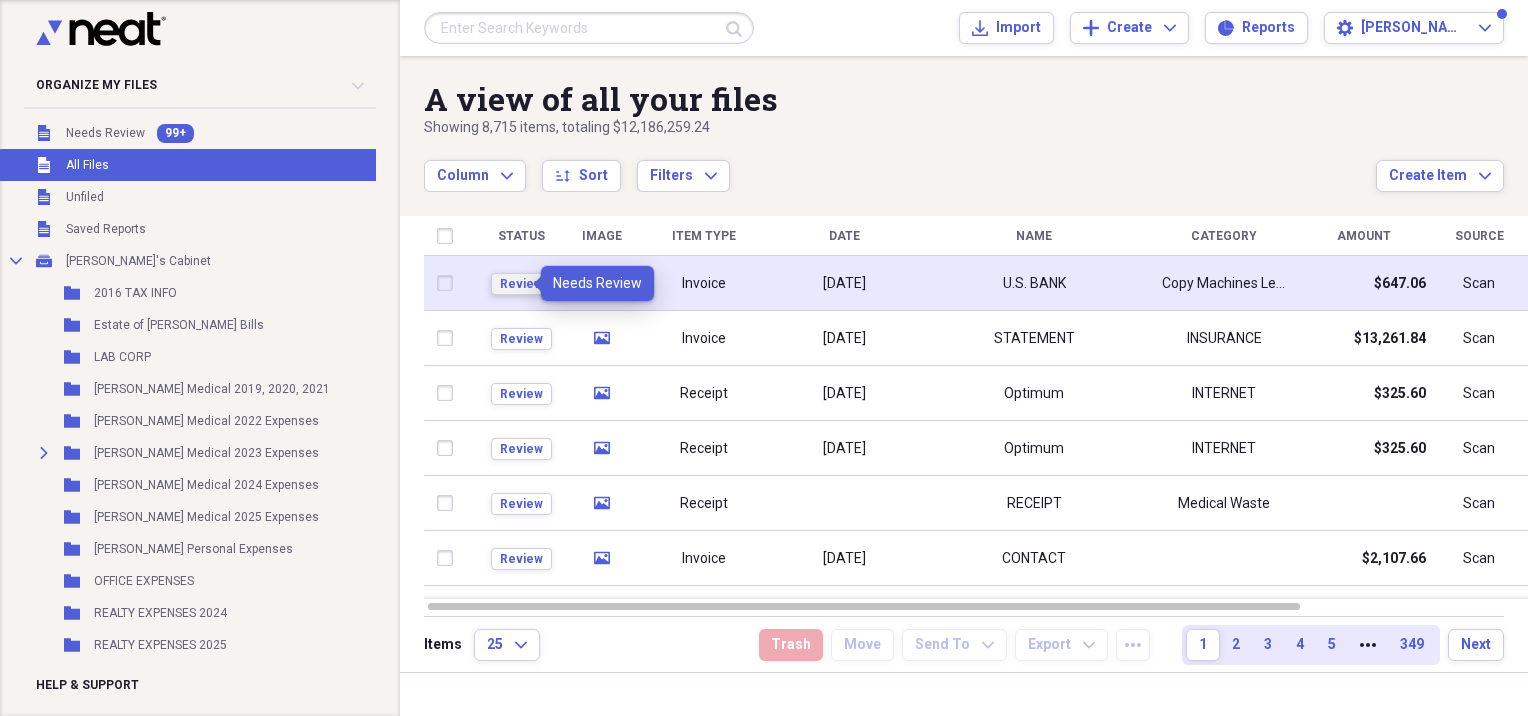 click on "Review" at bounding box center (521, 284) 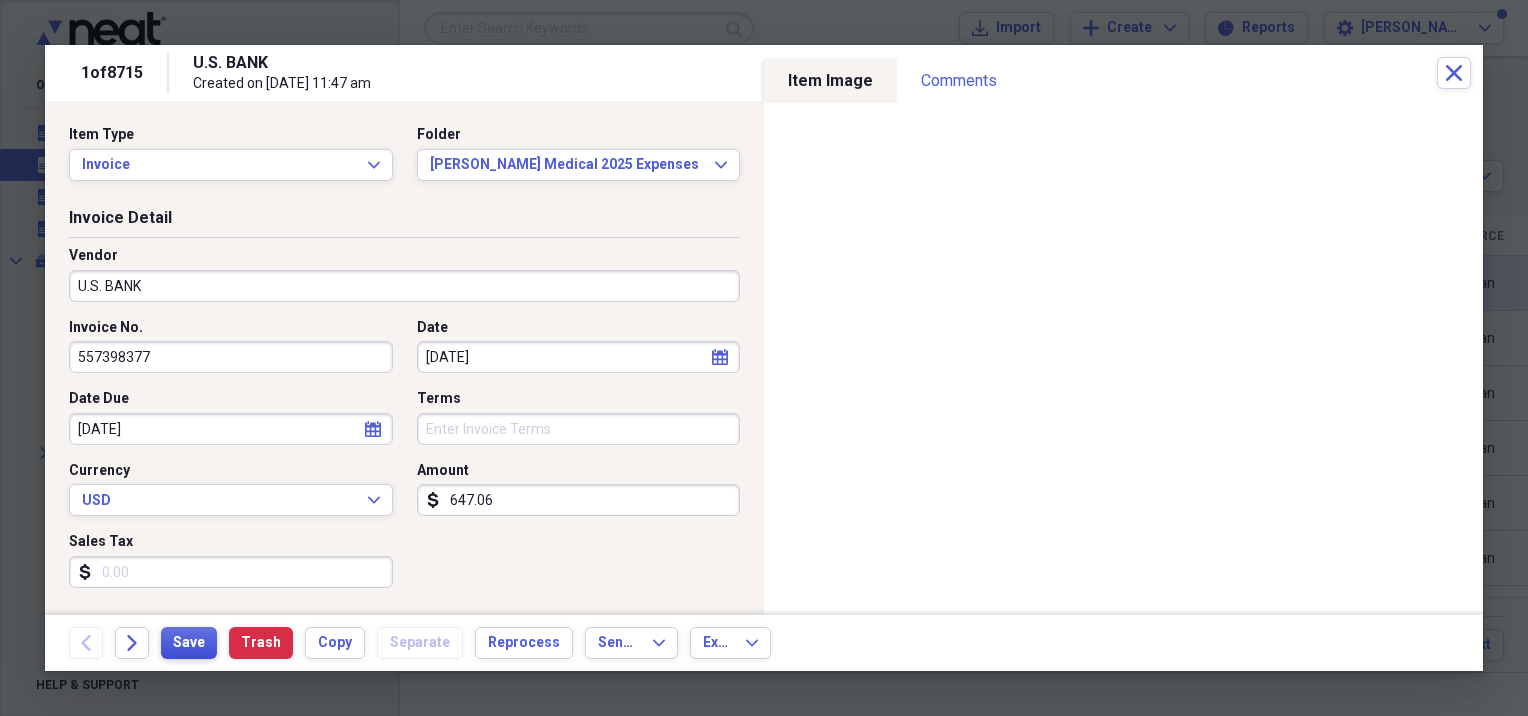 click on "Save" at bounding box center (189, 643) 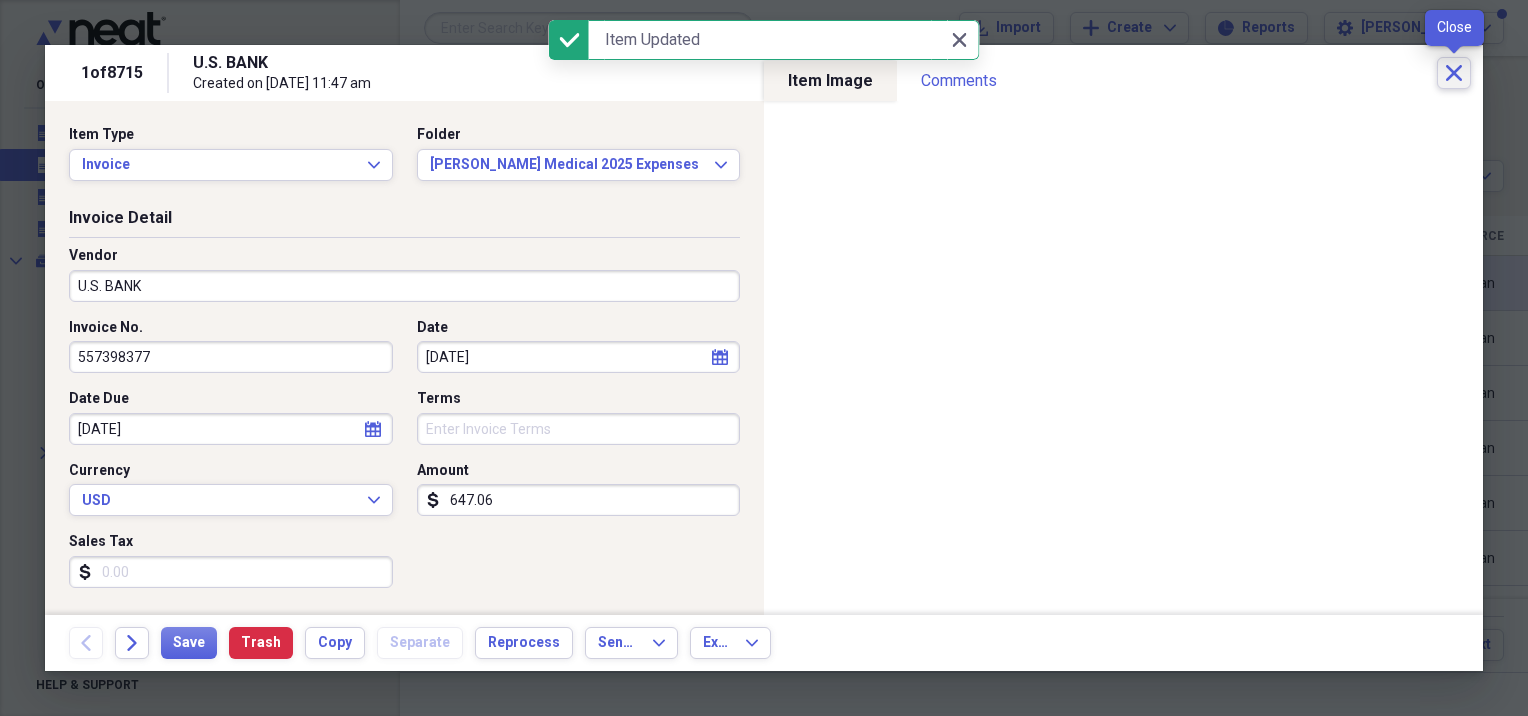 click on "Close" 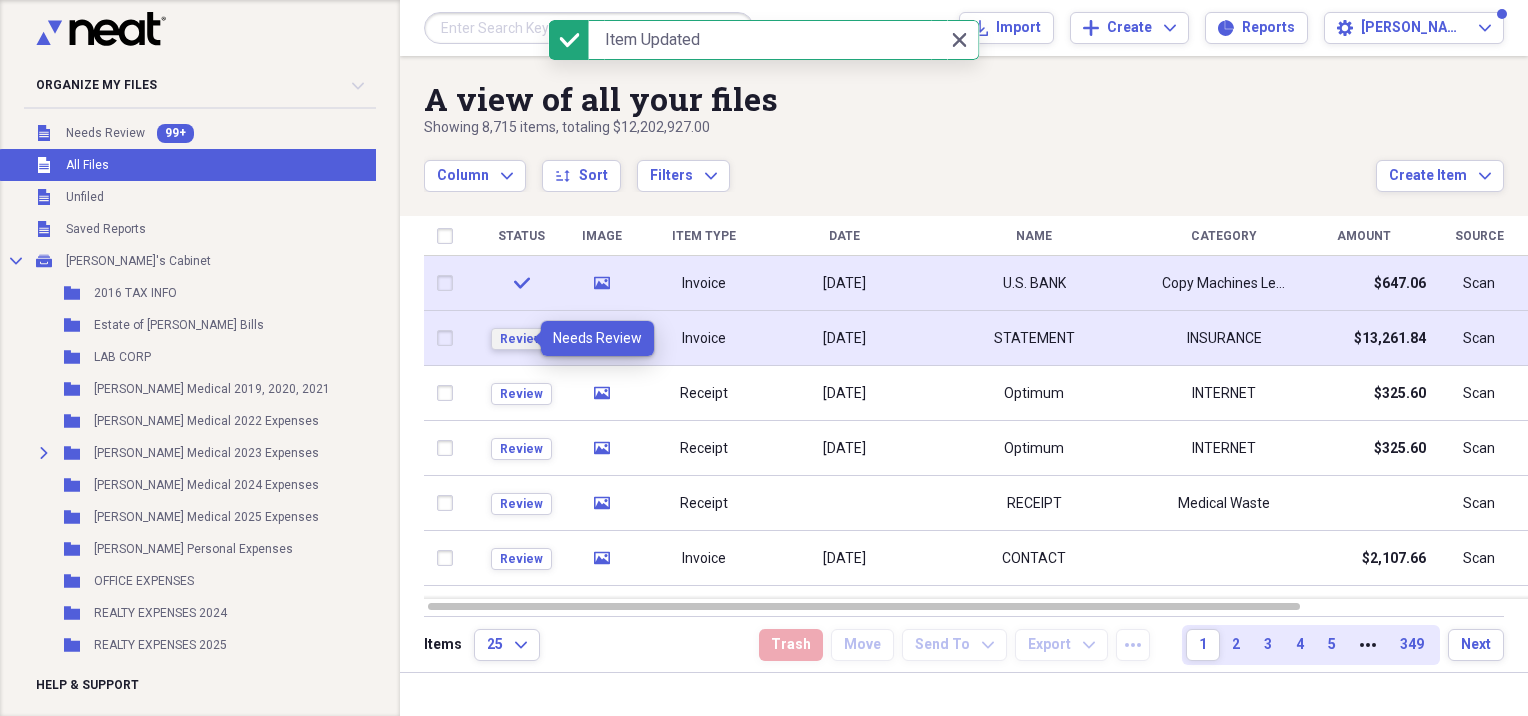 click on "Review" at bounding box center [521, 339] 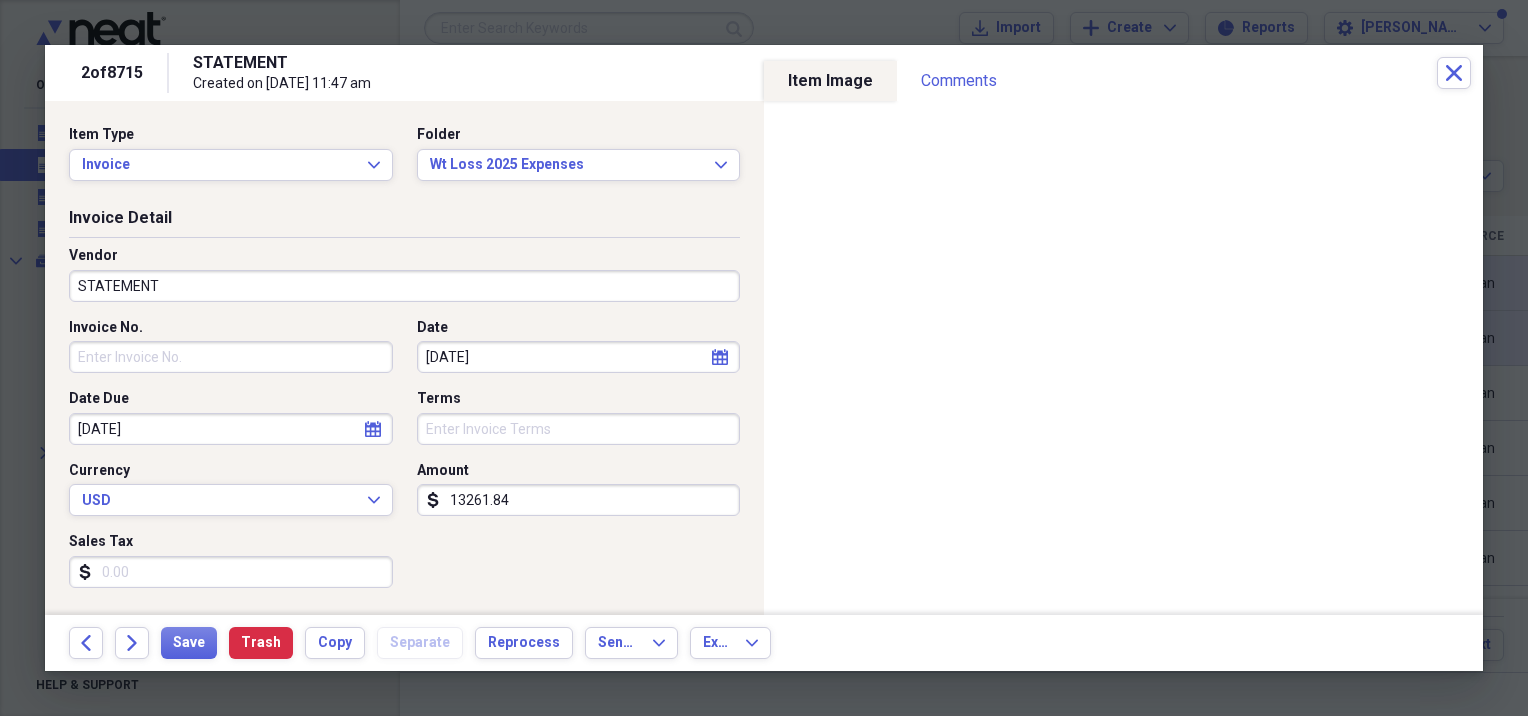 click on "STATEMENT" at bounding box center (404, 286) 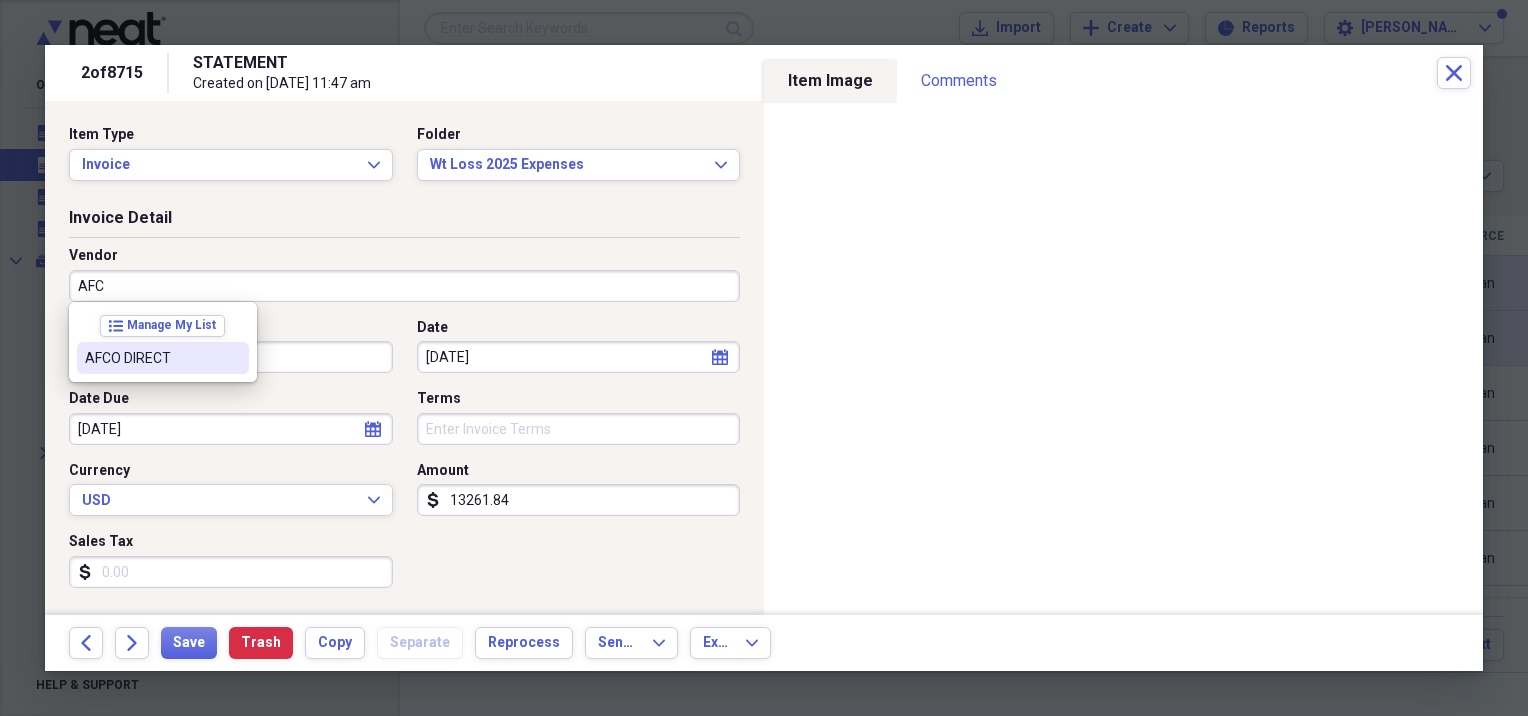 click on "AFCO DIRECT" at bounding box center (163, 358) 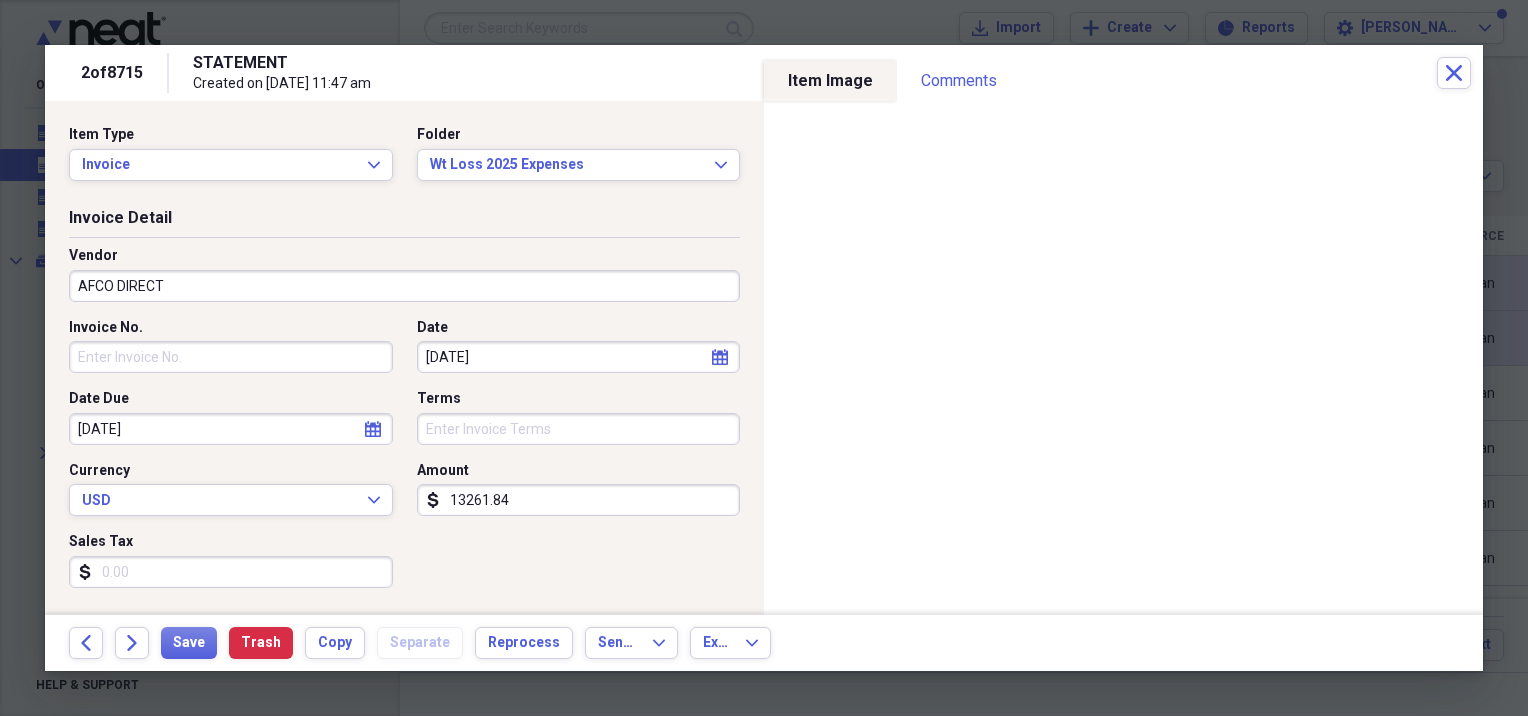 scroll, scrollTop: 333, scrollLeft: 0, axis: vertical 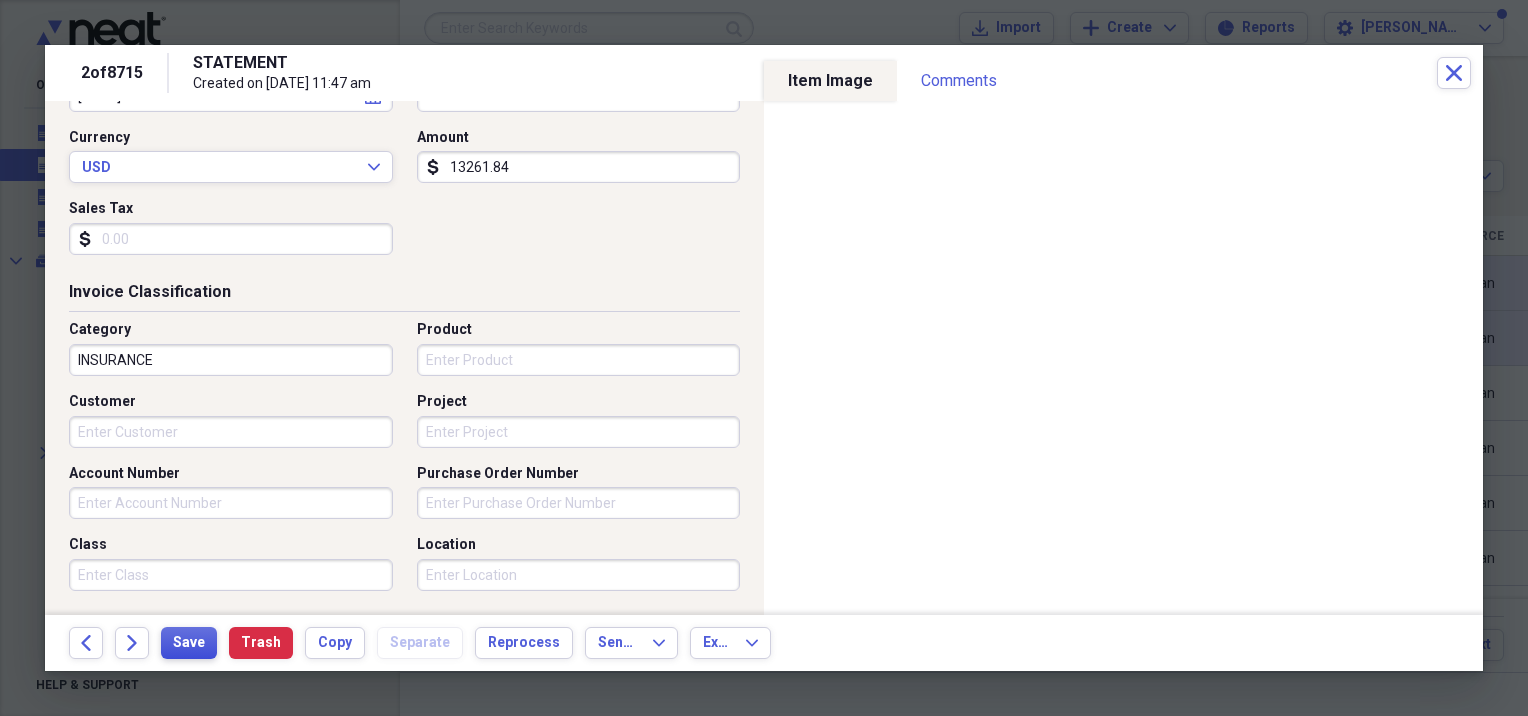 click on "Save" at bounding box center (189, 643) 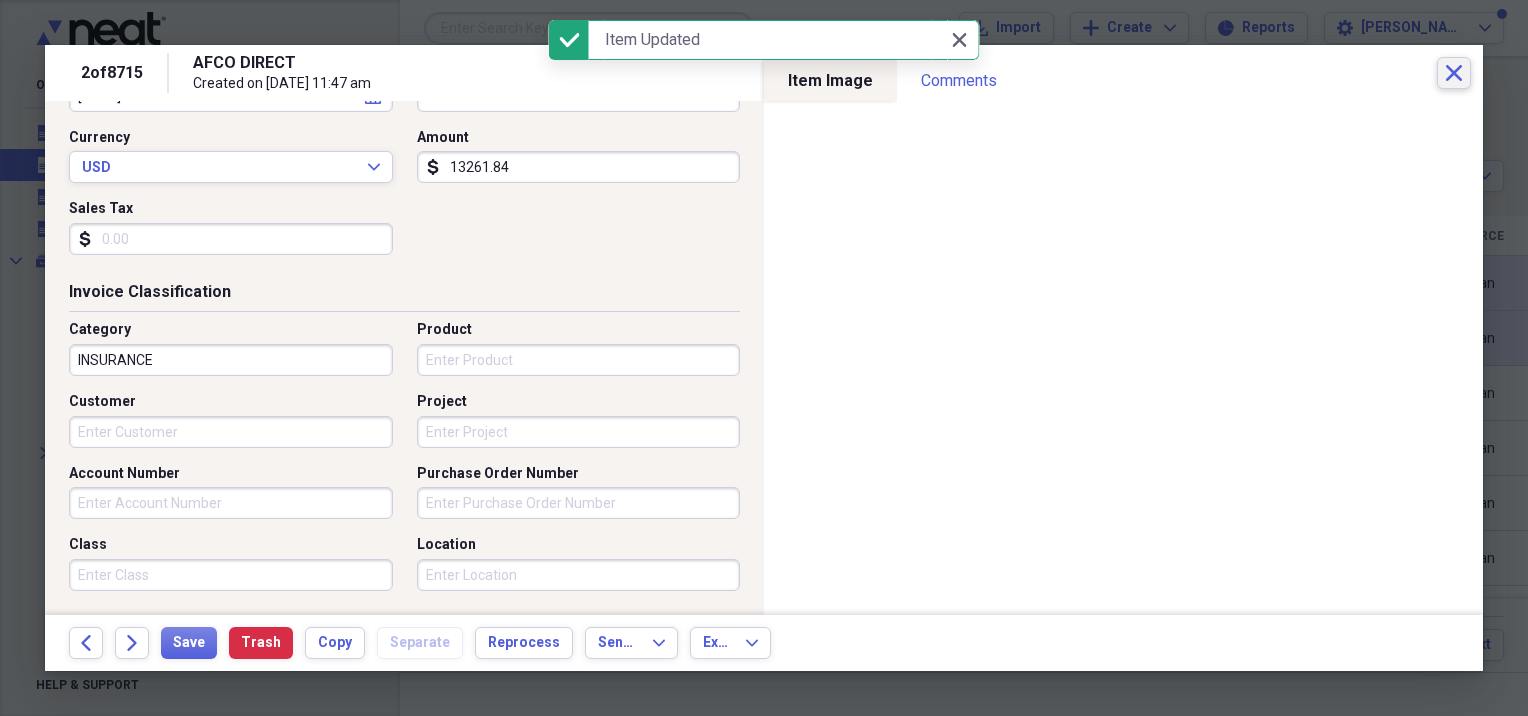 click on "Close" 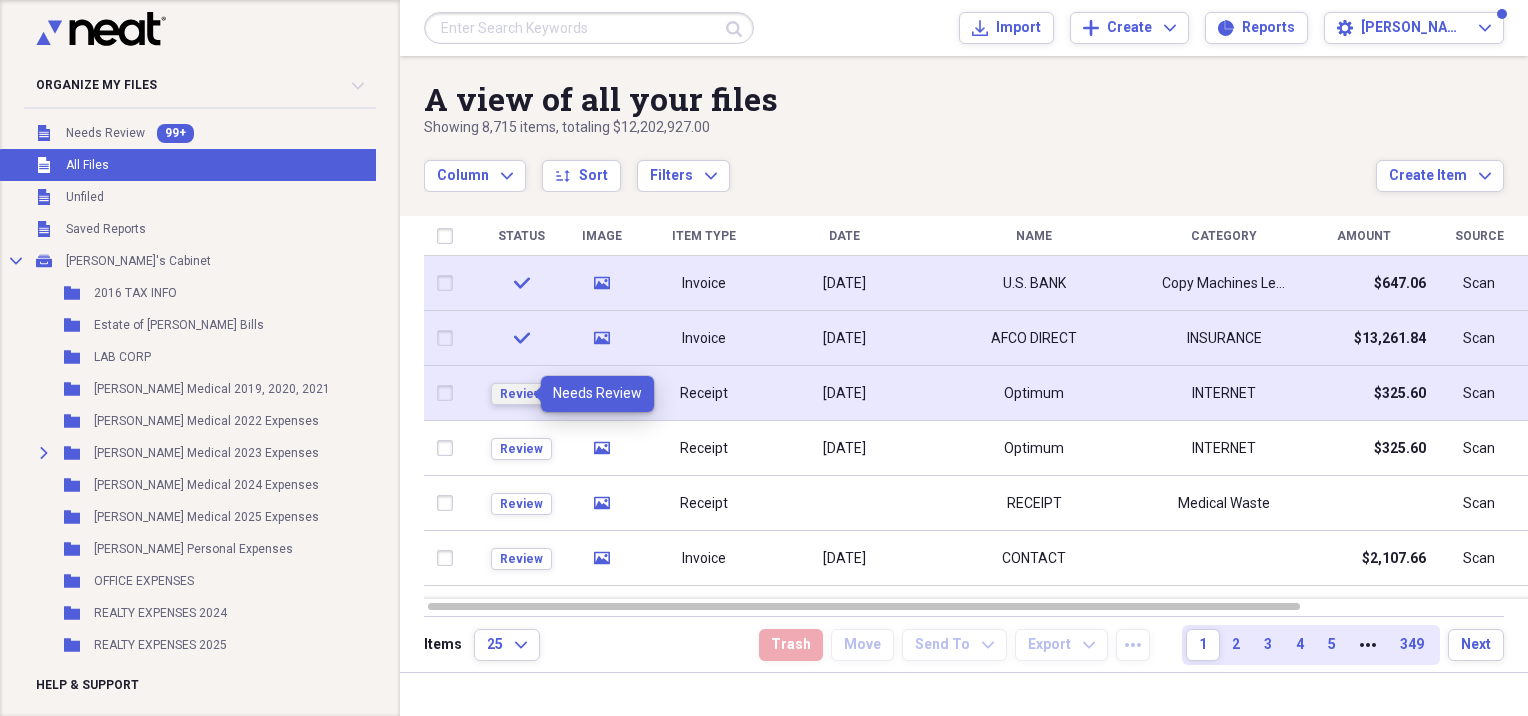 click on "Review" at bounding box center [521, 394] 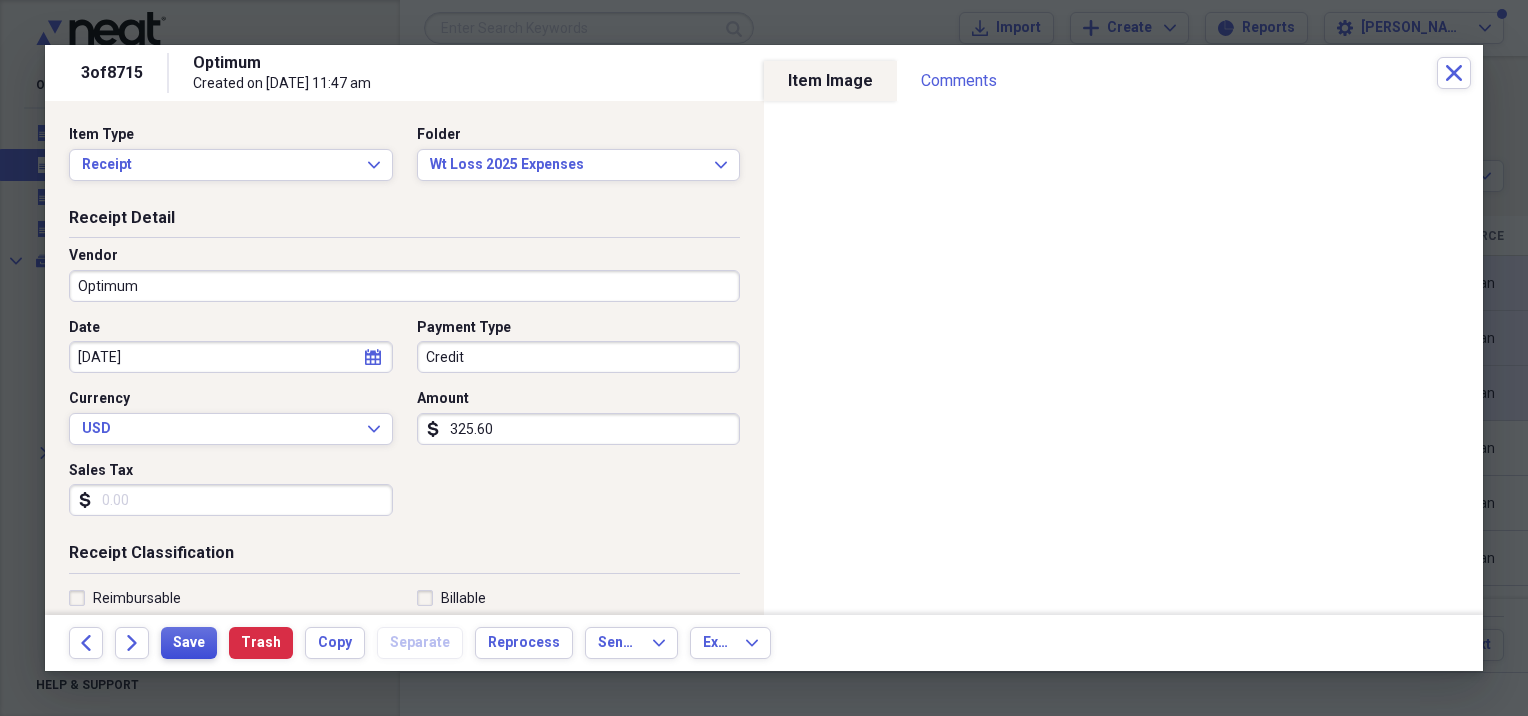 click on "Save" at bounding box center (189, 643) 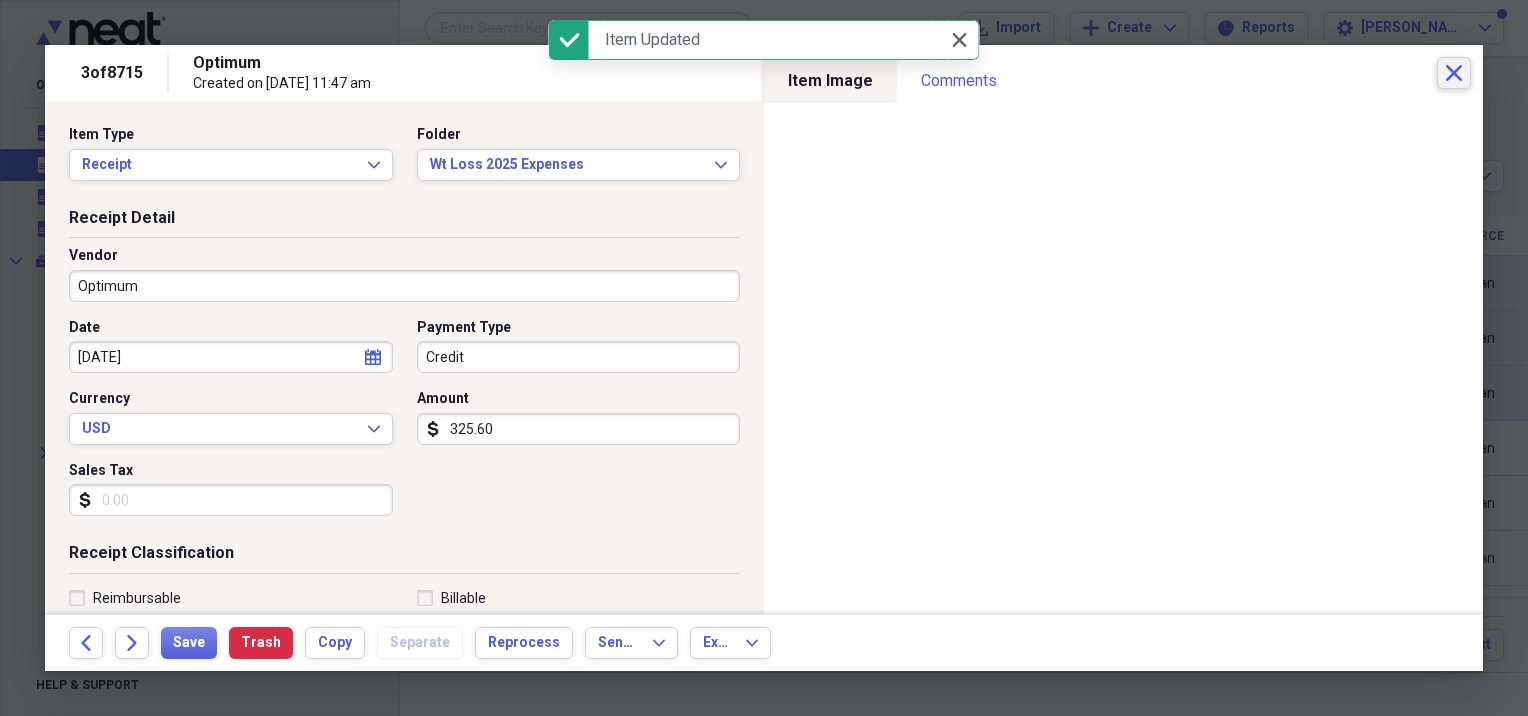 click on "Close" at bounding box center [1454, 73] 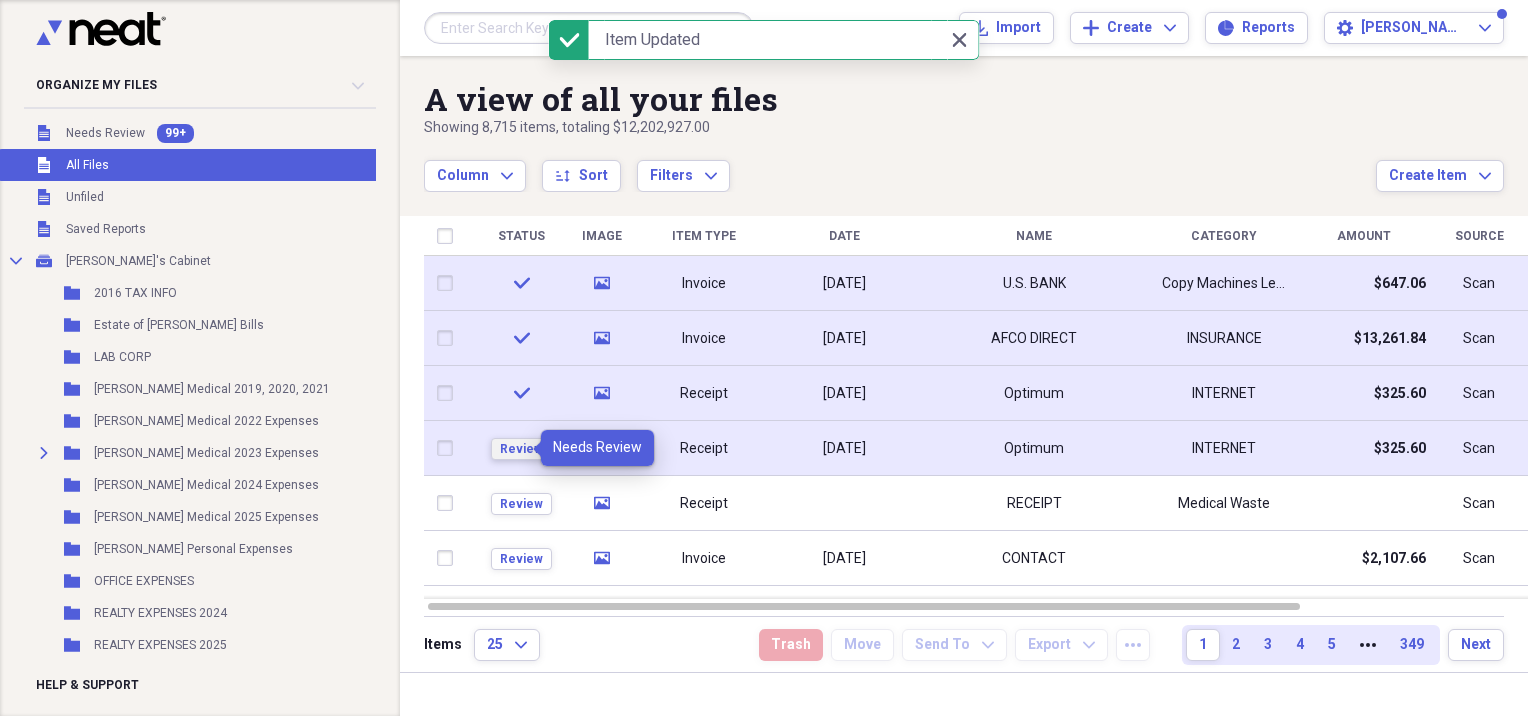 click on "Review" at bounding box center [521, 449] 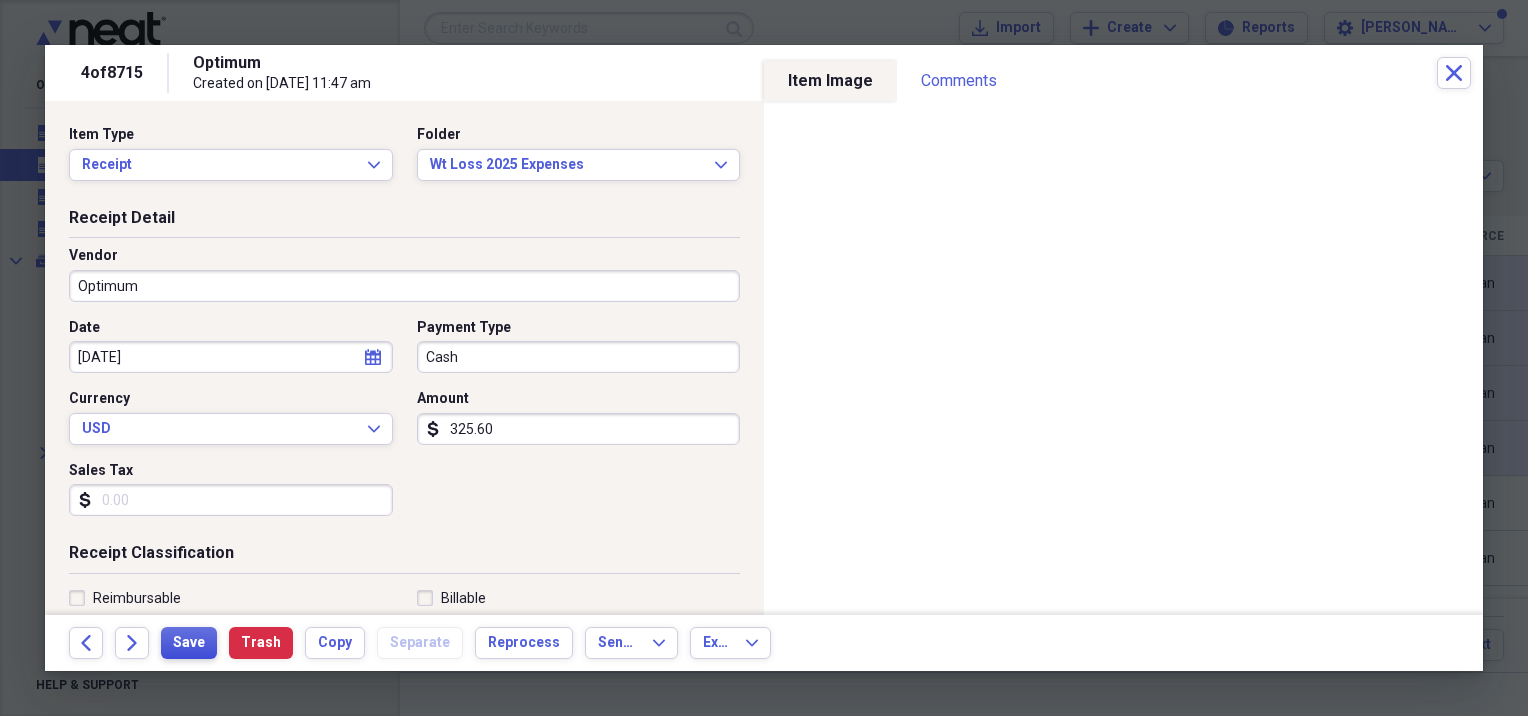 click on "Save" at bounding box center [189, 643] 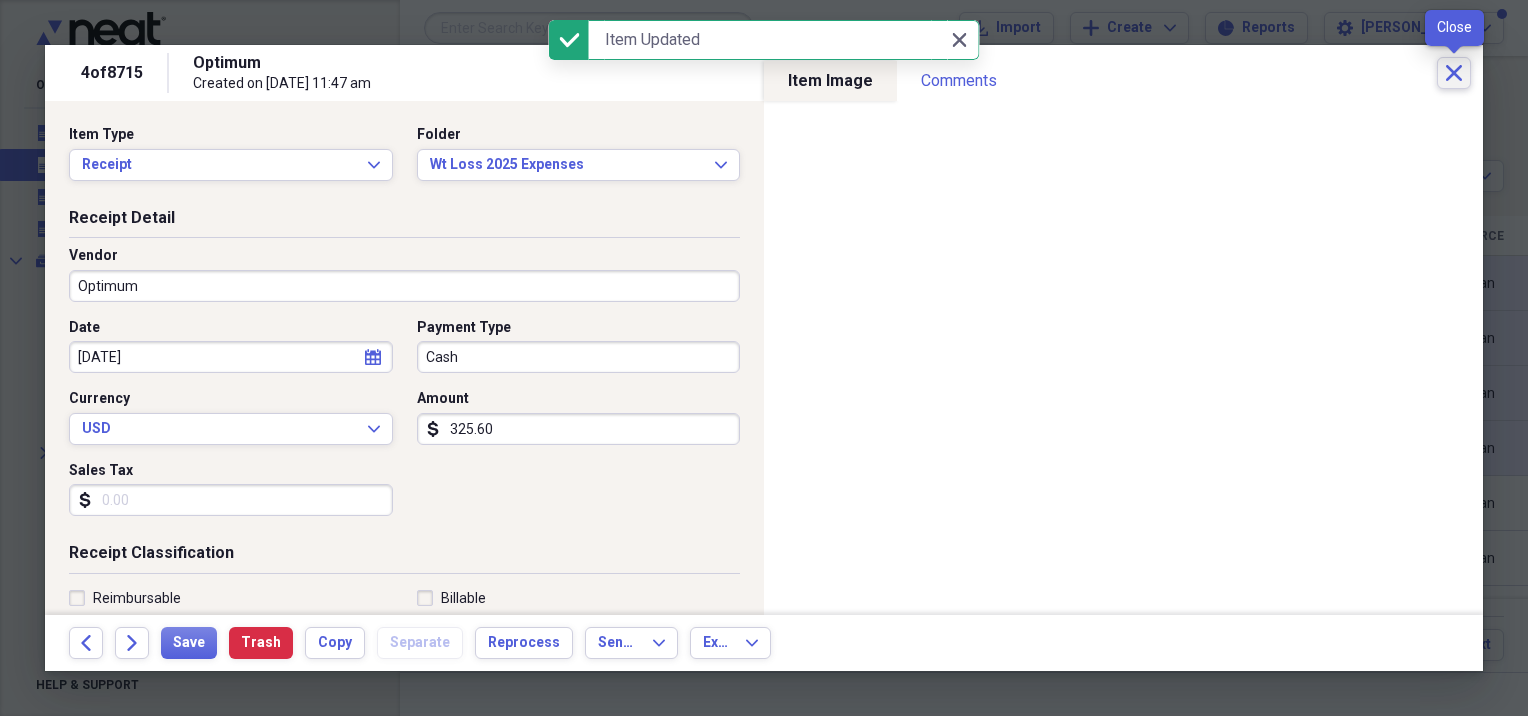 click on "Close" 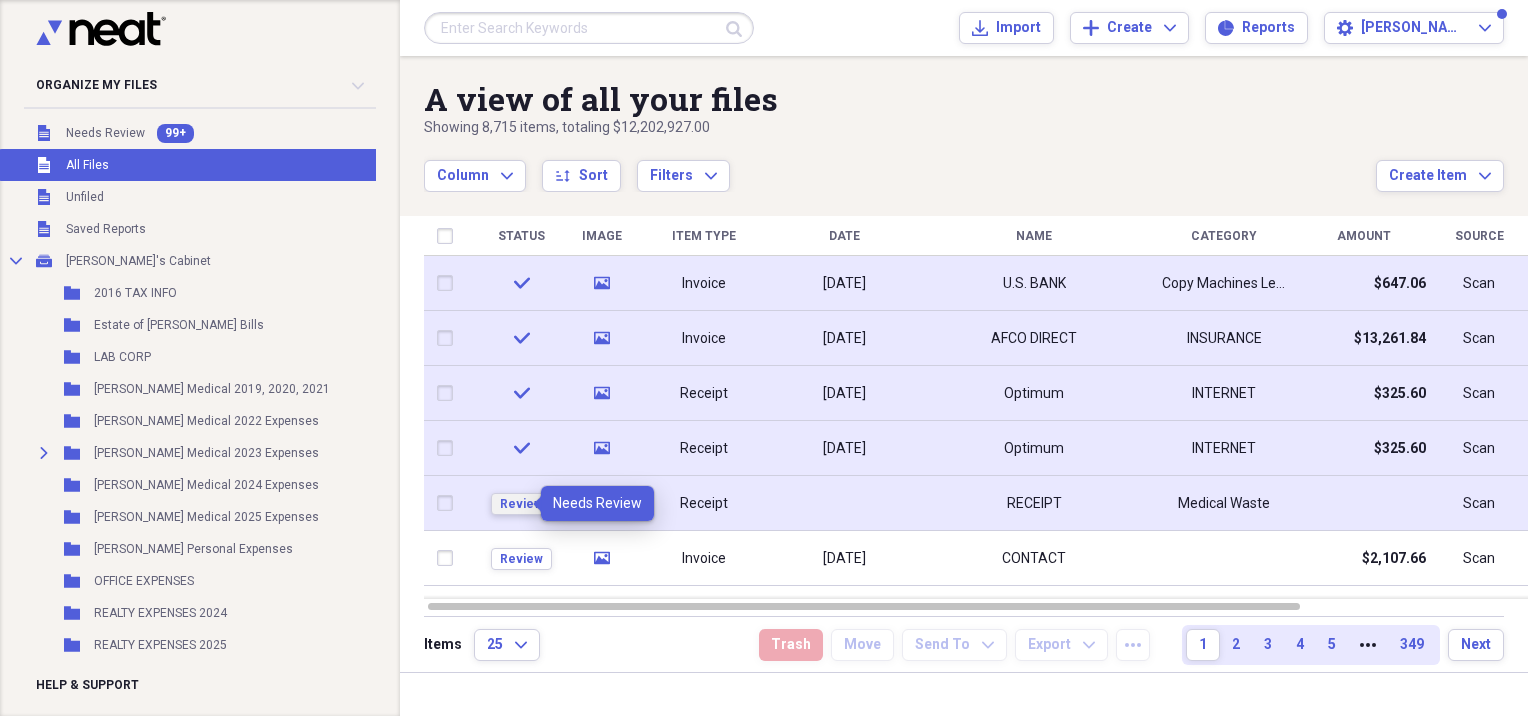 click on "Review" at bounding box center [521, 504] 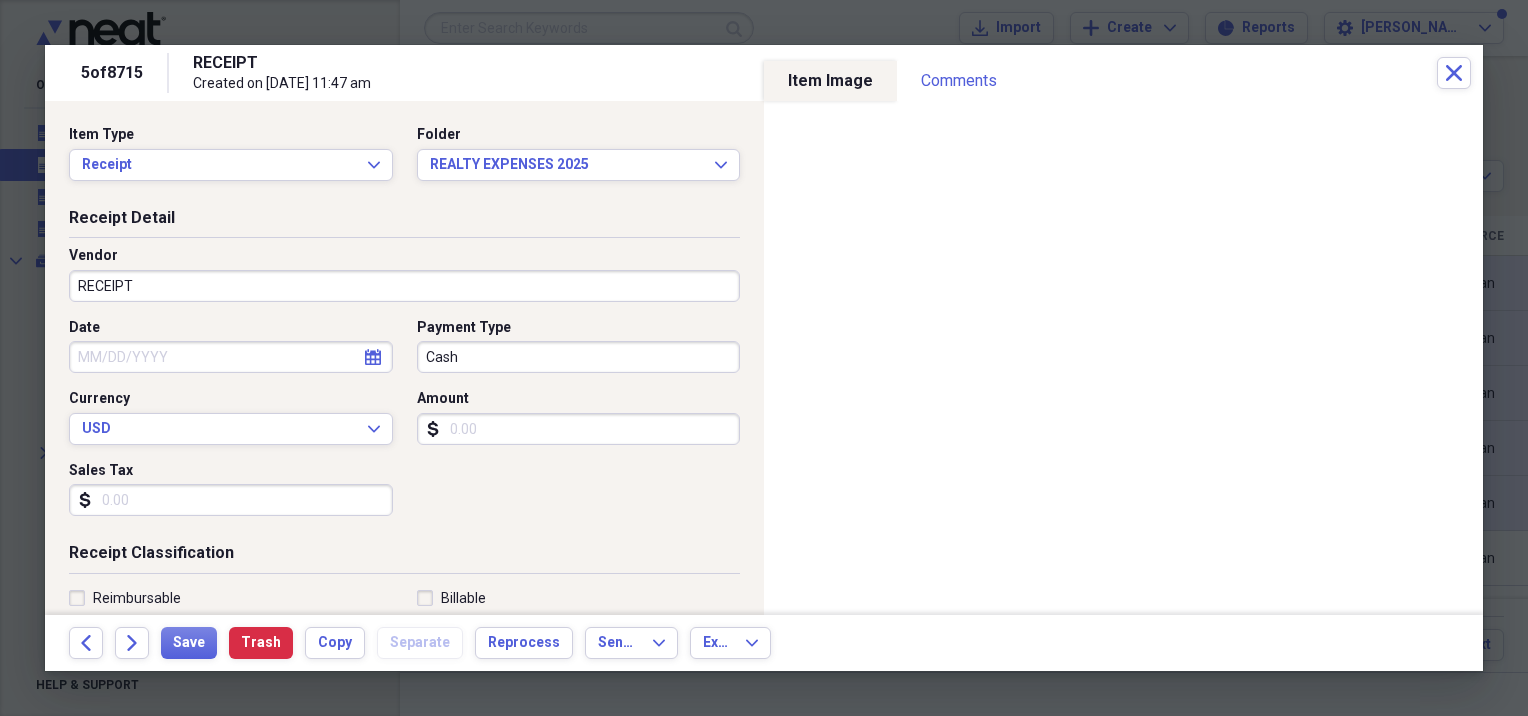 click on "RECEIPT" at bounding box center (404, 286) 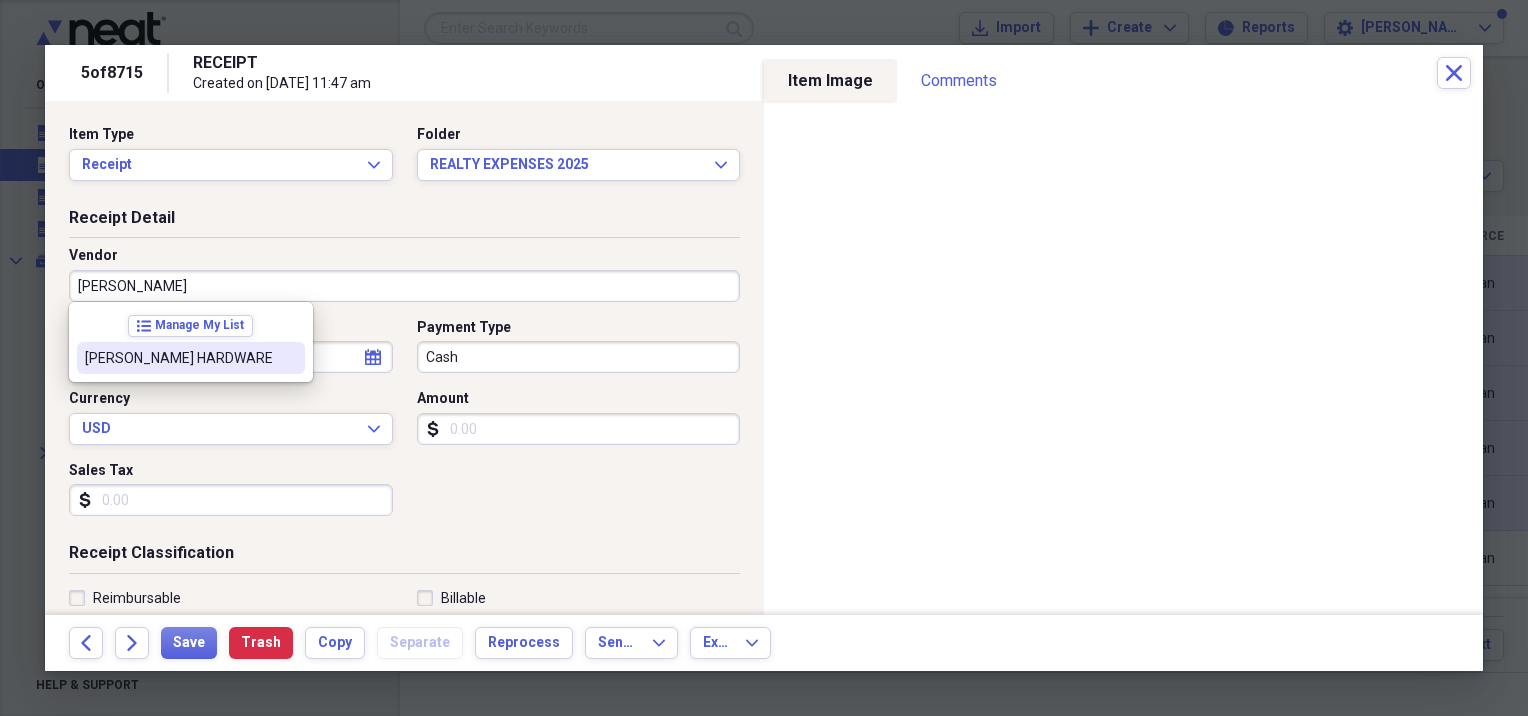 click at bounding box center (289, 358) 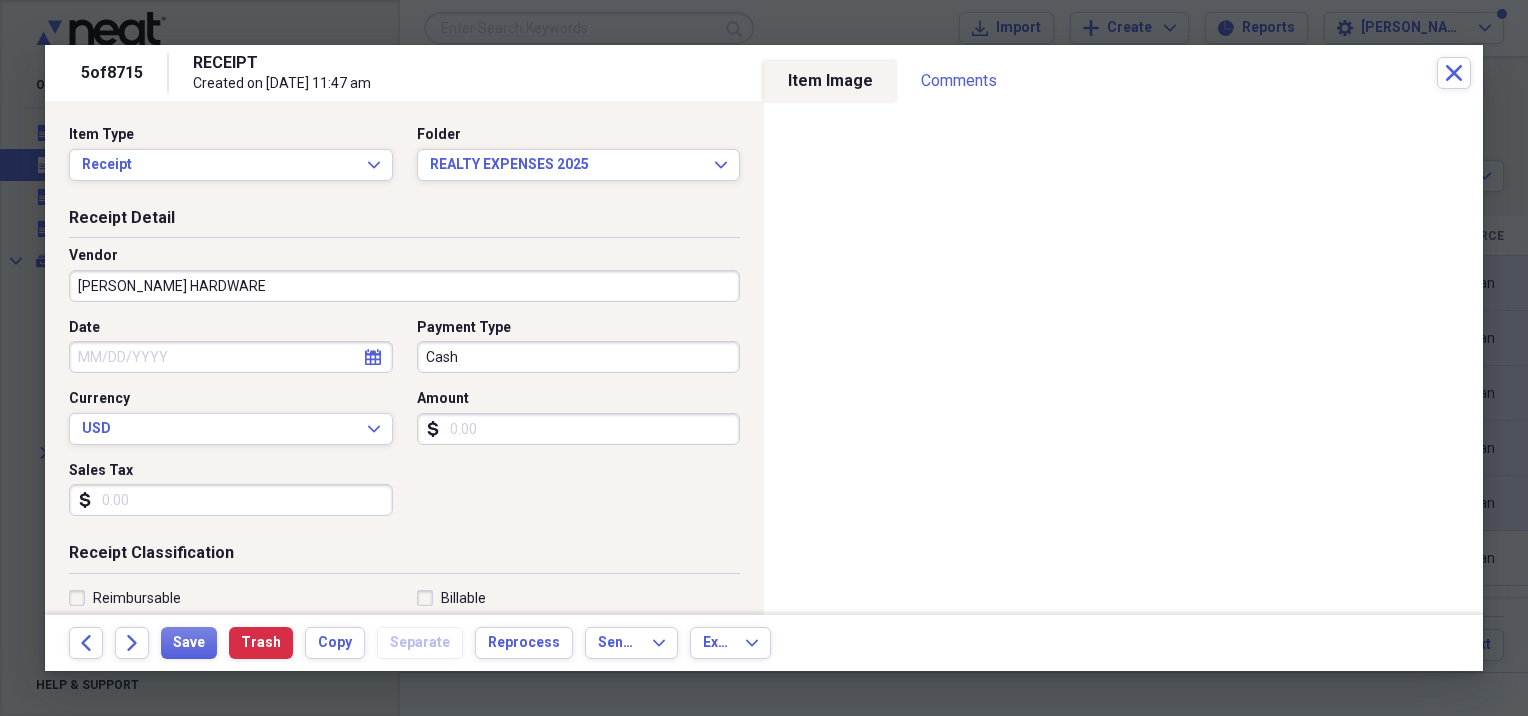 type on "Maintenance 484" 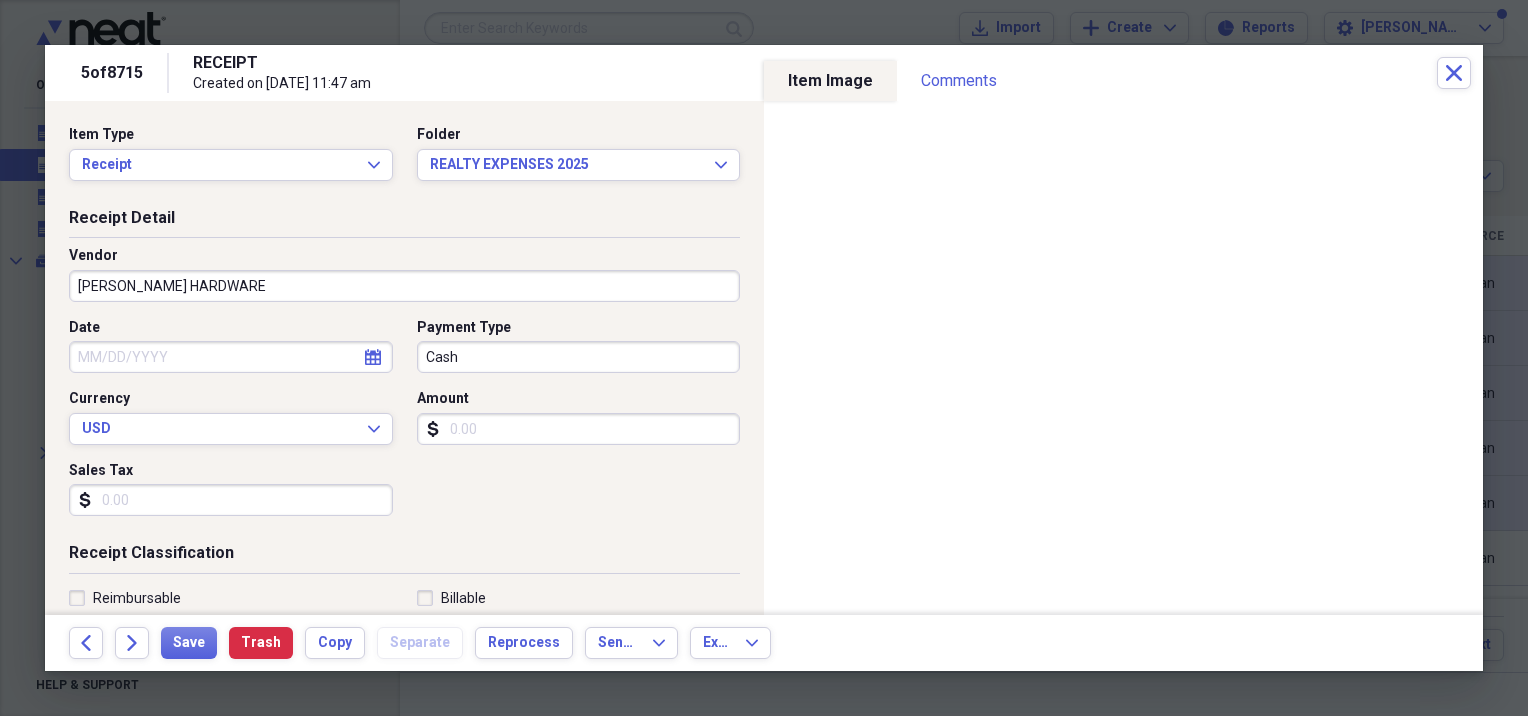 scroll, scrollTop: 333, scrollLeft: 0, axis: vertical 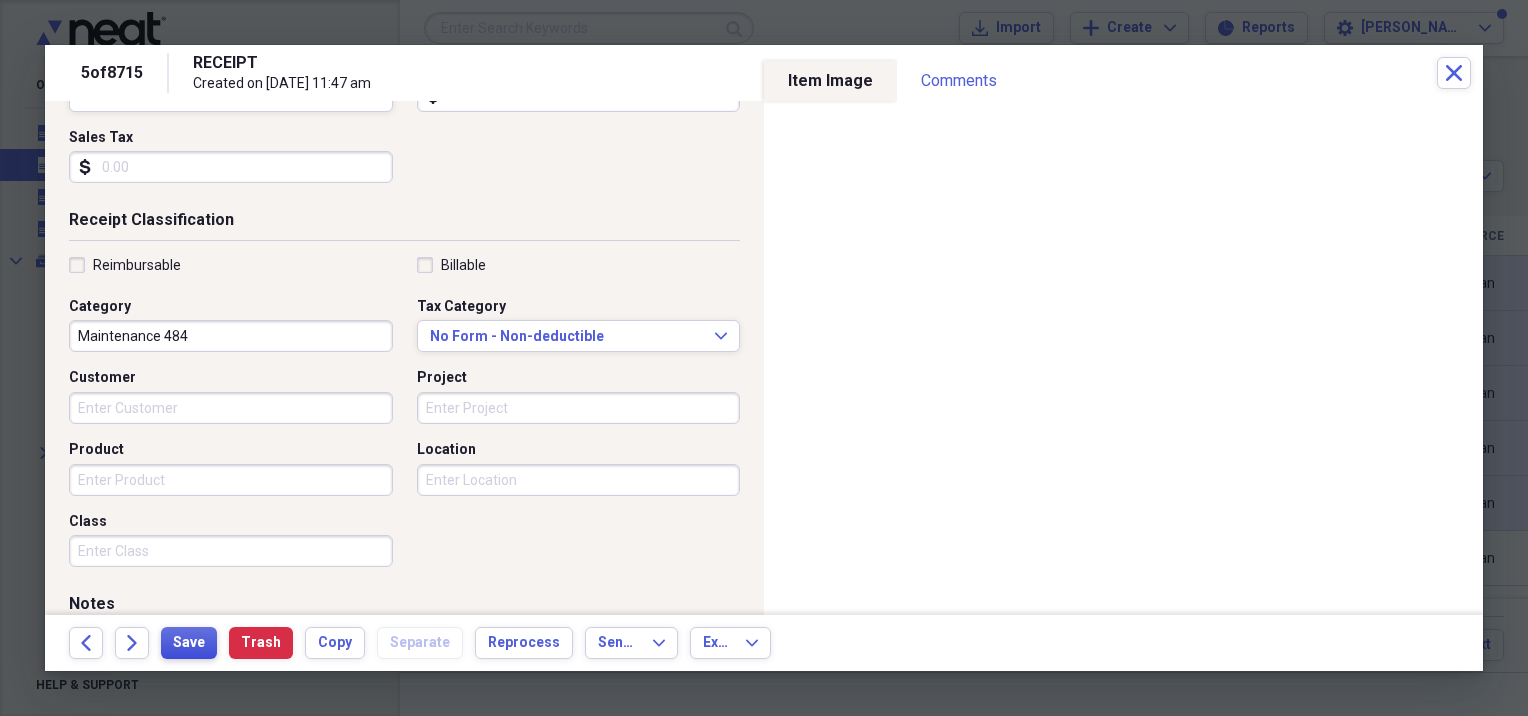 click on "Save" at bounding box center (189, 643) 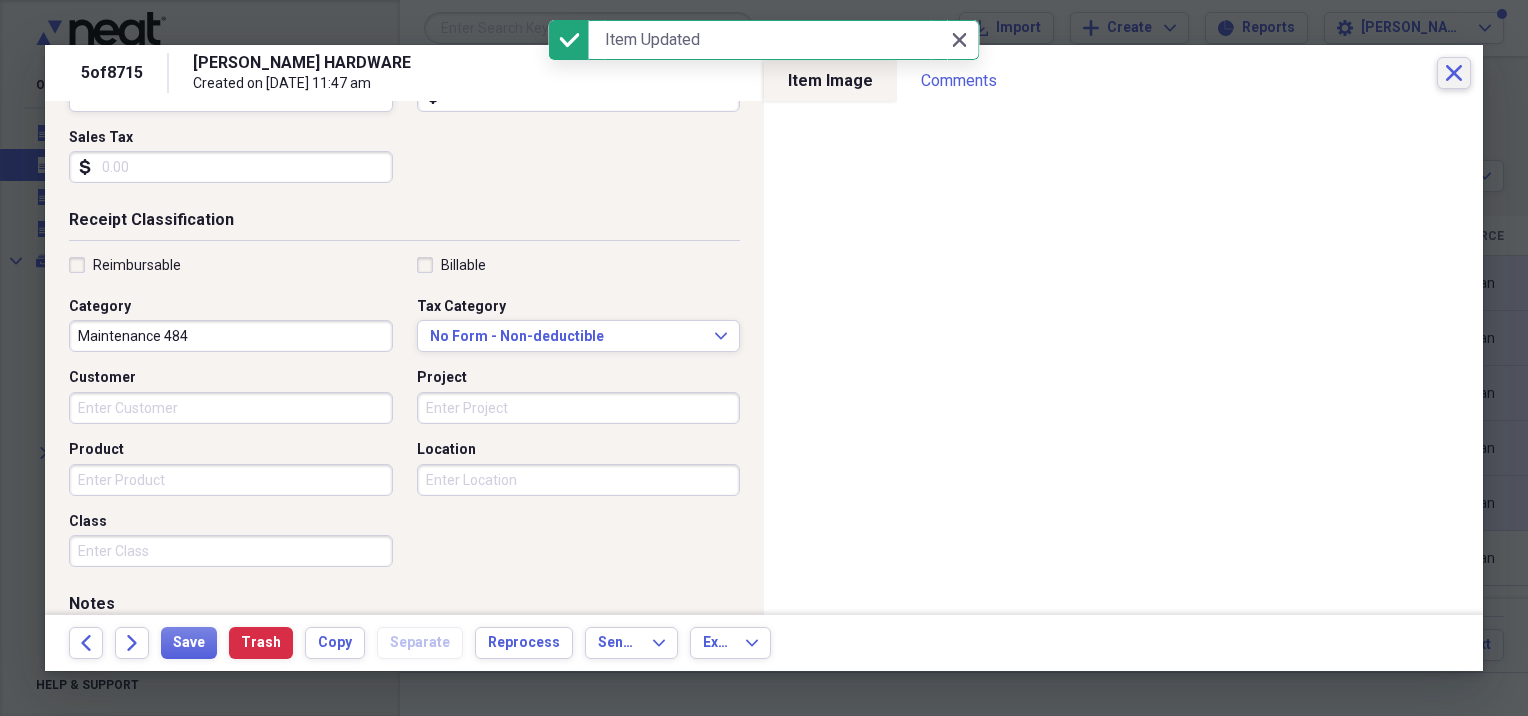 click on "Close" at bounding box center (1454, 73) 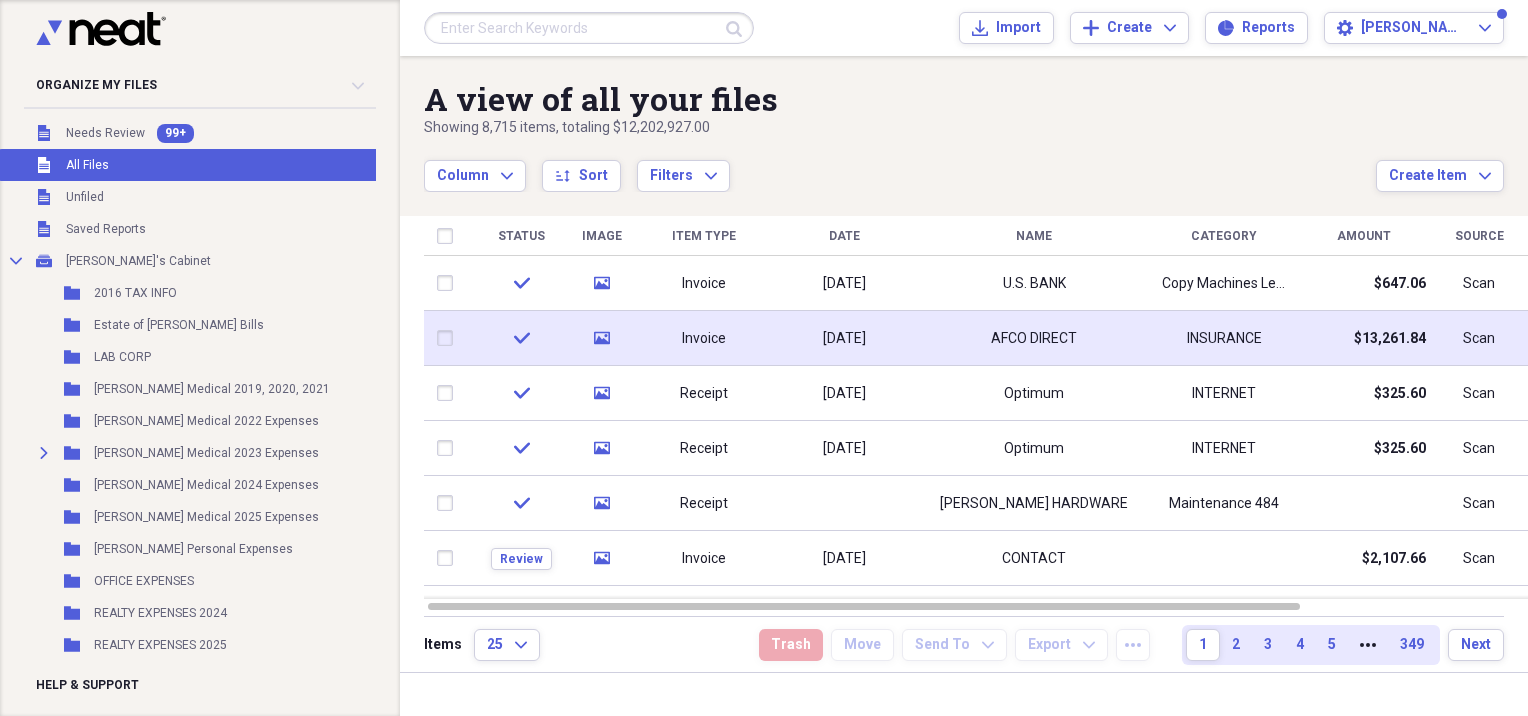 click on "media" at bounding box center (601, 338) 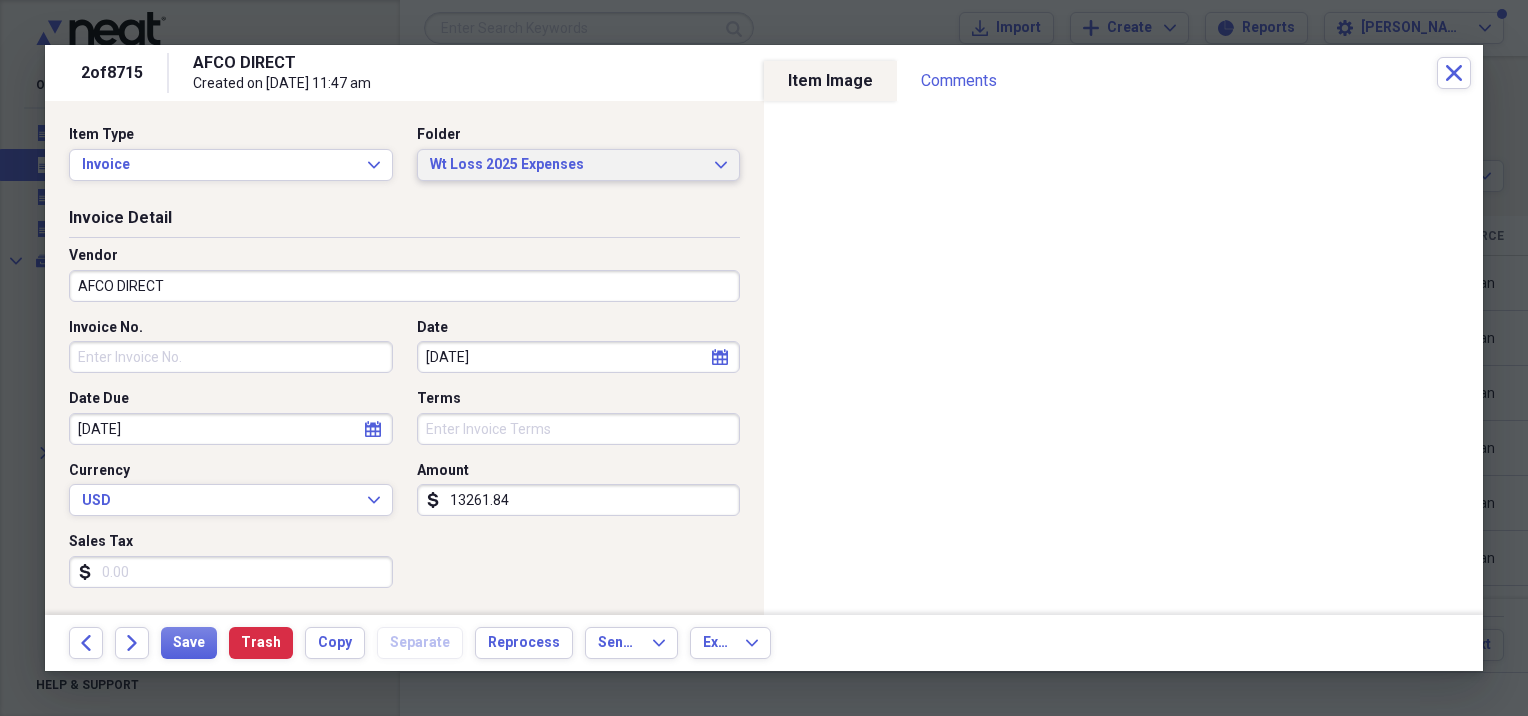 click on "Wt Loss 2025 Expenses" at bounding box center [567, 165] 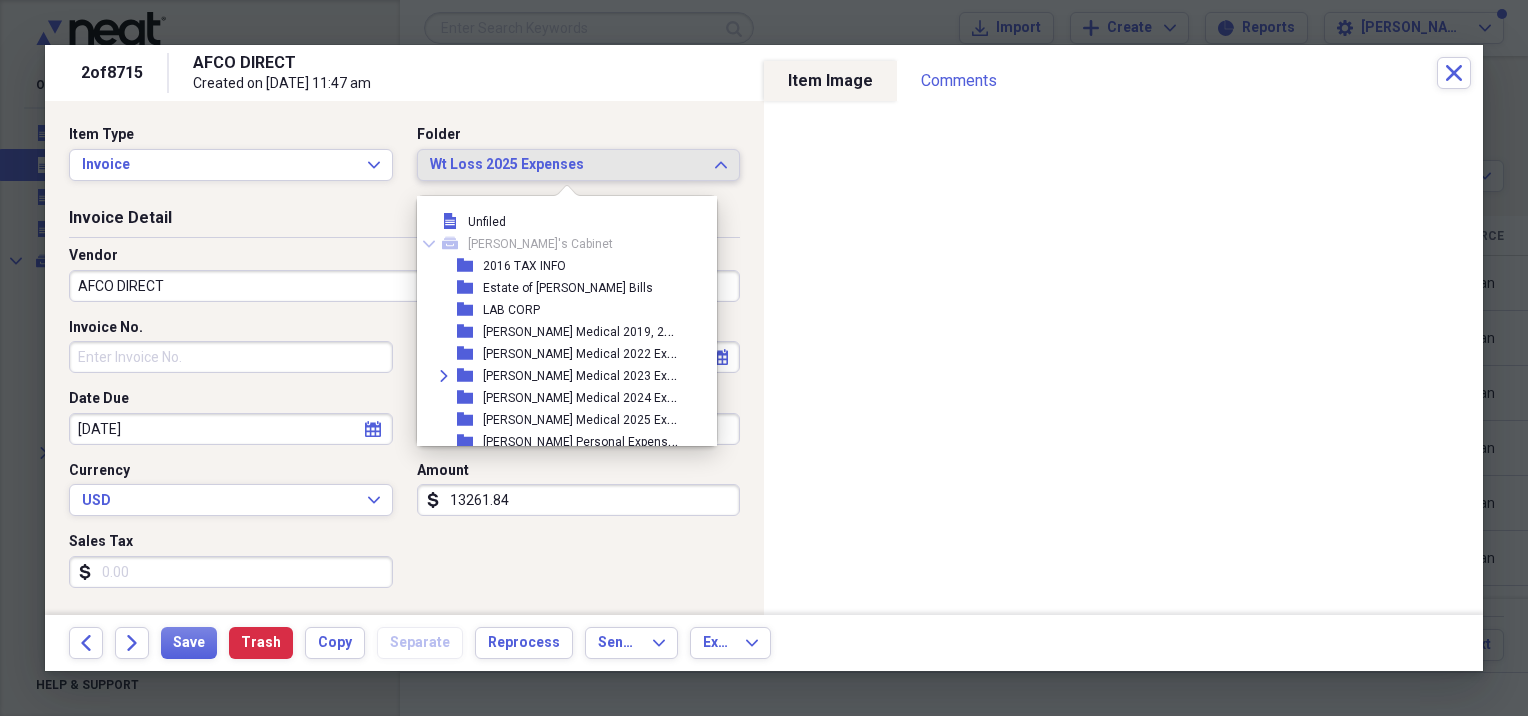 scroll, scrollTop: 204, scrollLeft: 0, axis: vertical 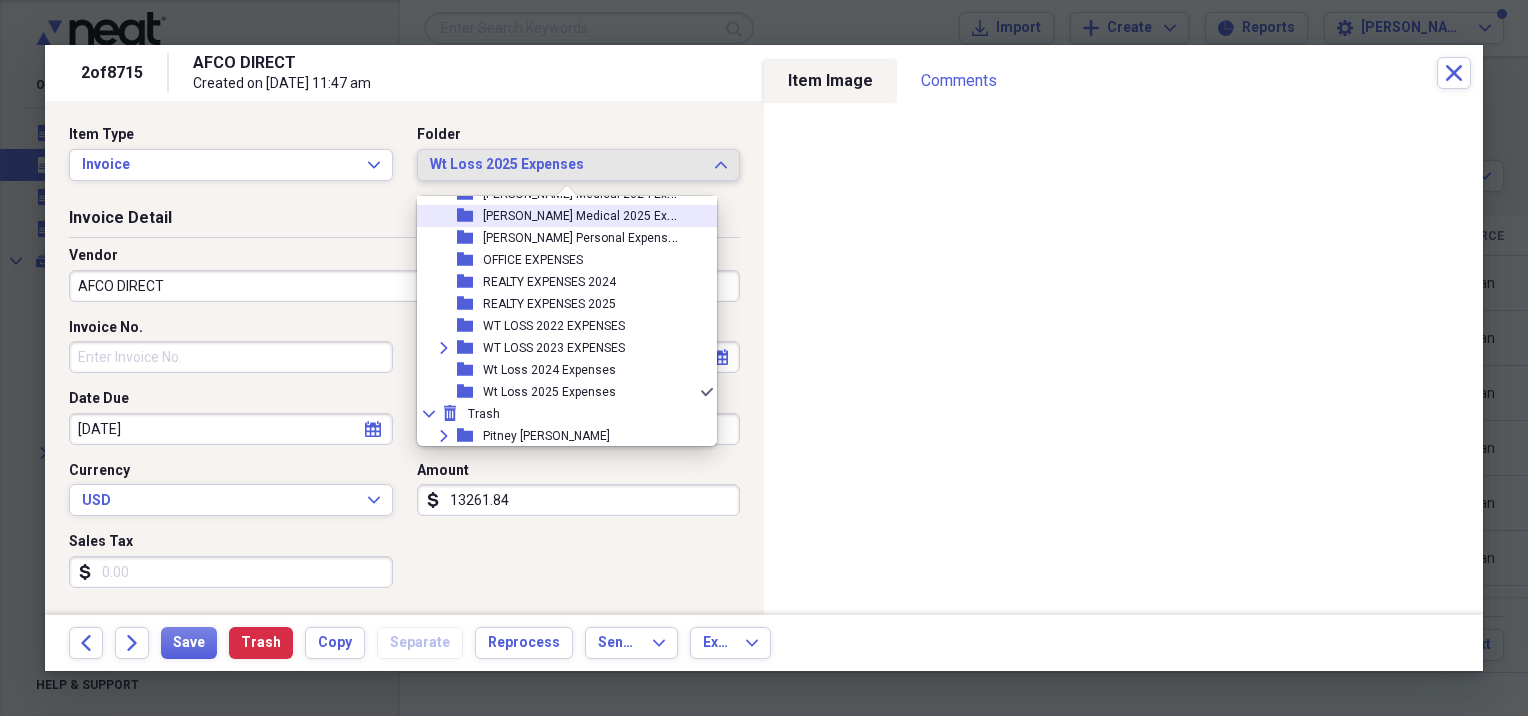click on "[PERSON_NAME] Medical 2025 Expenses" at bounding box center (595, 214) 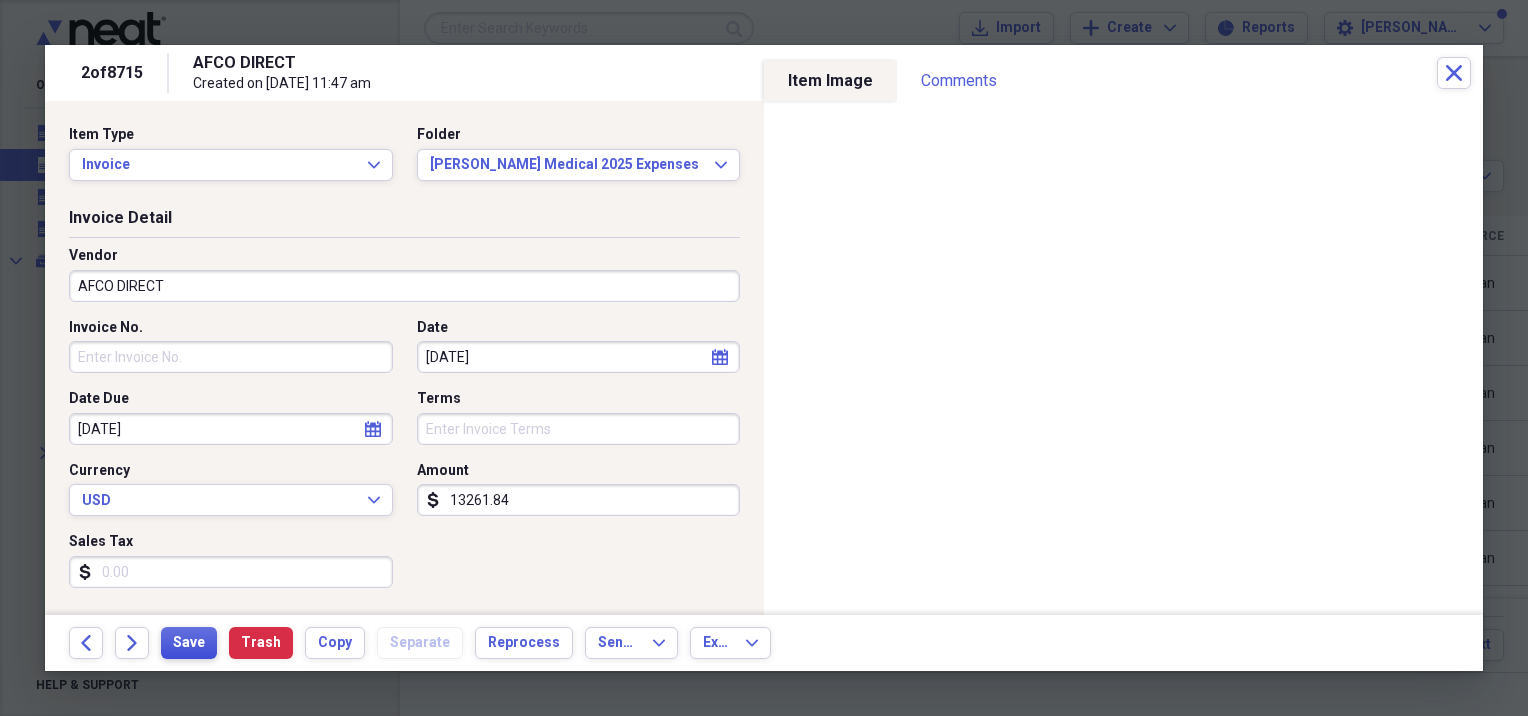 click on "Save" at bounding box center [189, 643] 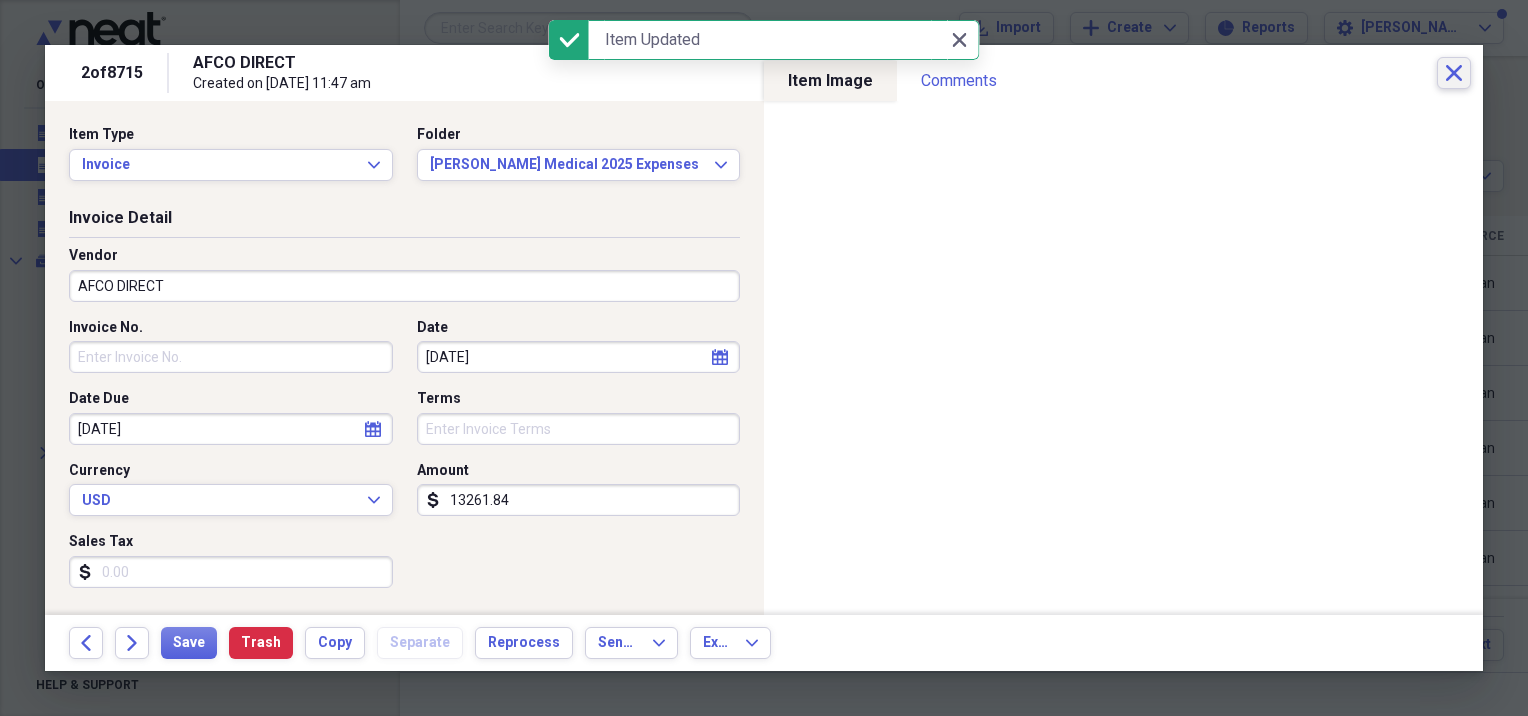 click on "Close" 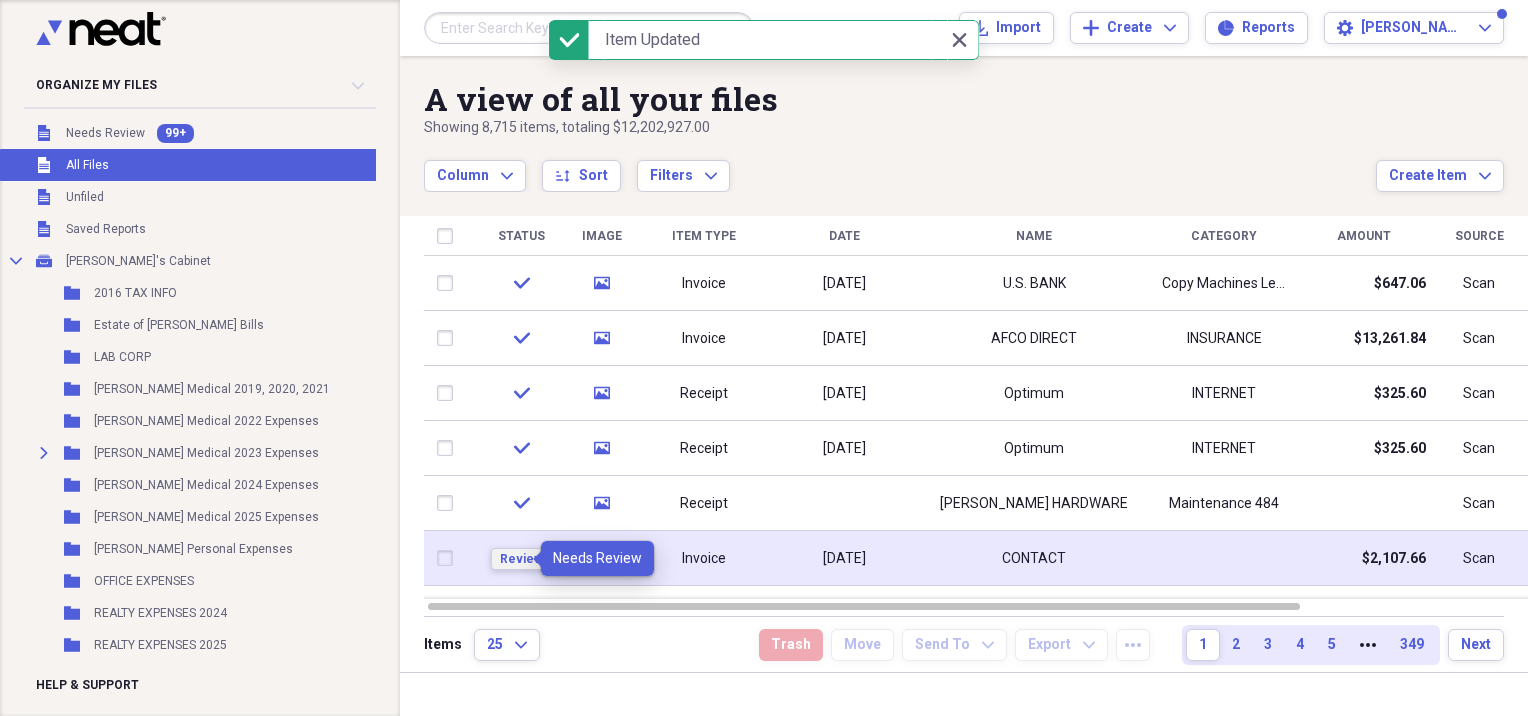 click on "Review" at bounding box center [521, 559] 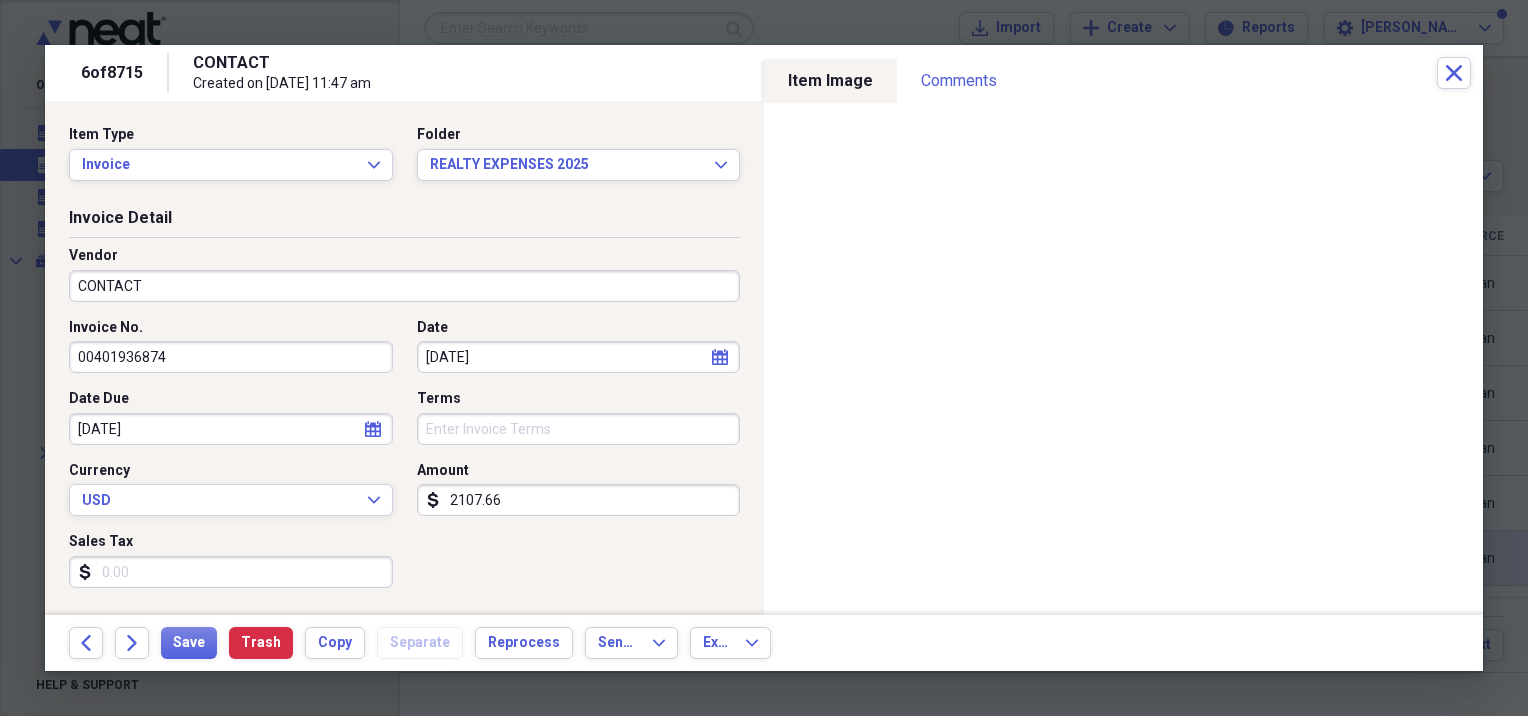 click on "CONTACT" at bounding box center (404, 286) 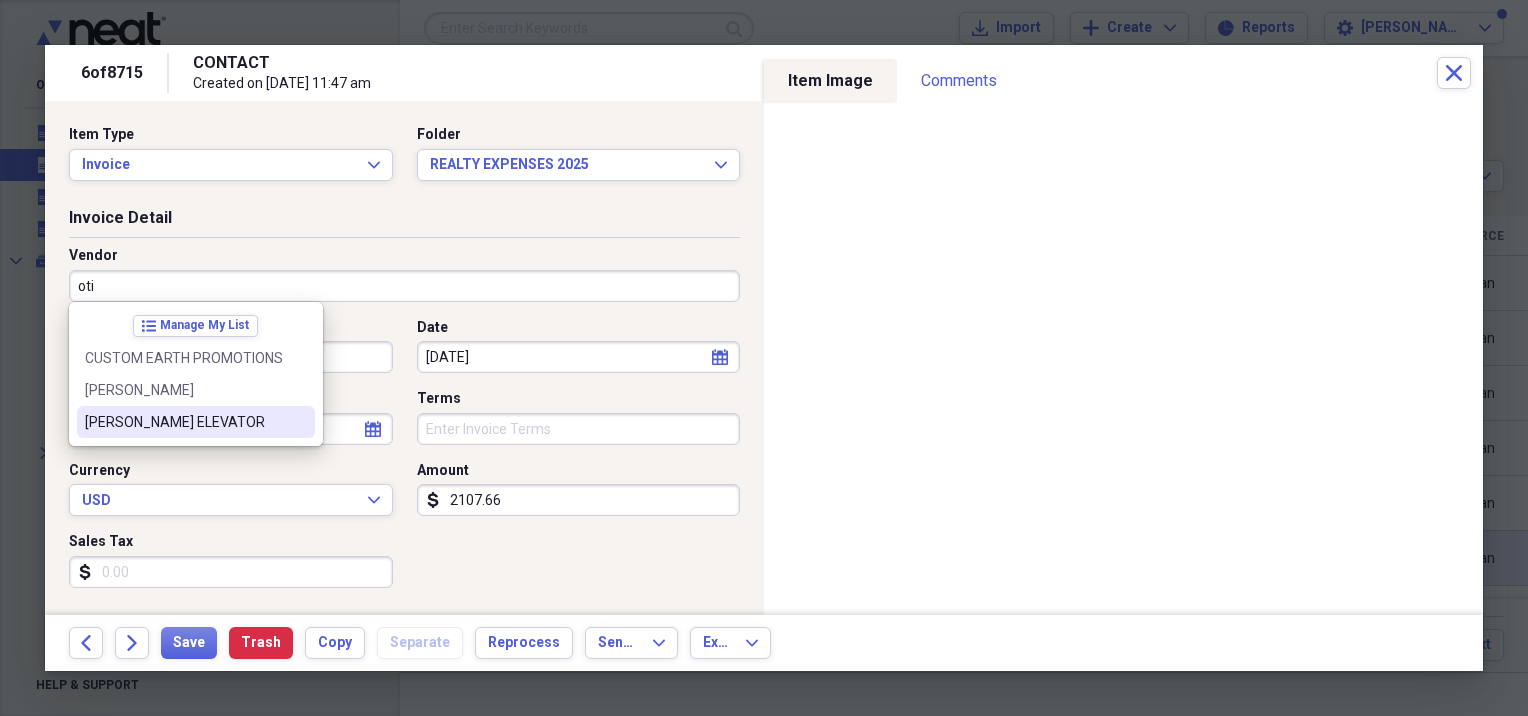 click on "[PERSON_NAME] ELEVATOR" at bounding box center (184, 422) 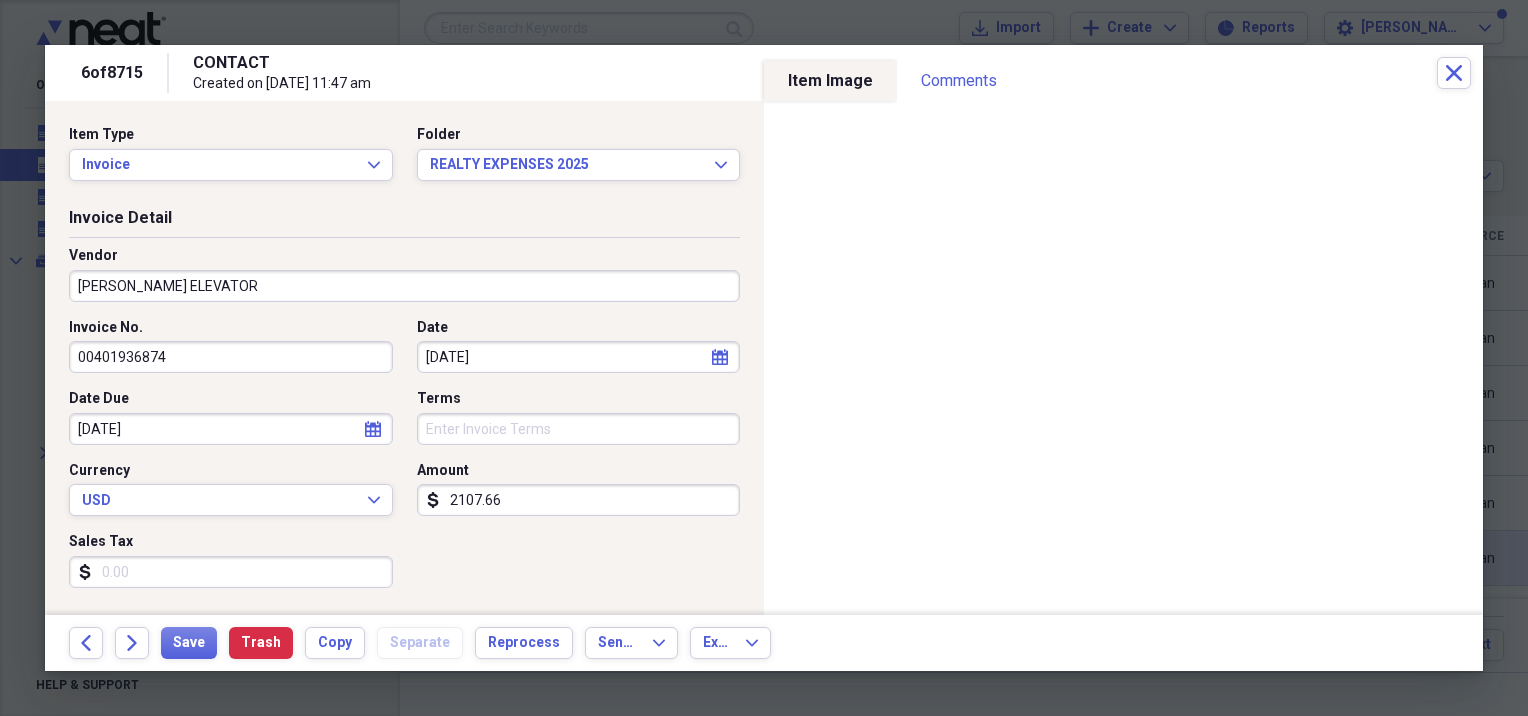 type on "Maintenance 484" 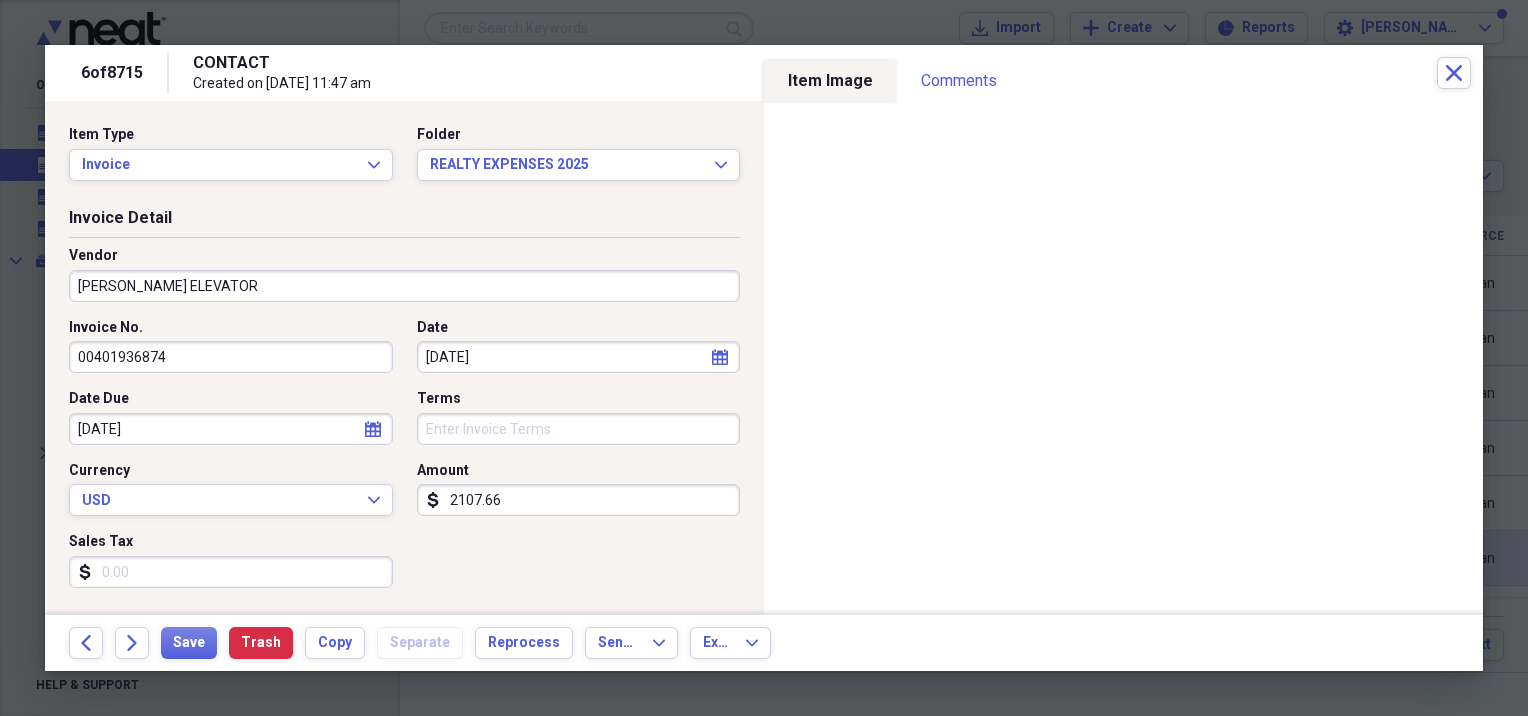 scroll, scrollTop: 333, scrollLeft: 0, axis: vertical 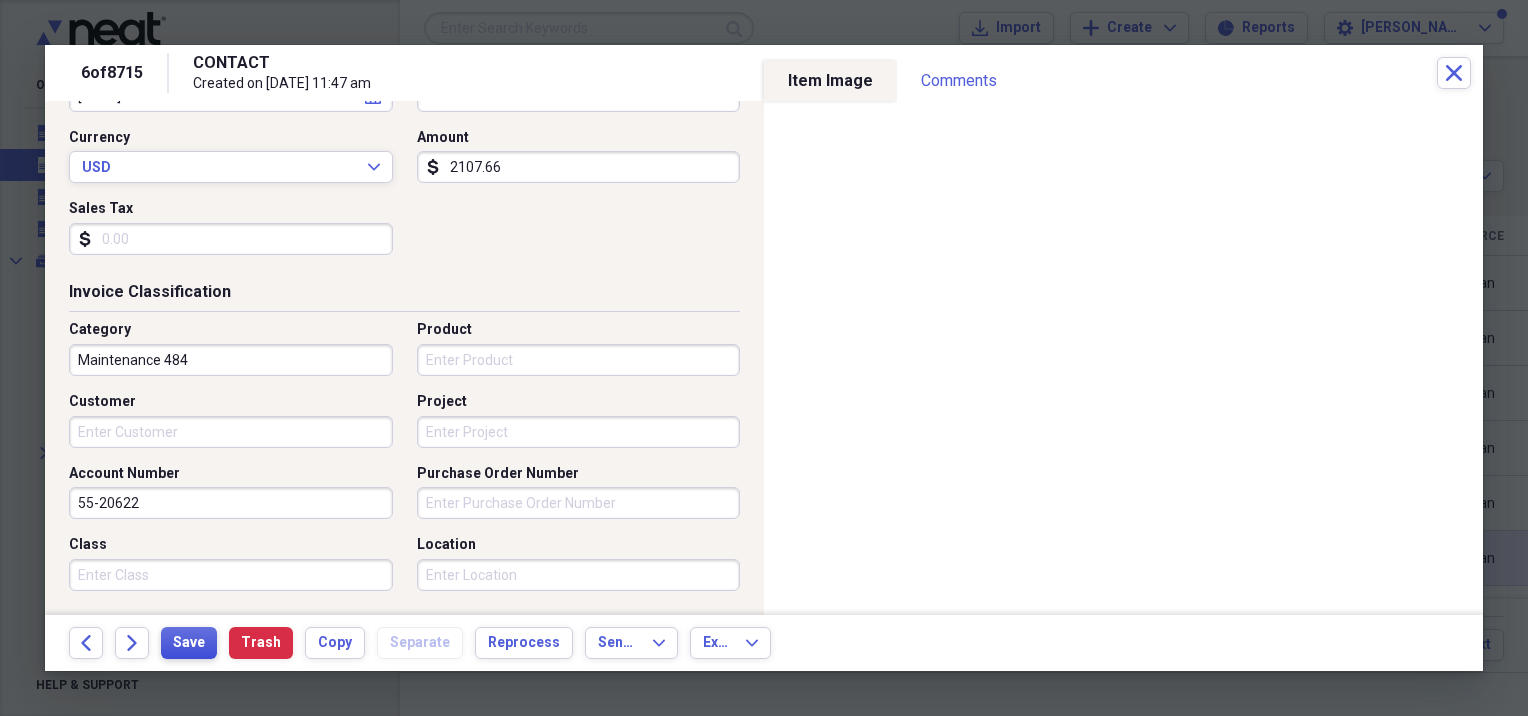click on "Save" at bounding box center (189, 643) 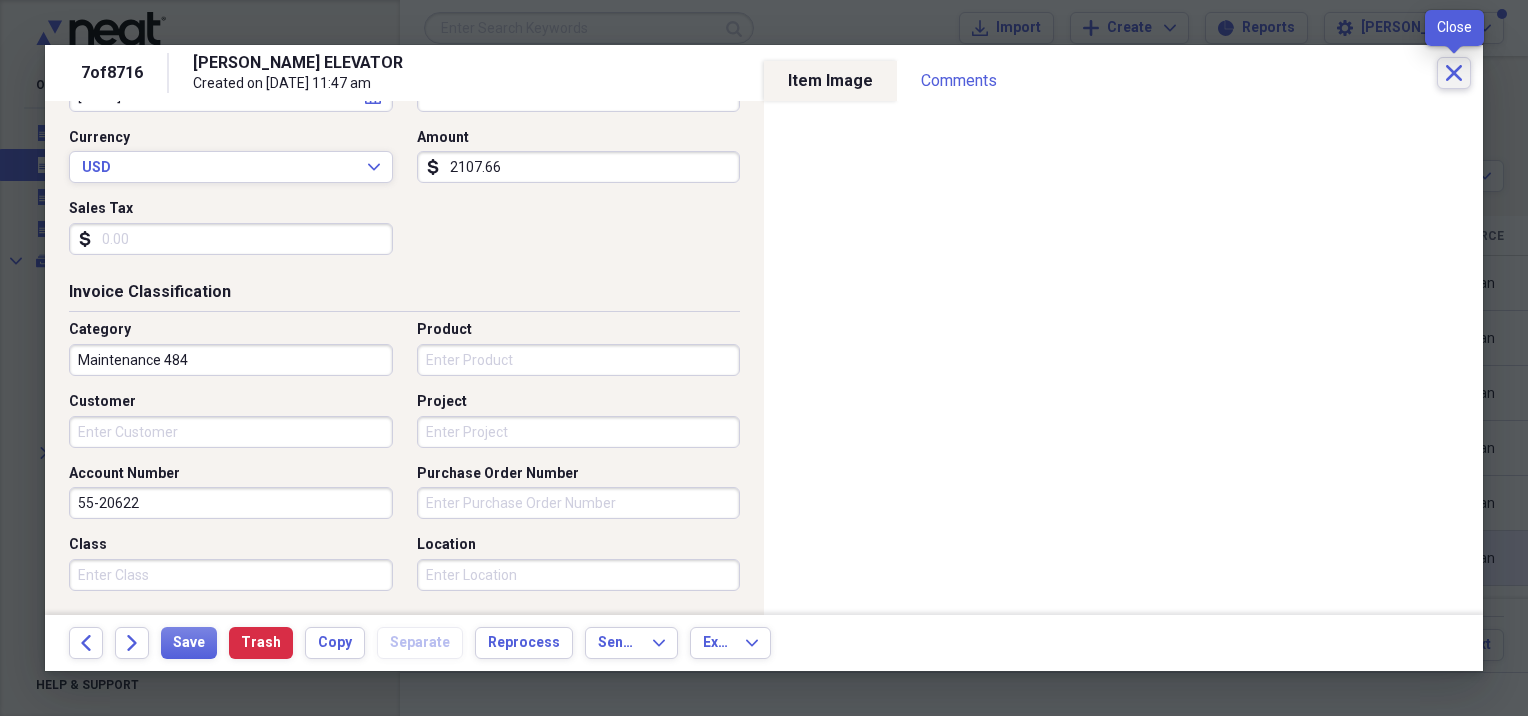 click 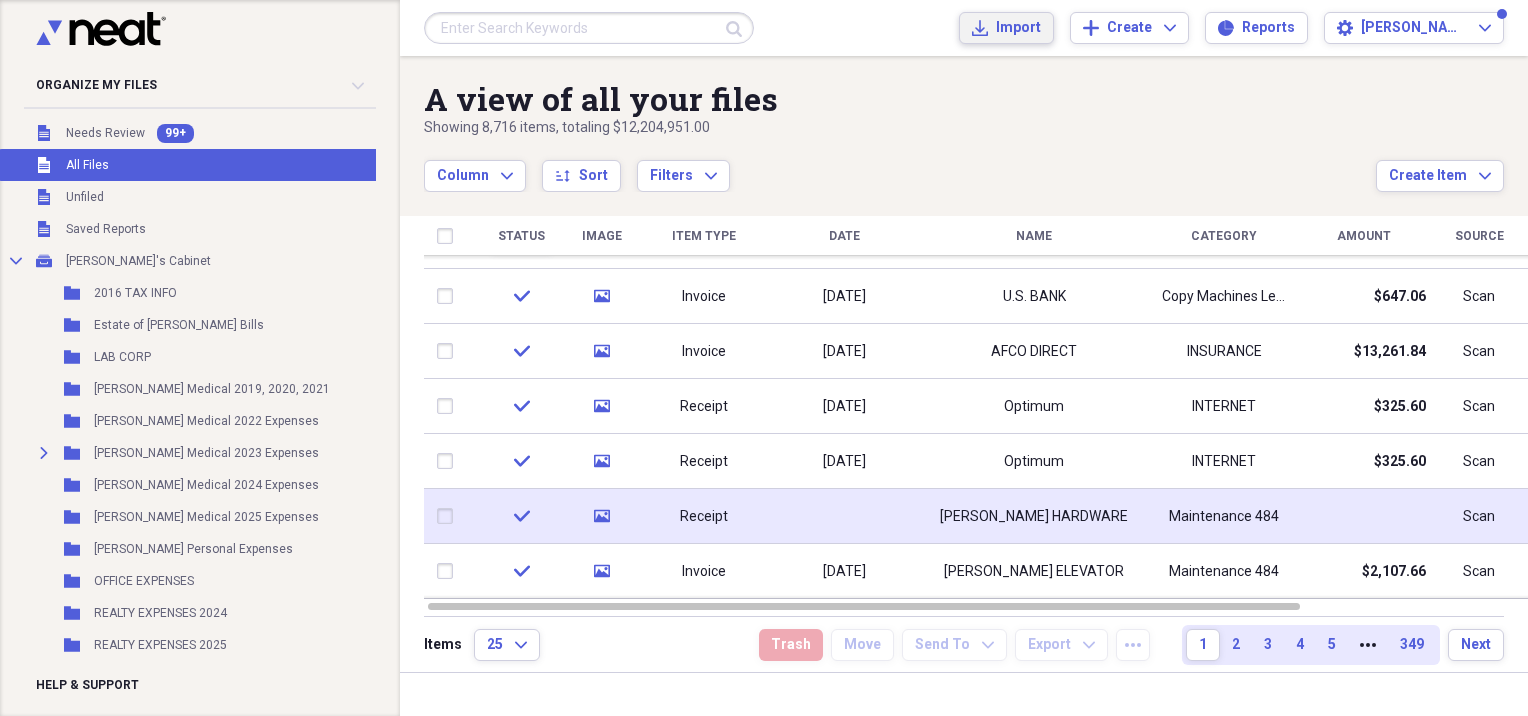 click on "Import" at bounding box center [1018, 28] 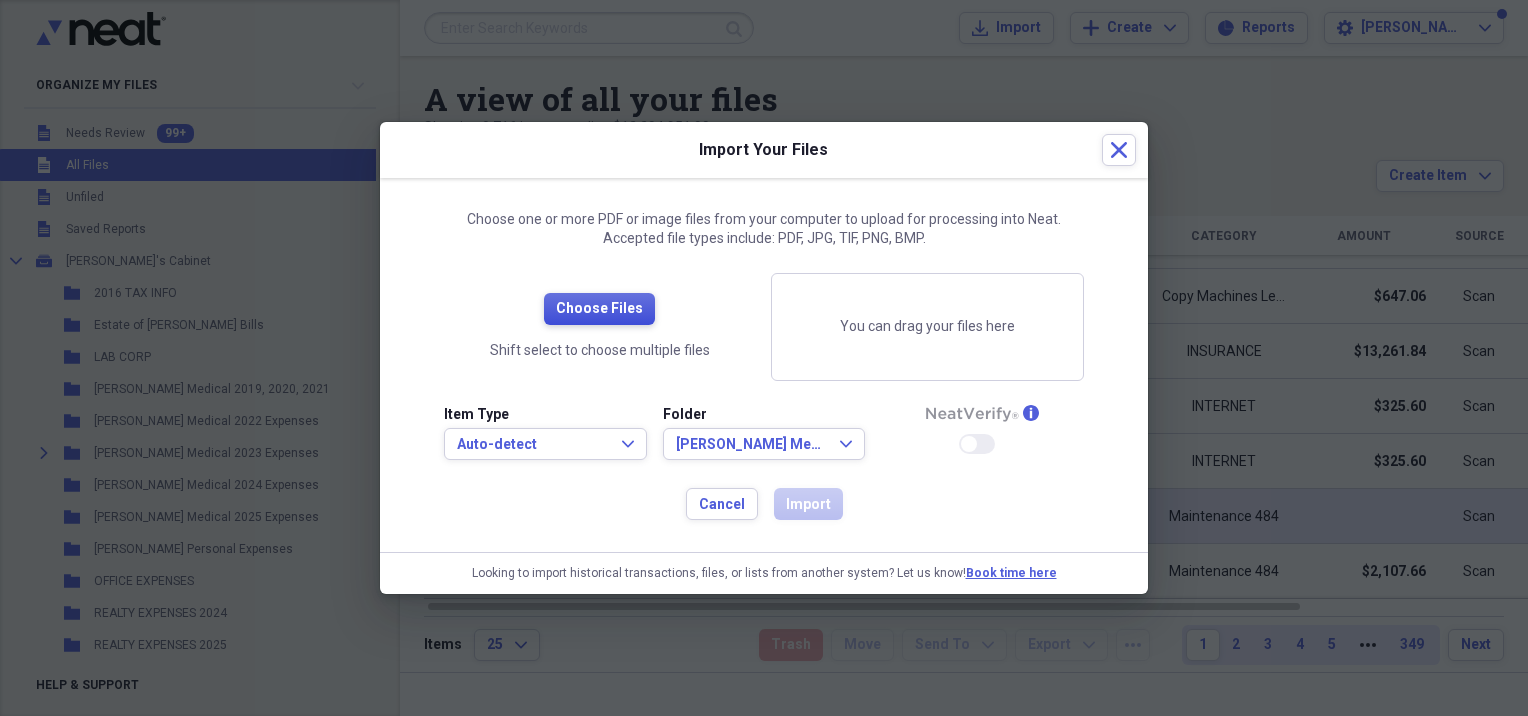 click on "Choose Files" at bounding box center (599, 309) 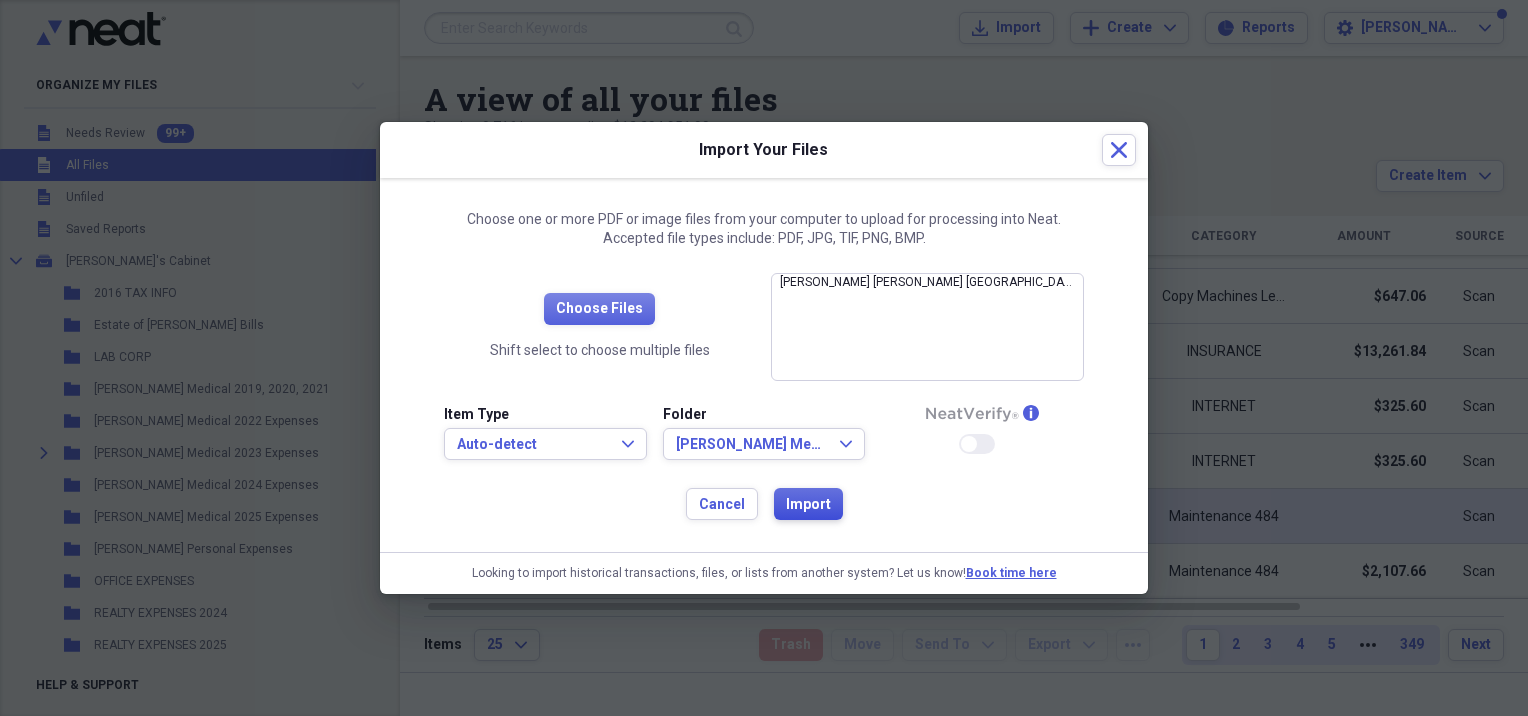 click on "Import" at bounding box center (808, 504) 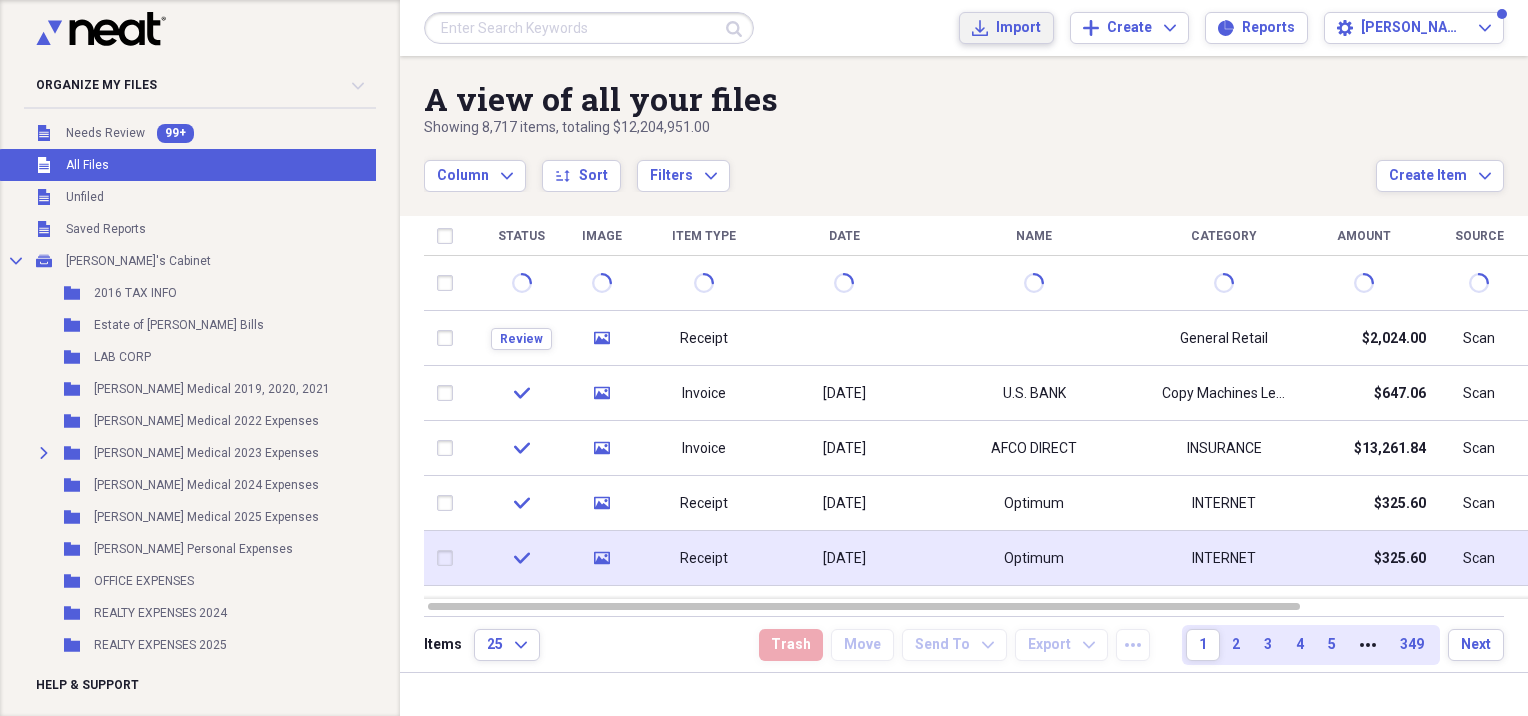 click on "Import" at bounding box center [1018, 28] 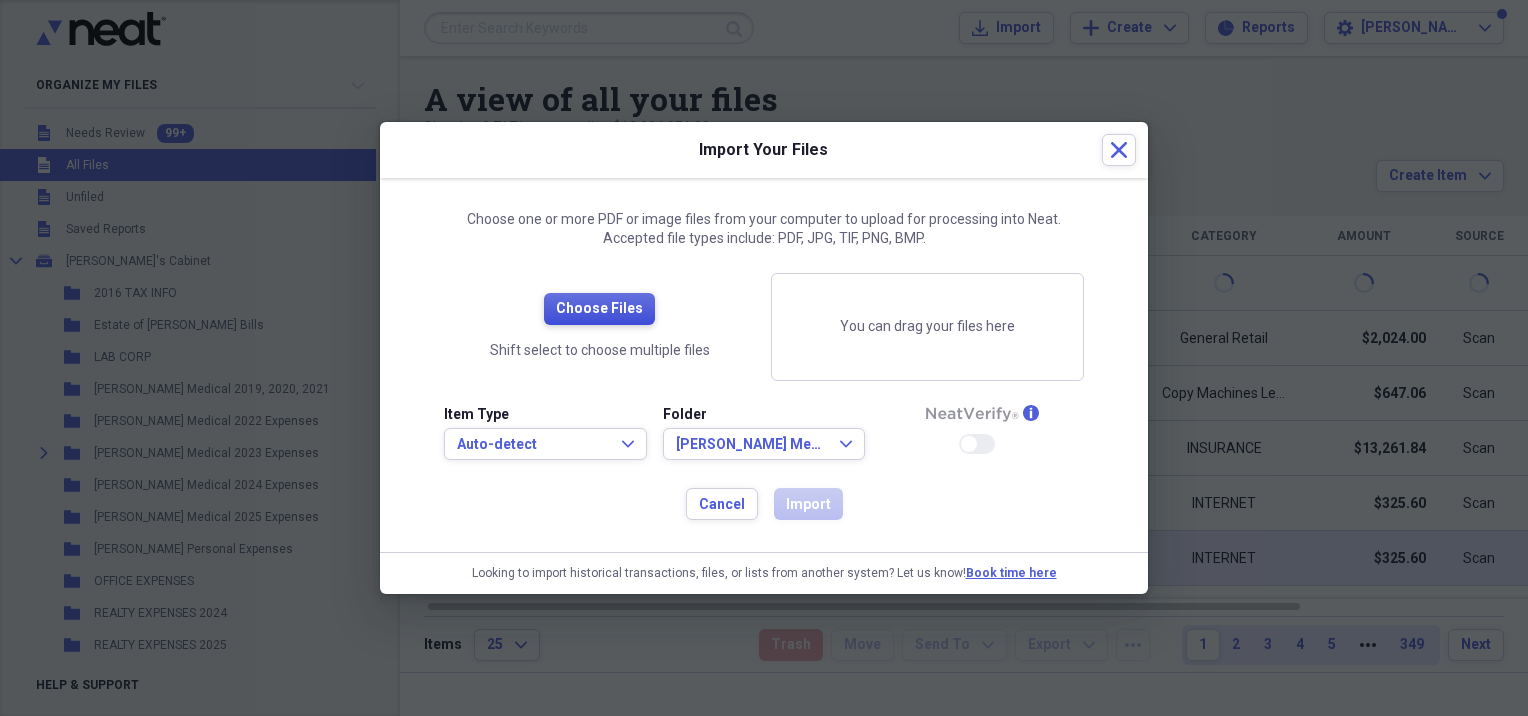 click on "Choose Files" at bounding box center (599, 309) 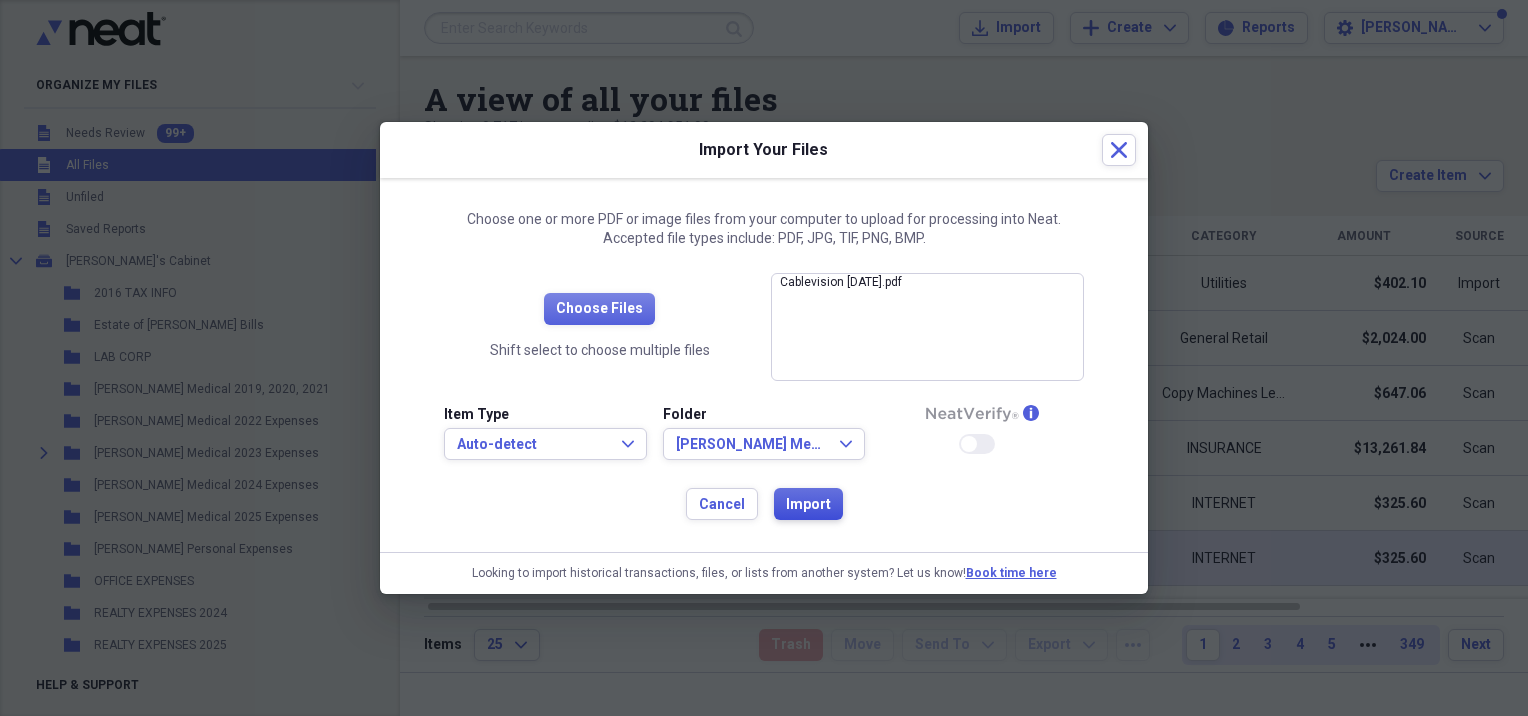 click on "Import" at bounding box center (808, 504) 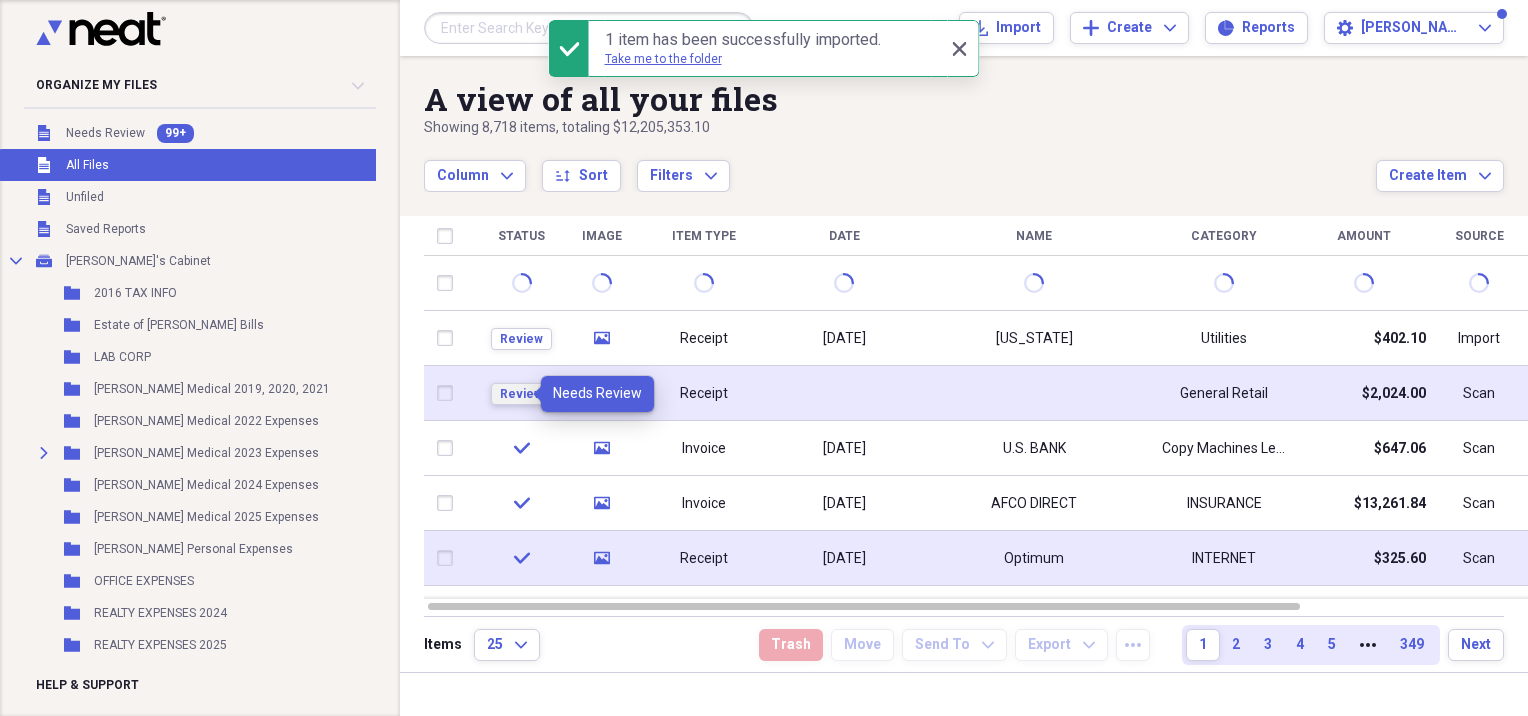 click on "Review" at bounding box center [521, 394] 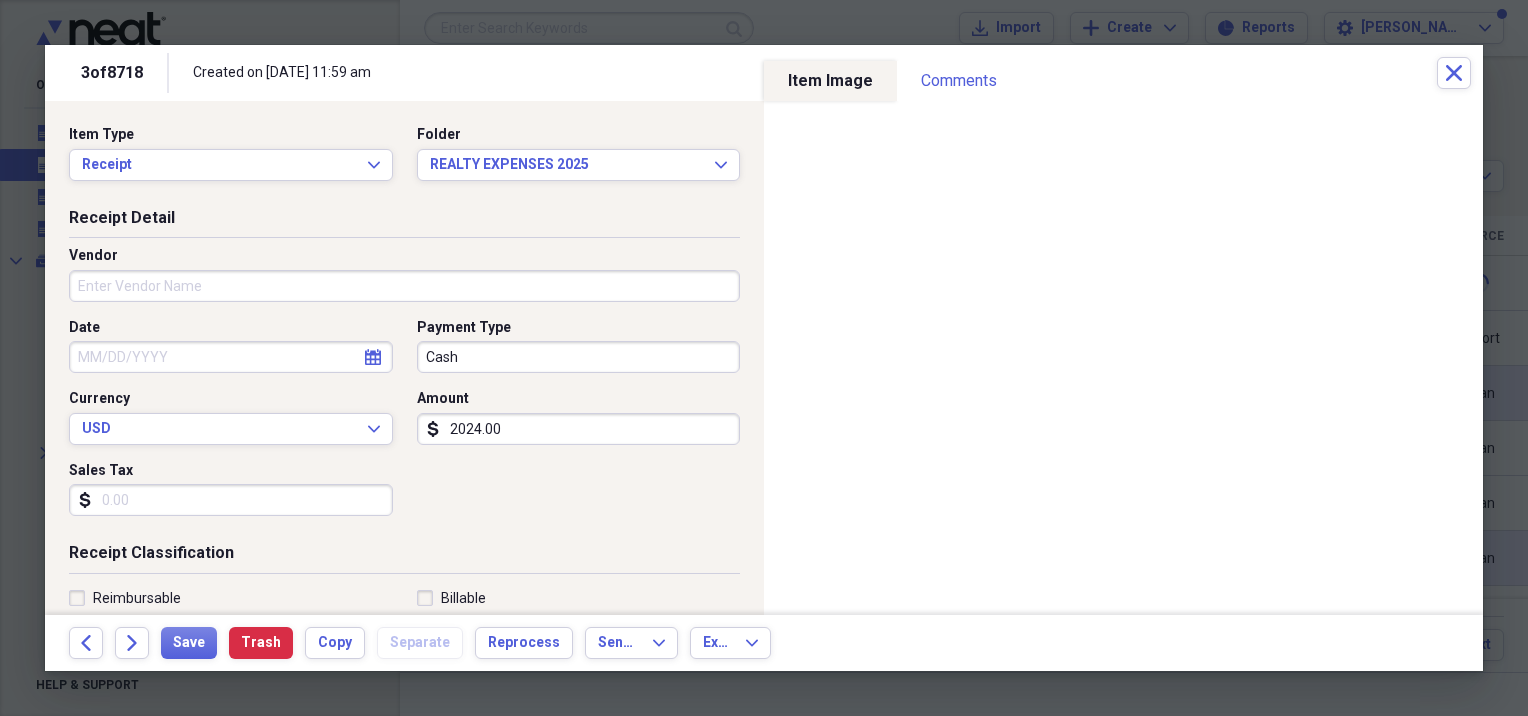 click on "Vendor" at bounding box center (404, 286) 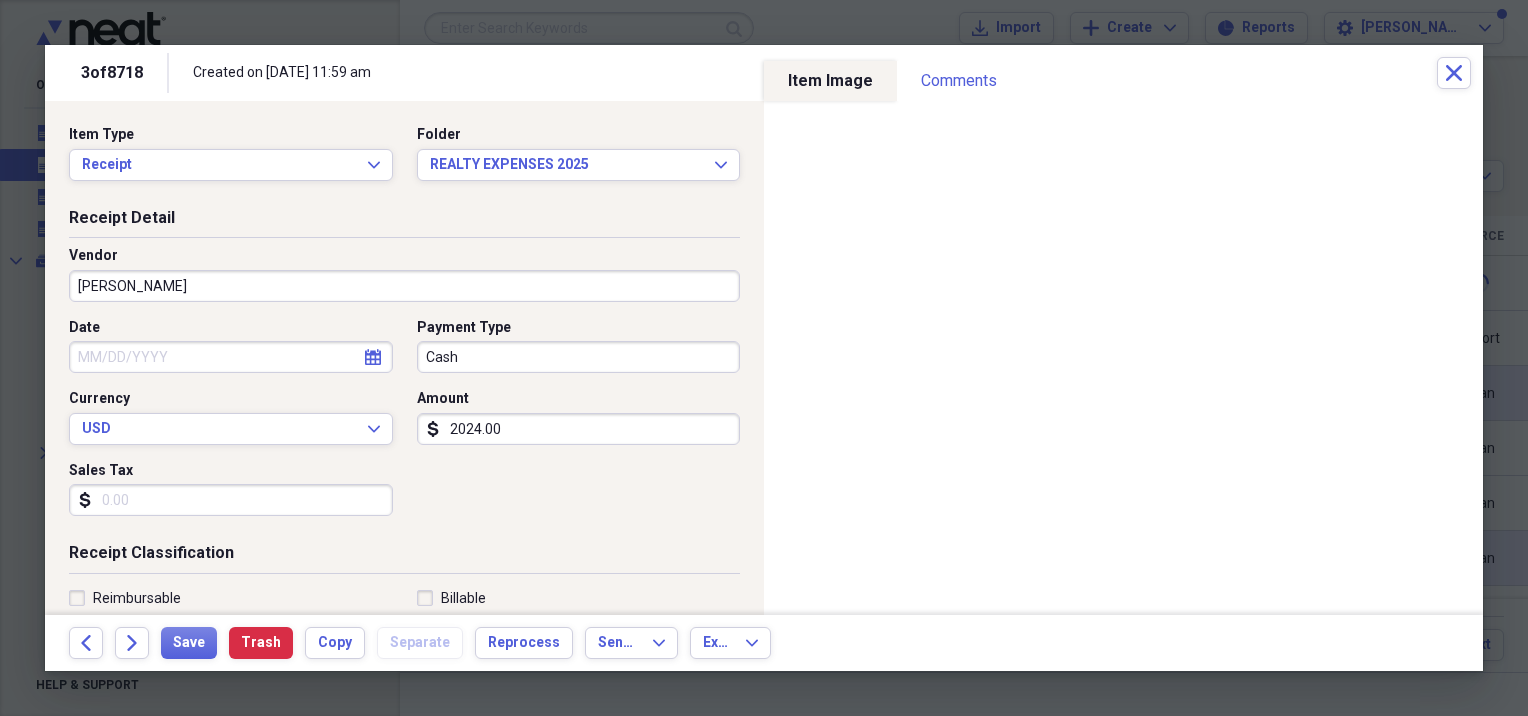 scroll, scrollTop: 333, scrollLeft: 0, axis: vertical 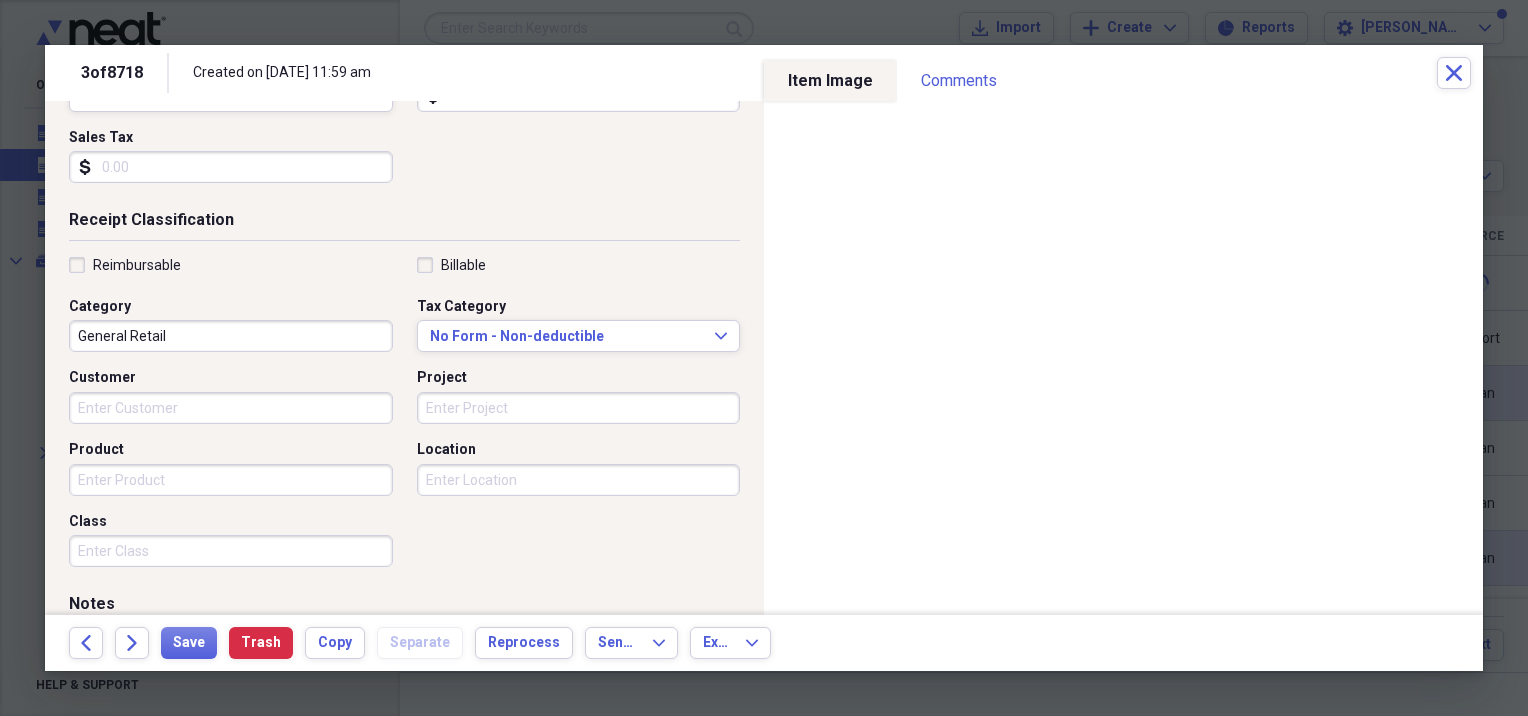 type on "[PERSON_NAME]" 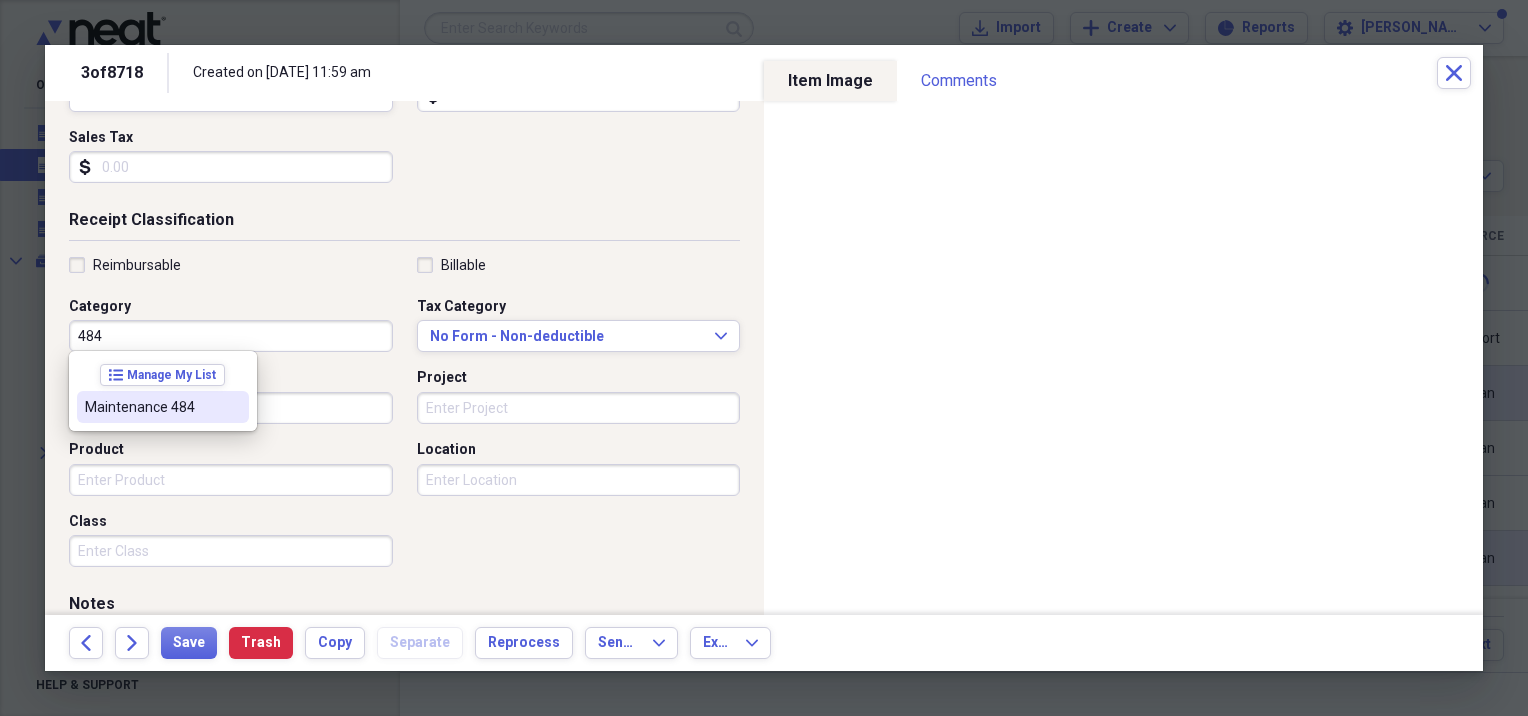 click on "Maintenance 484" at bounding box center [151, 407] 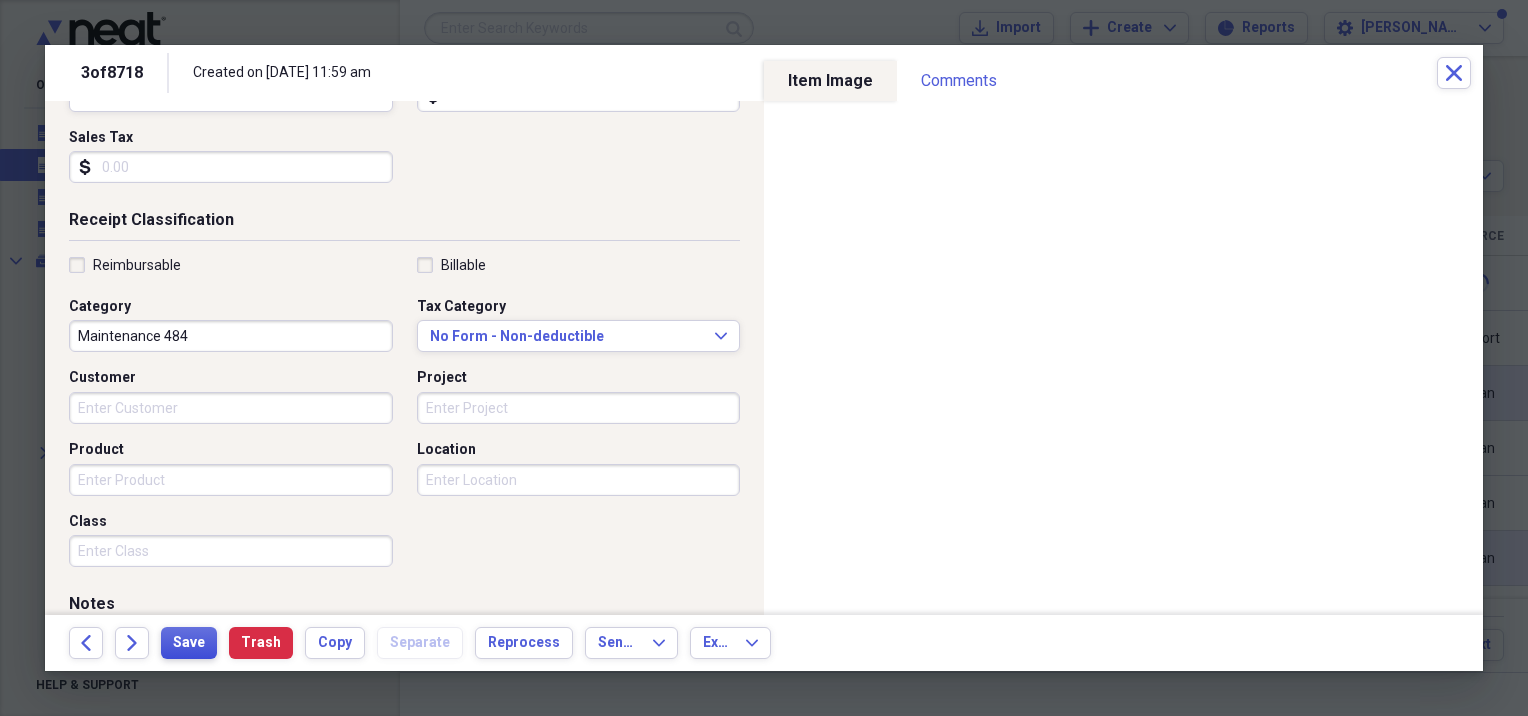 click on "Save" at bounding box center [189, 643] 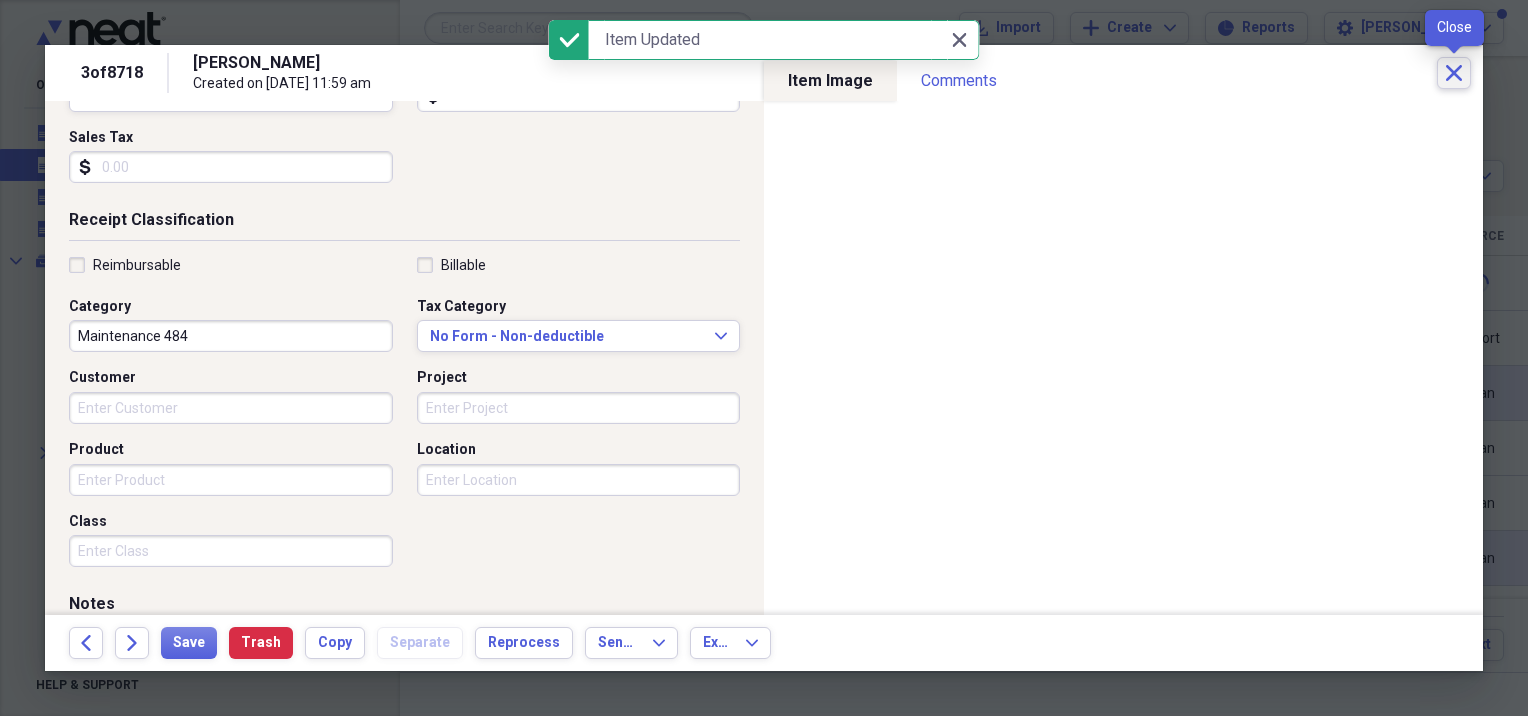 click on "Close" at bounding box center [1454, 73] 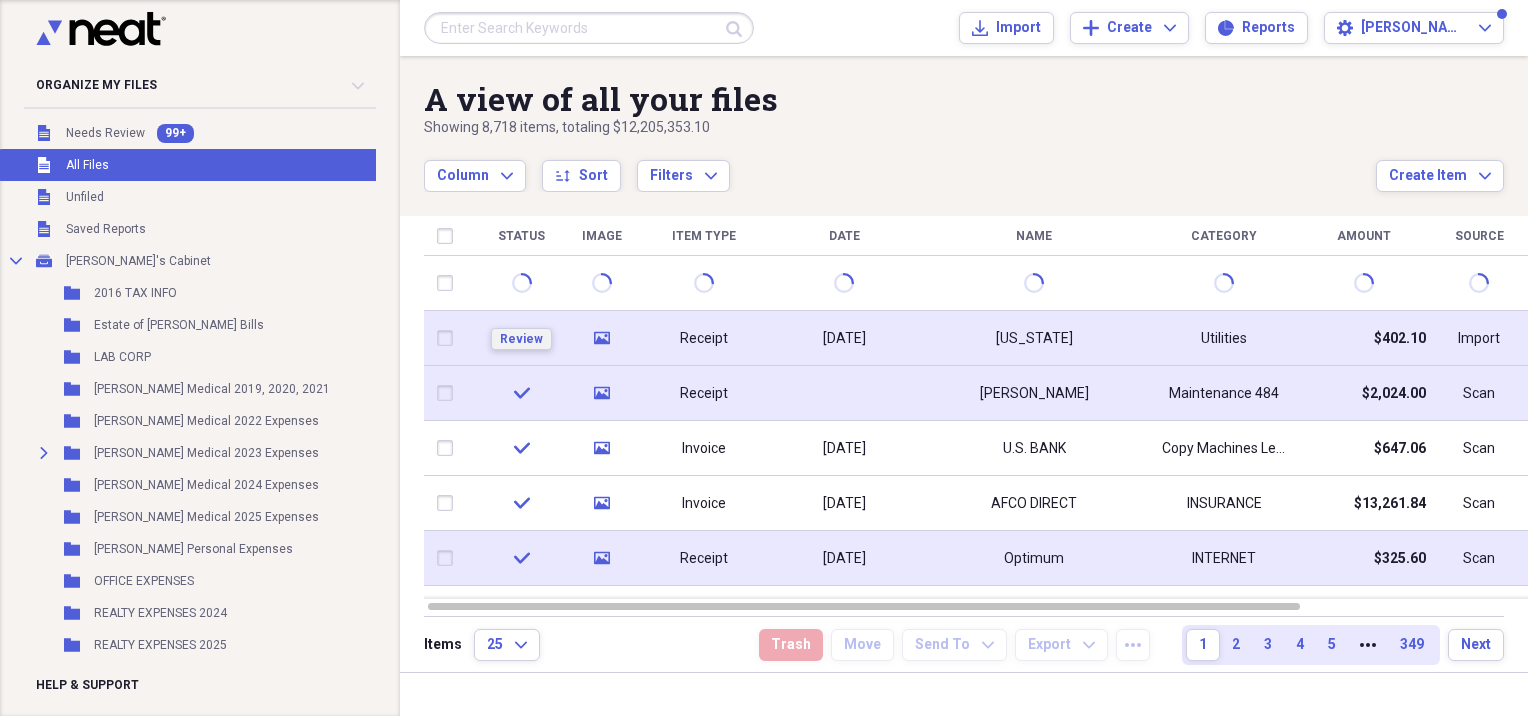 click on "Review" at bounding box center [521, 339] 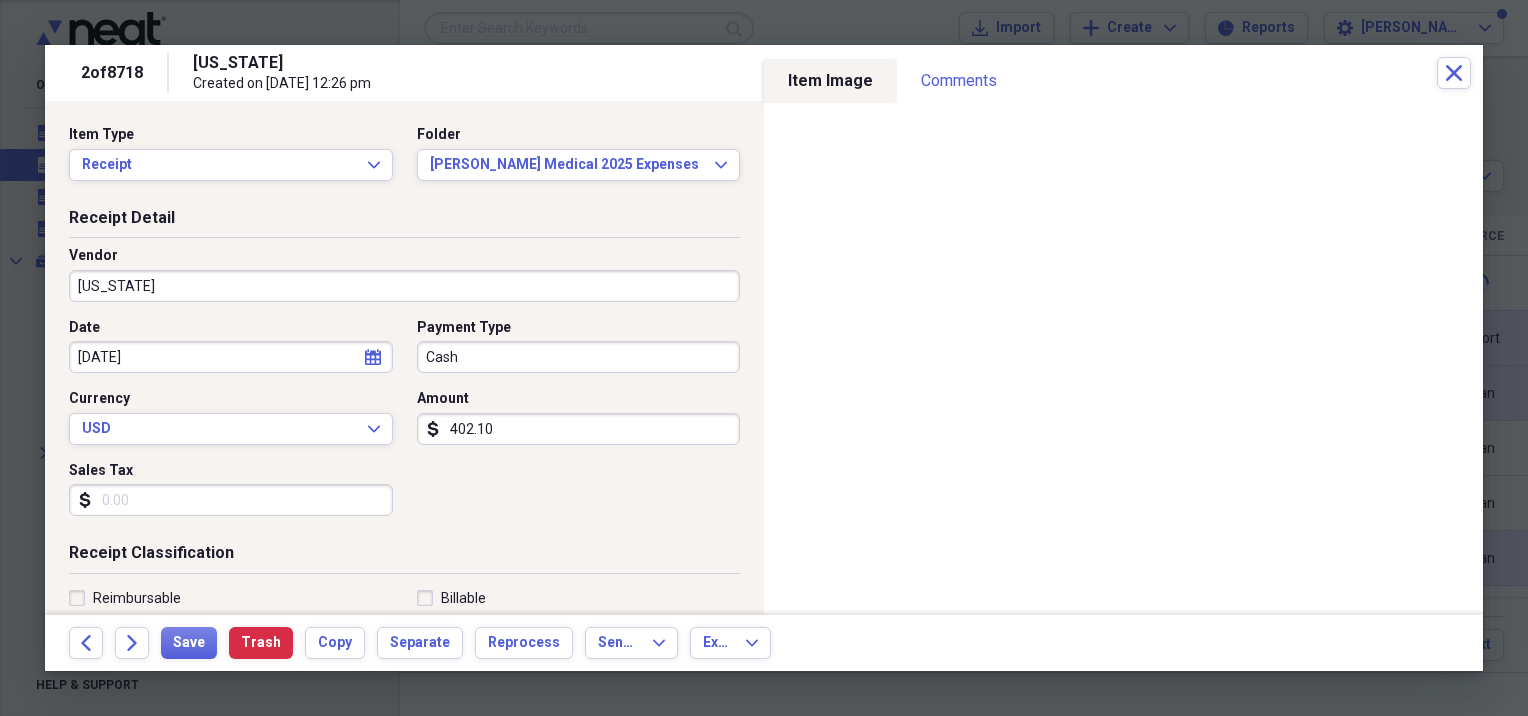 click on "[US_STATE]" at bounding box center [404, 286] 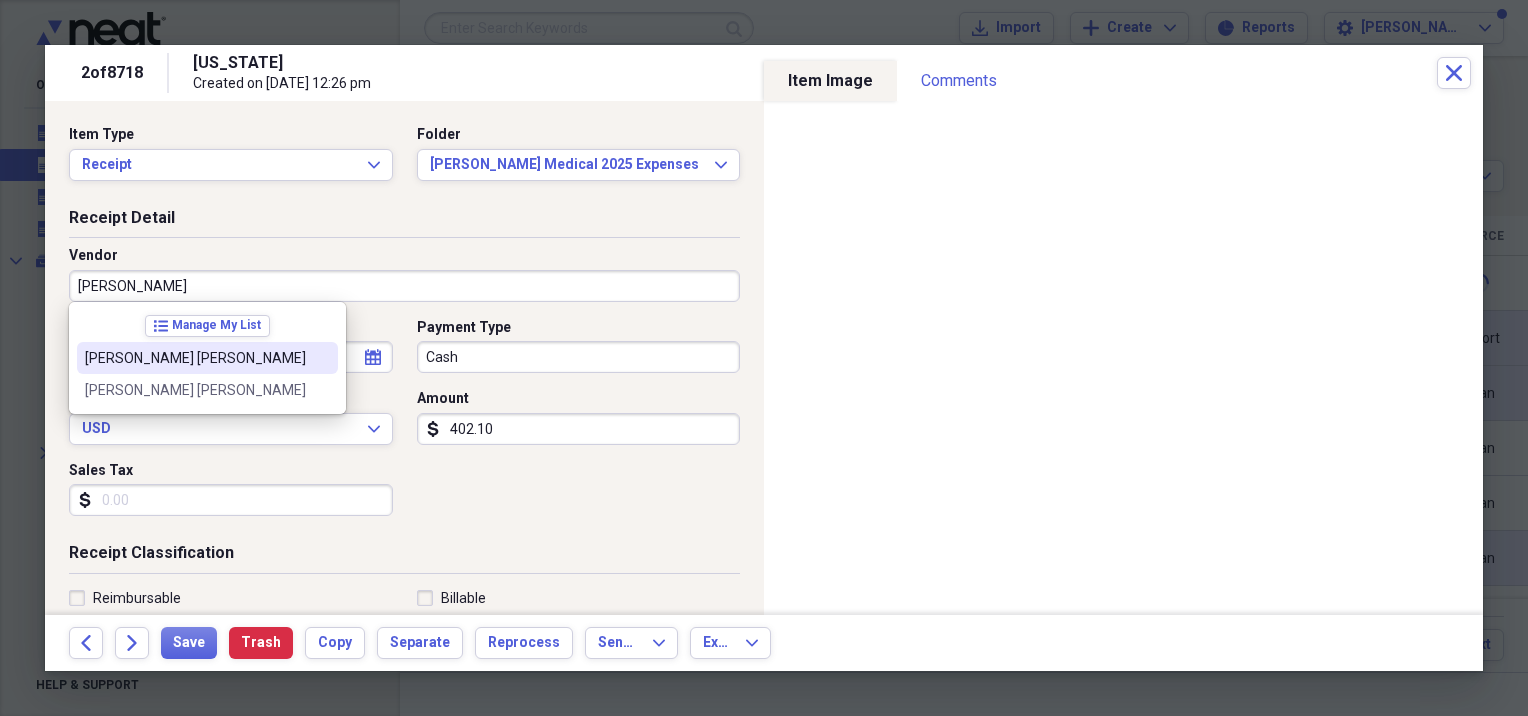 click on "[PERSON_NAME] [PERSON_NAME]" at bounding box center [195, 358] 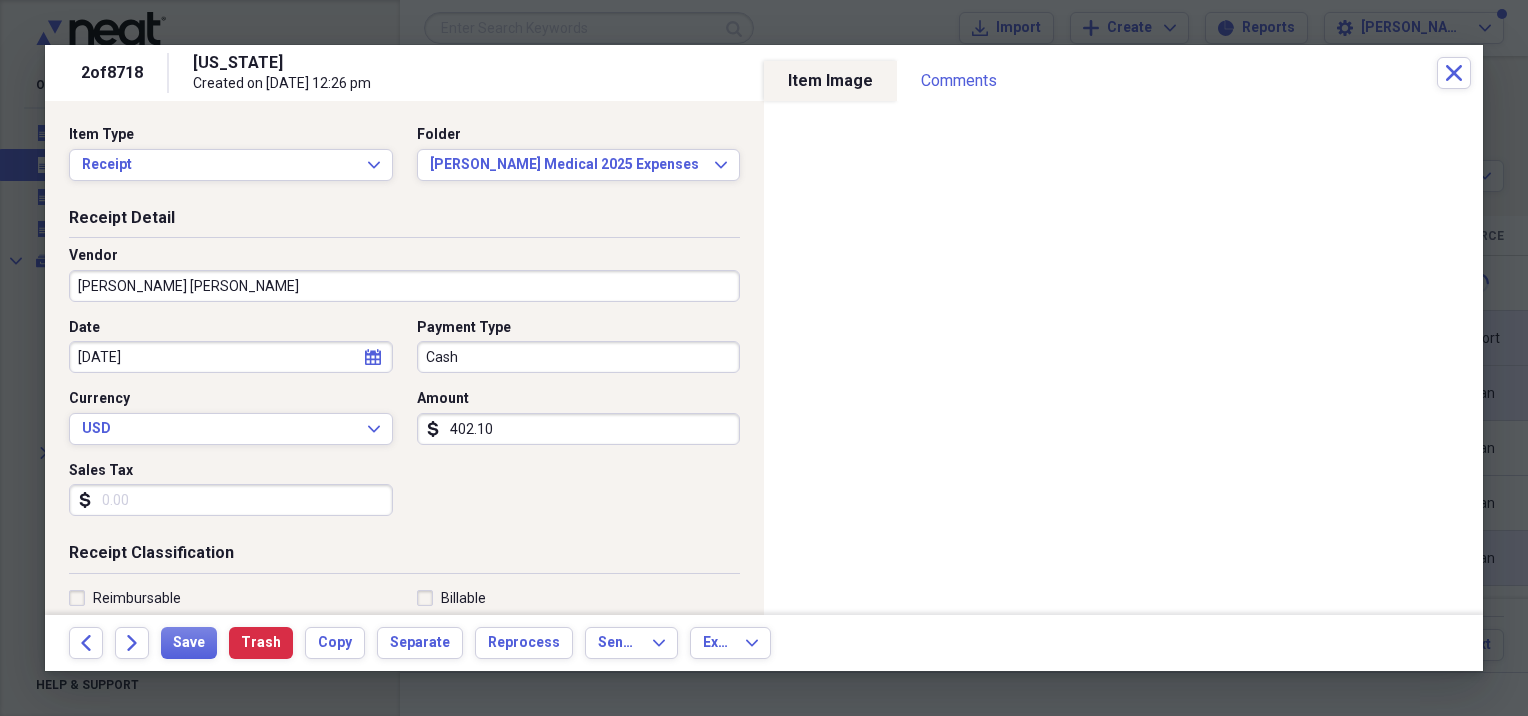 type on "Lodging/Hotel" 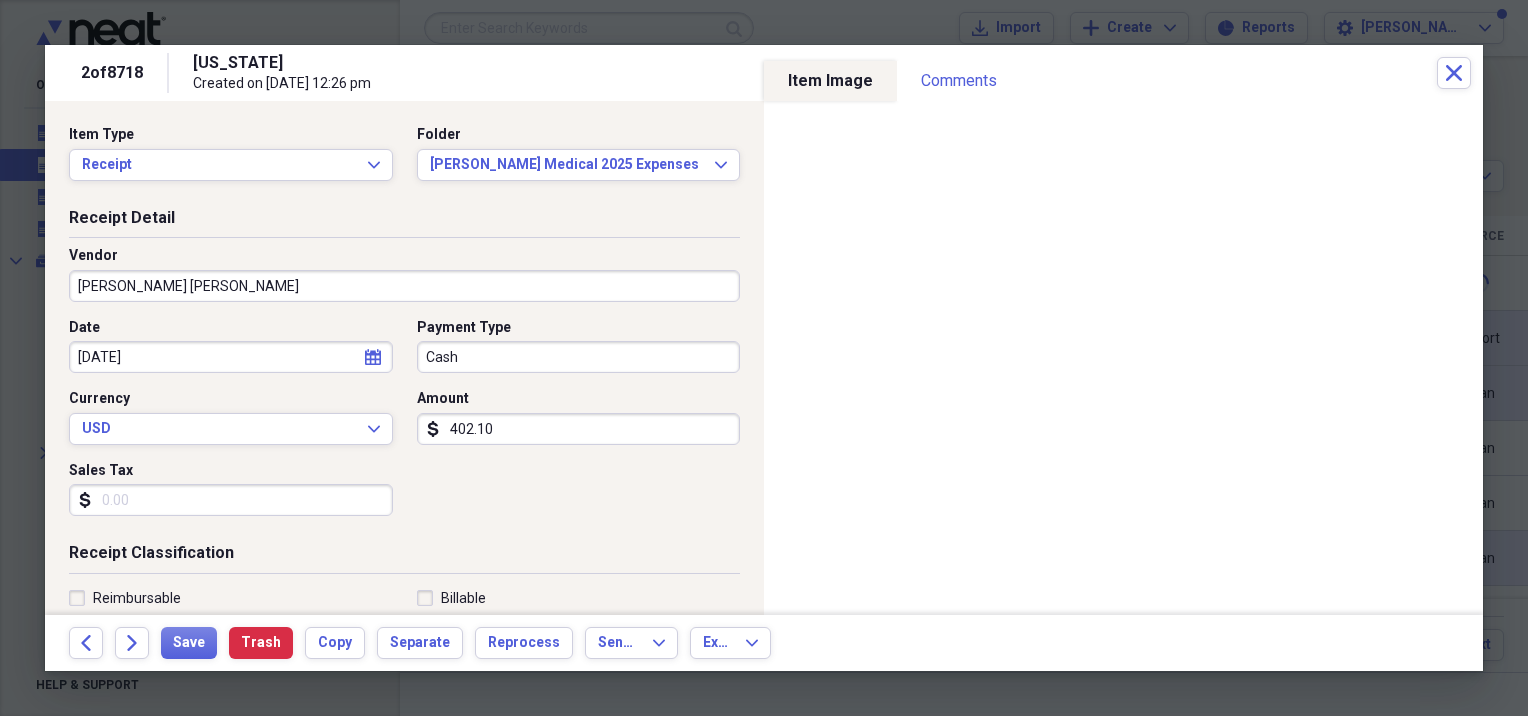 scroll, scrollTop: 333, scrollLeft: 0, axis: vertical 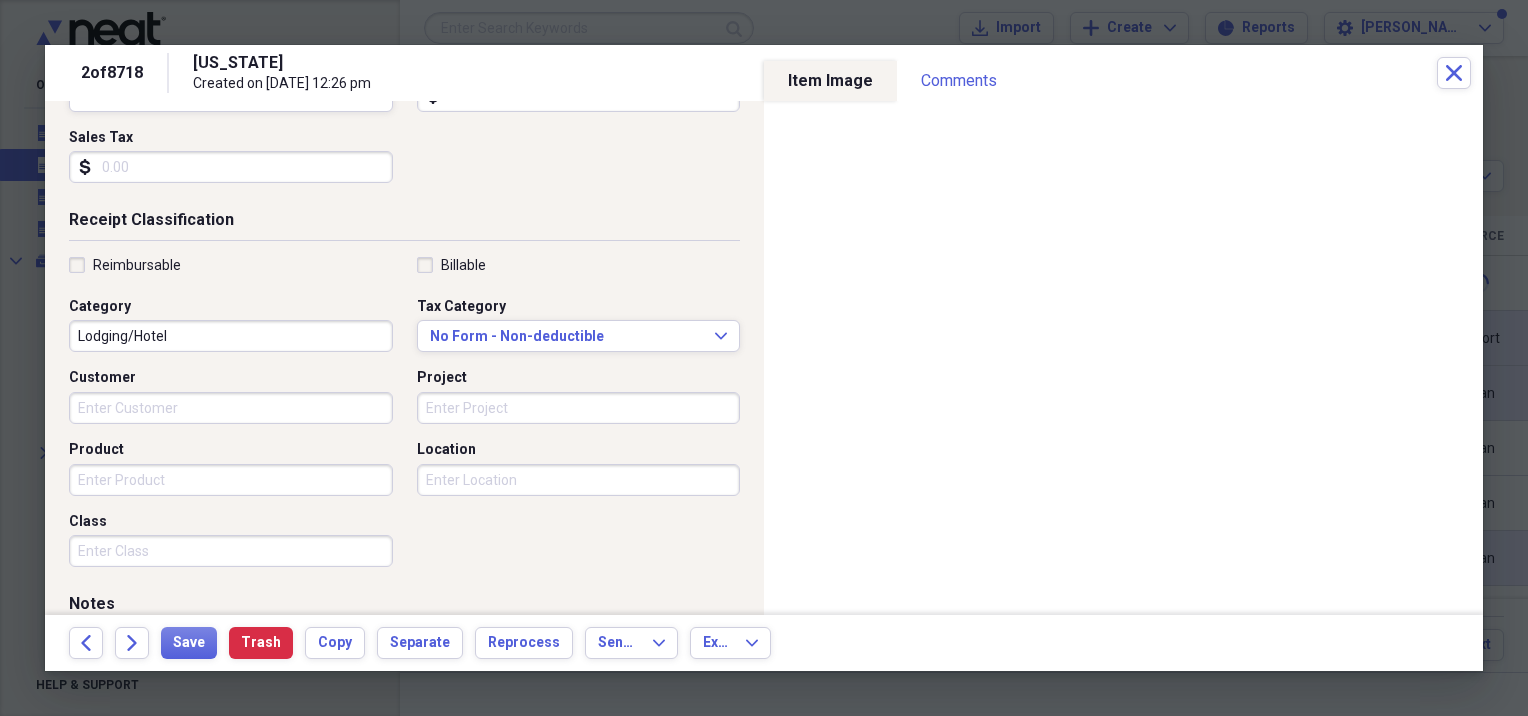 click on "Lodging/Hotel" at bounding box center [231, 336] 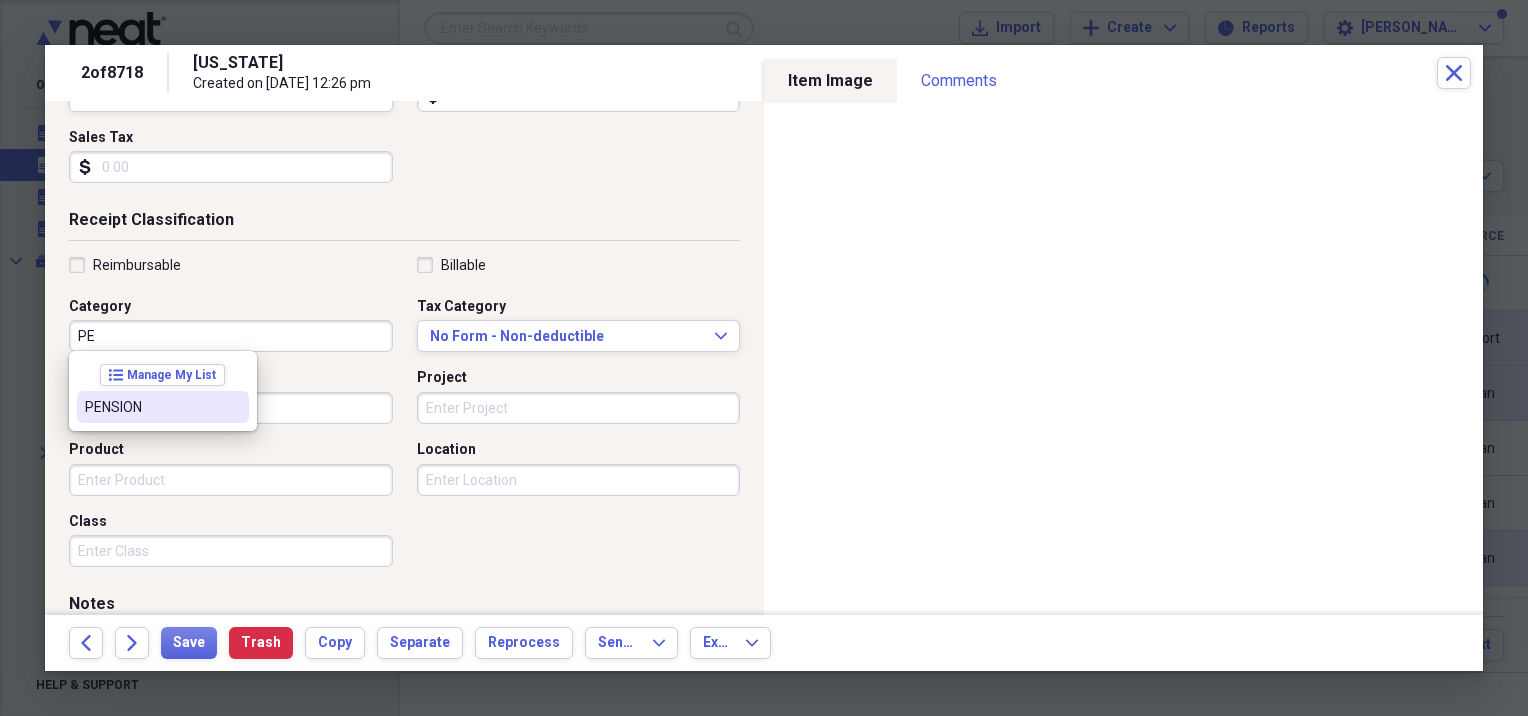 click on "PENSION" at bounding box center (151, 407) 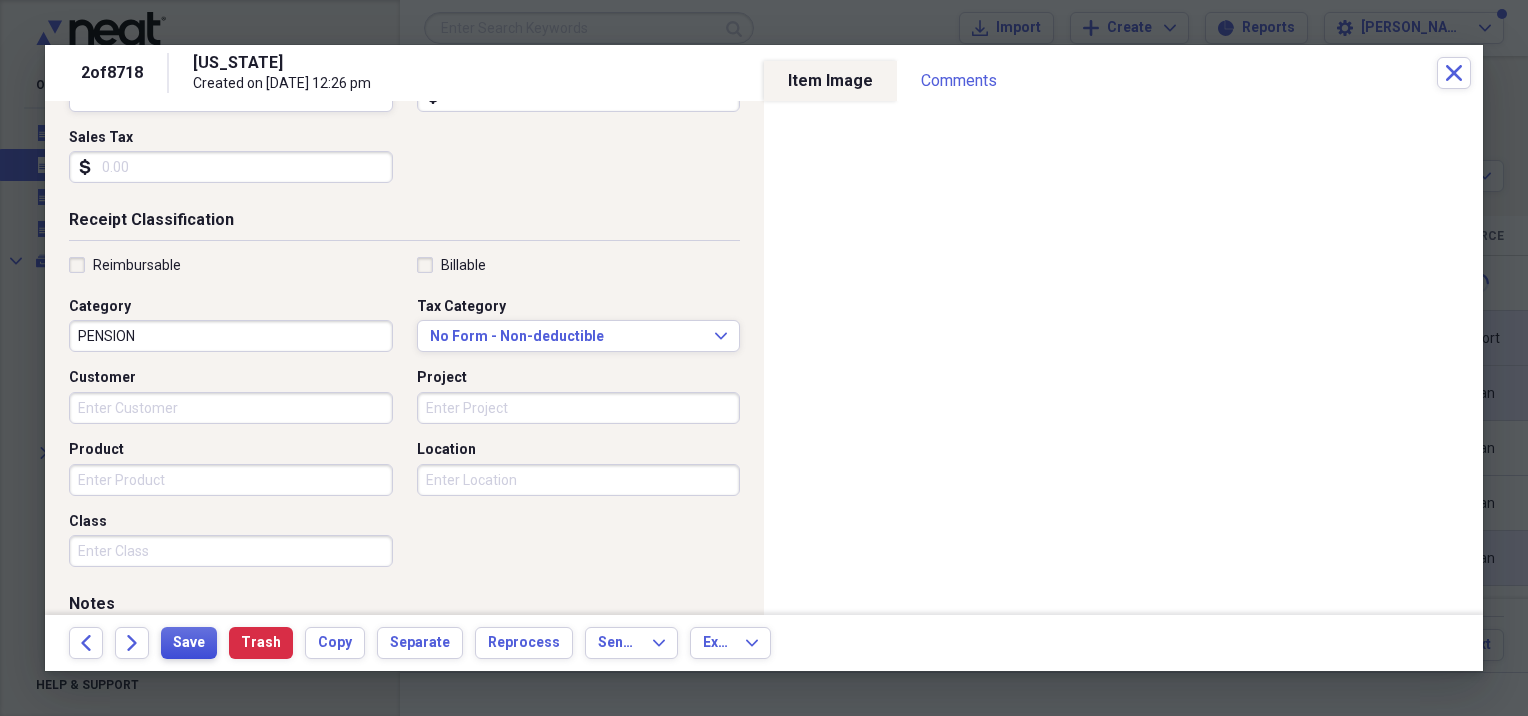 click on "Back Forward Save Trash Copy Separate Reprocess Send To Expand Export Expand" at bounding box center [764, 643] 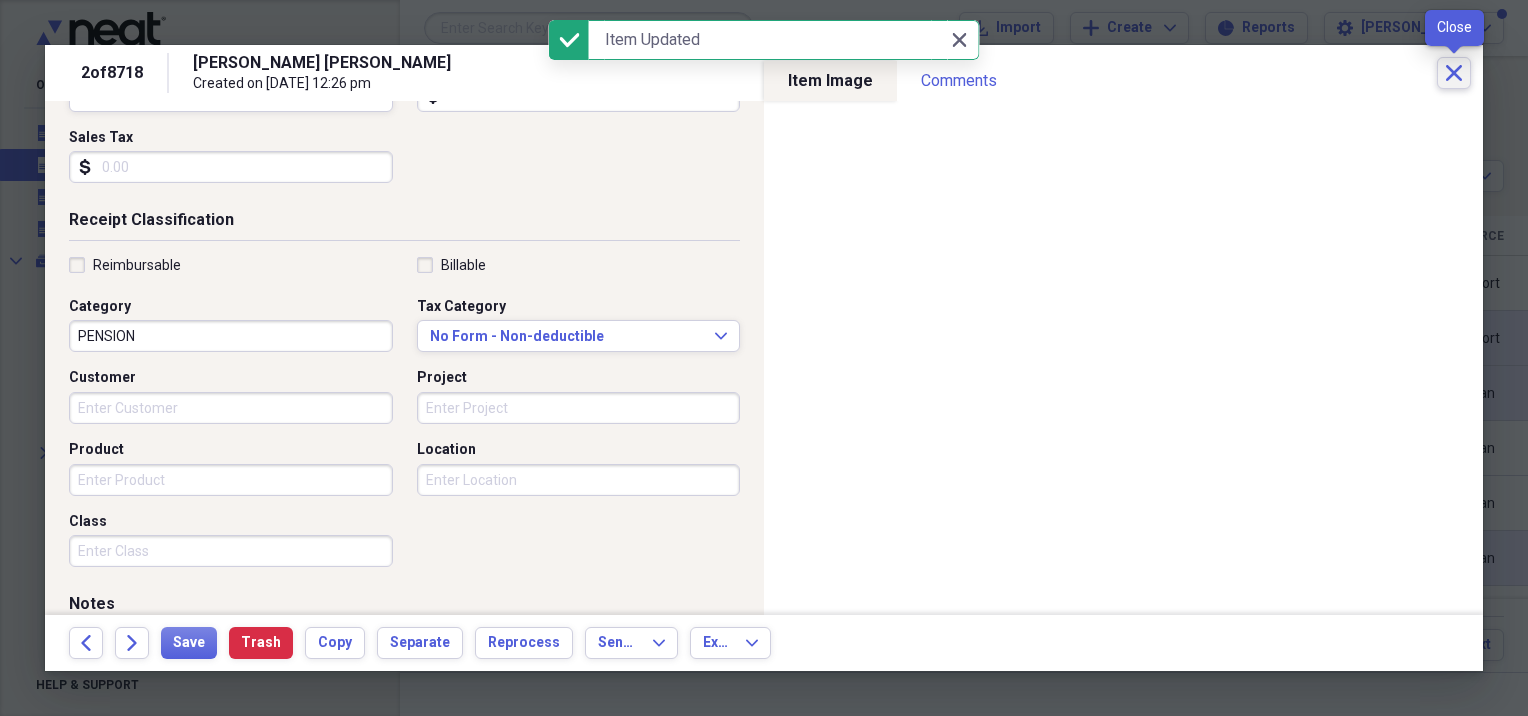 click on "Close" at bounding box center (1454, 73) 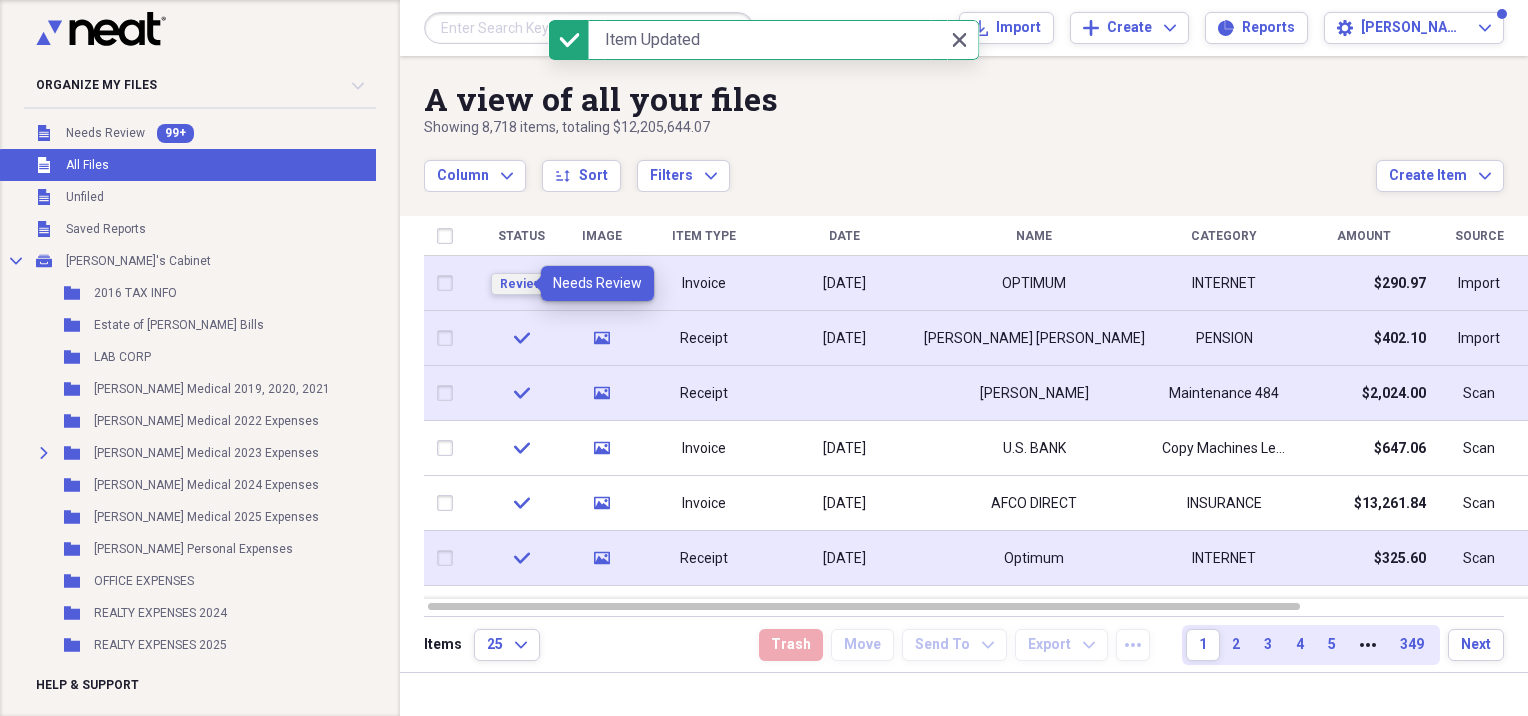 click on "Review" at bounding box center [521, 284] 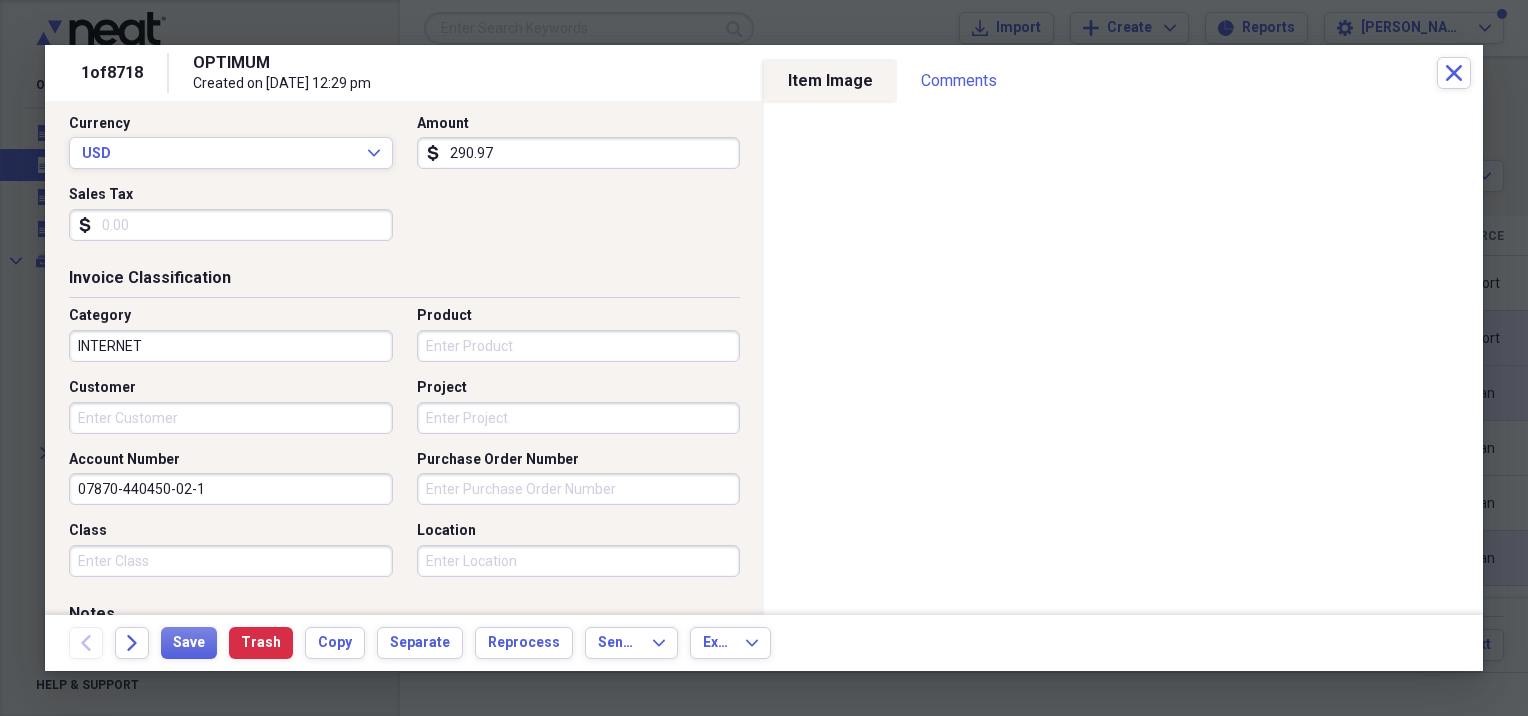 scroll, scrollTop: 333, scrollLeft: 0, axis: vertical 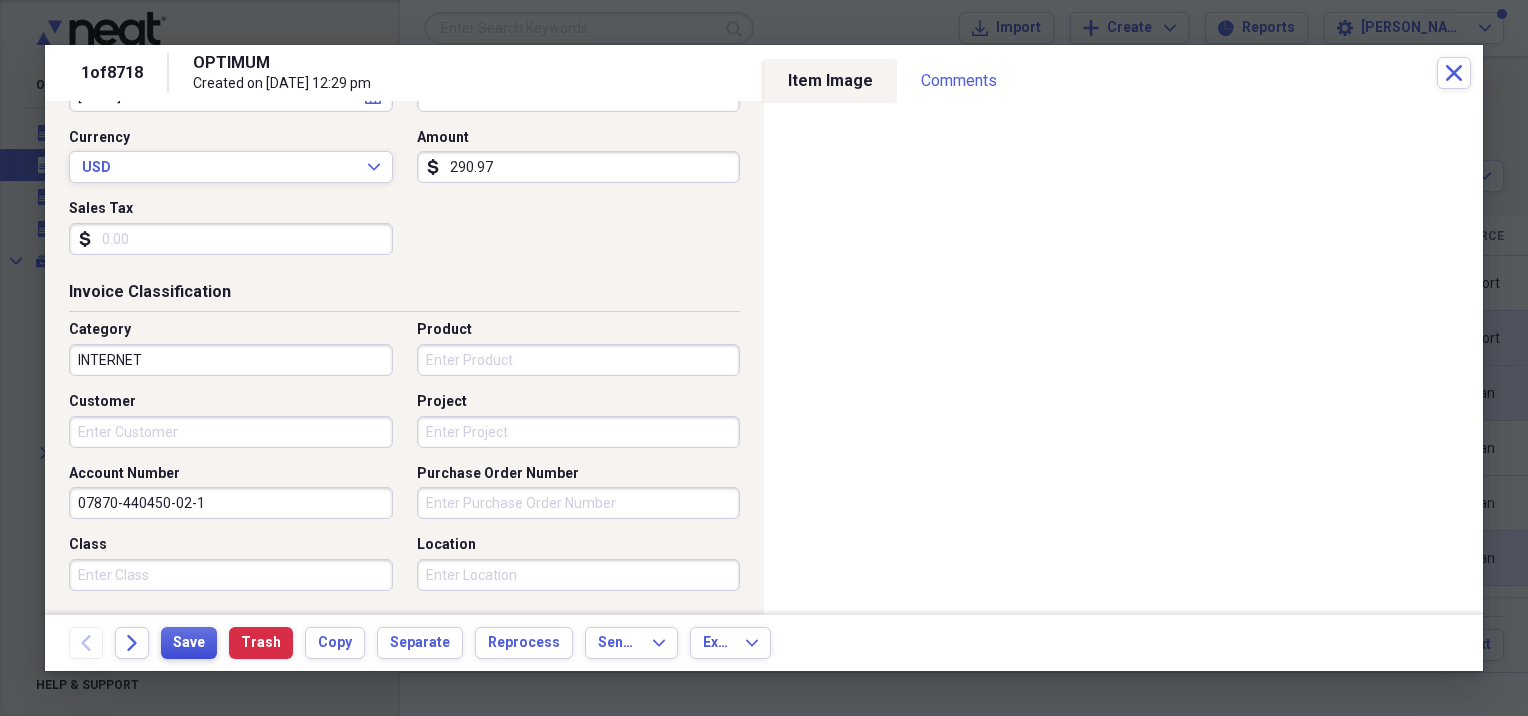 click on "Save" at bounding box center [189, 643] 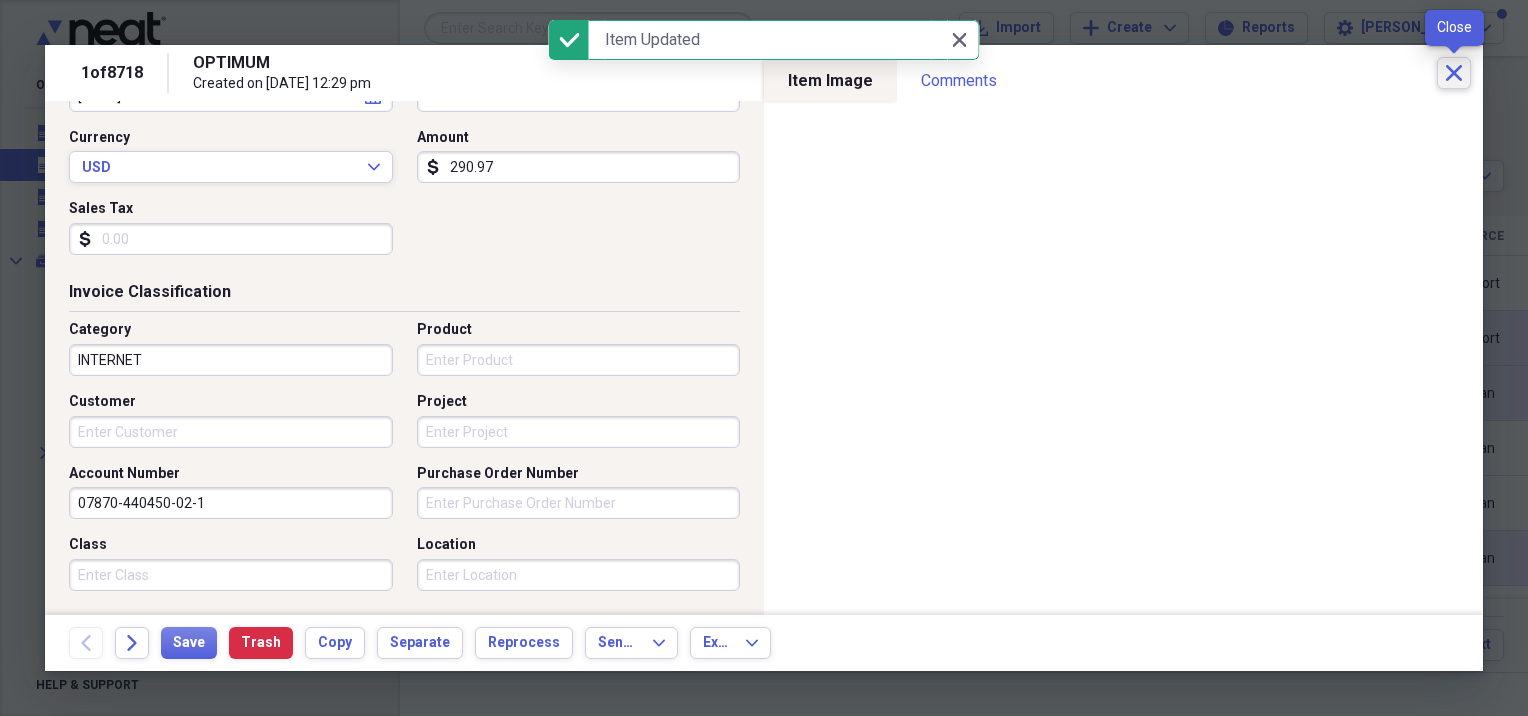 click on "Close" at bounding box center [1454, 73] 